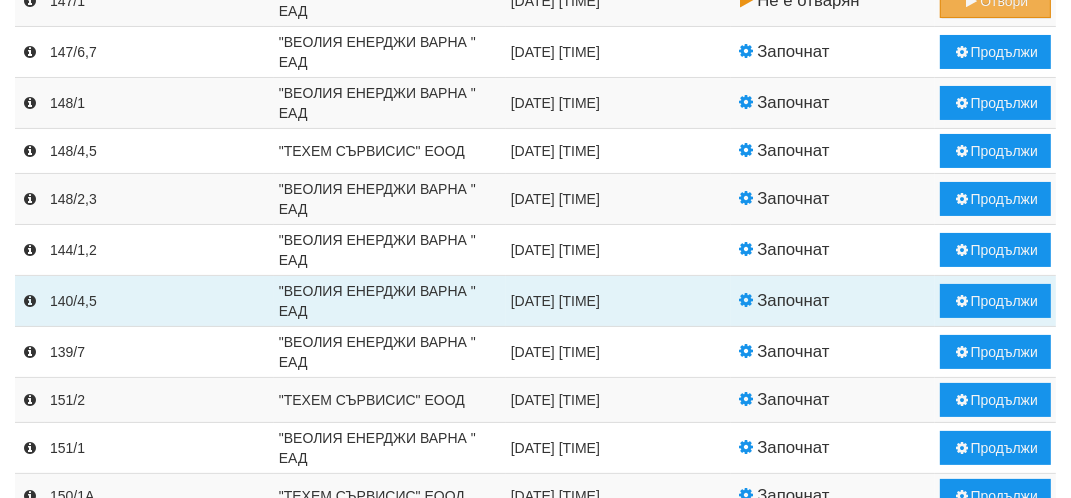 scroll, scrollTop: 200, scrollLeft: 0, axis: vertical 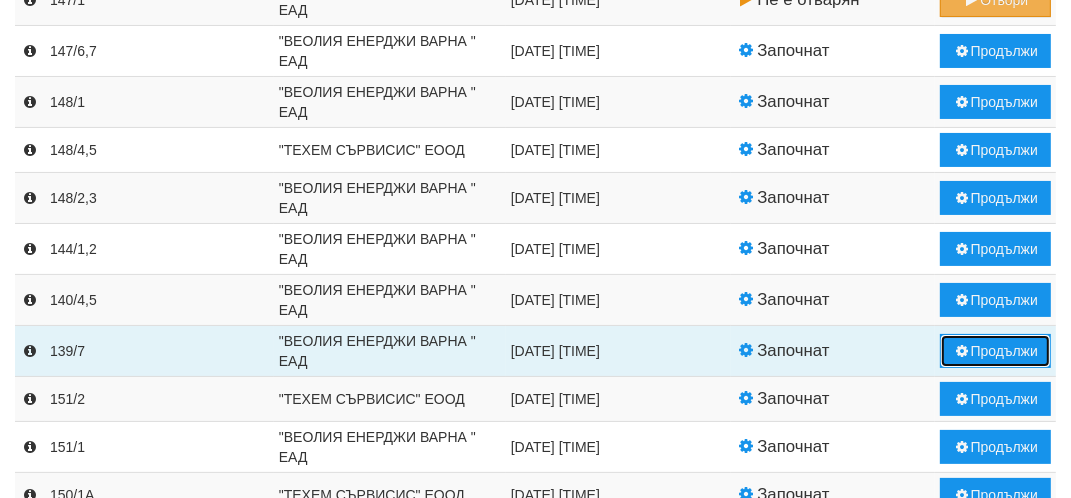 click on "Продължи" at bounding box center (995, 351) 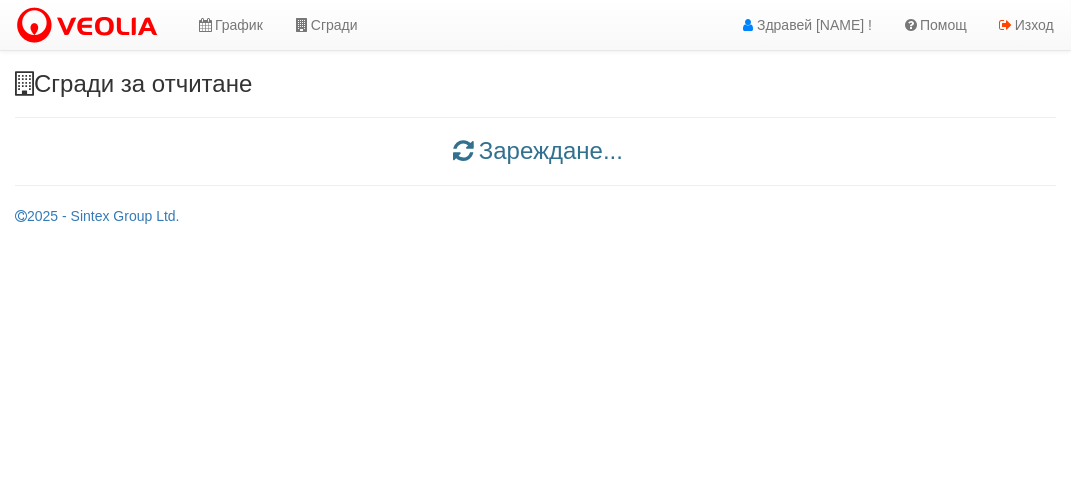 scroll, scrollTop: 0, scrollLeft: 0, axis: both 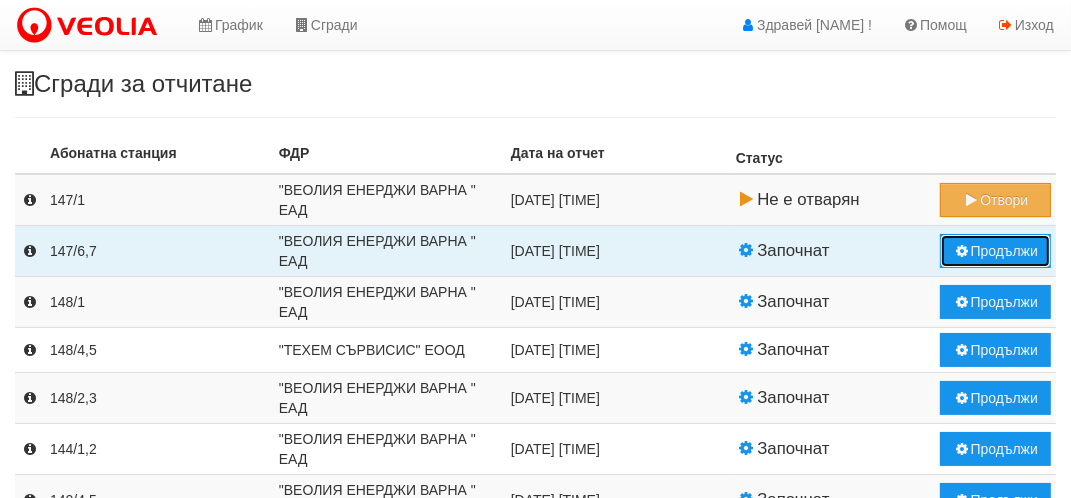 click on "Продължи" at bounding box center (995, 251) 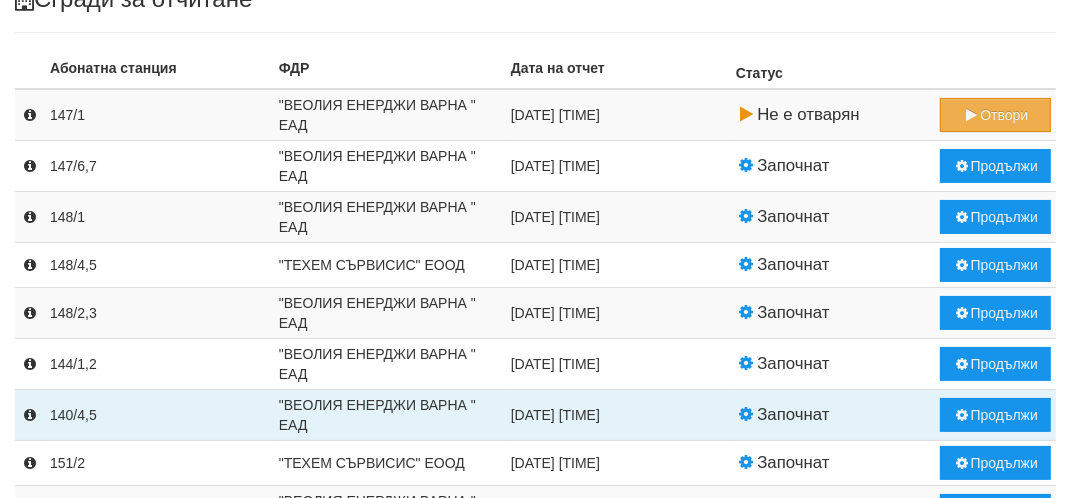scroll, scrollTop: 200, scrollLeft: 0, axis: vertical 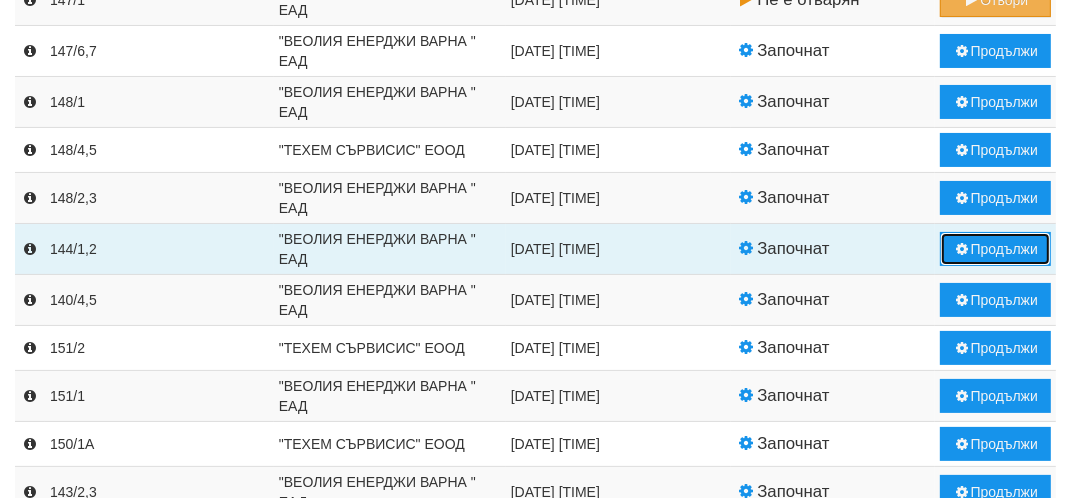 click on "Продължи" at bounding box center [995, 249] 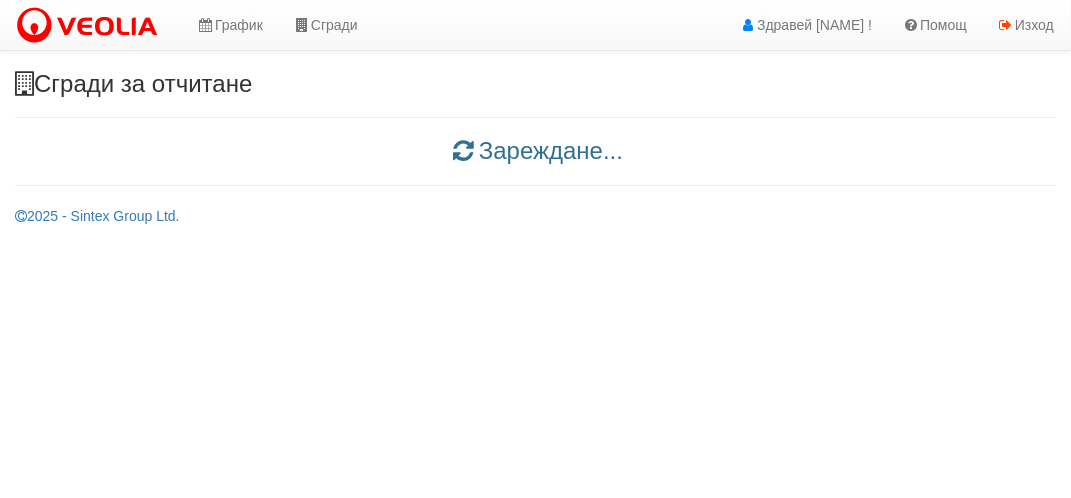 scroll, scrollTop: 0, scrollLeft: 0, axis: both 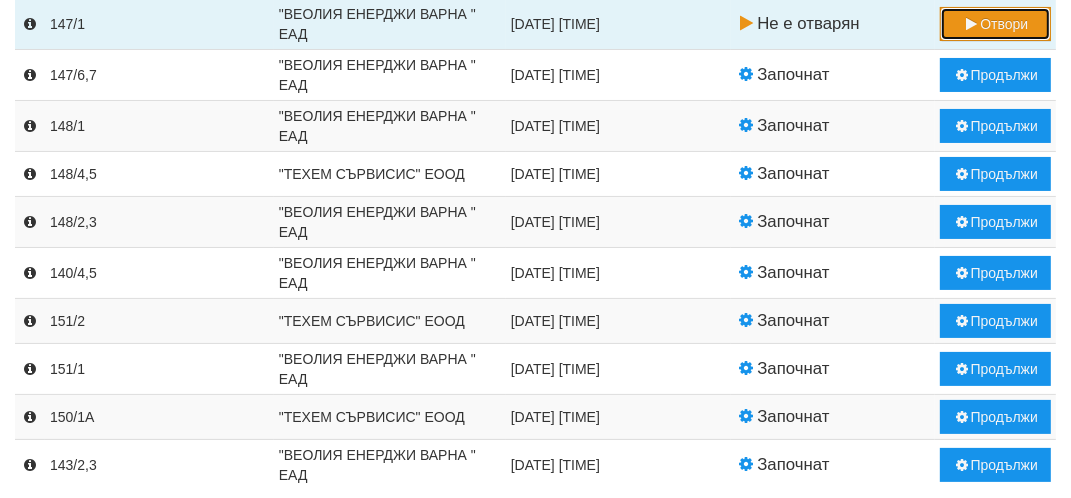 click on "Отвори" at bounding box center (995, 24) 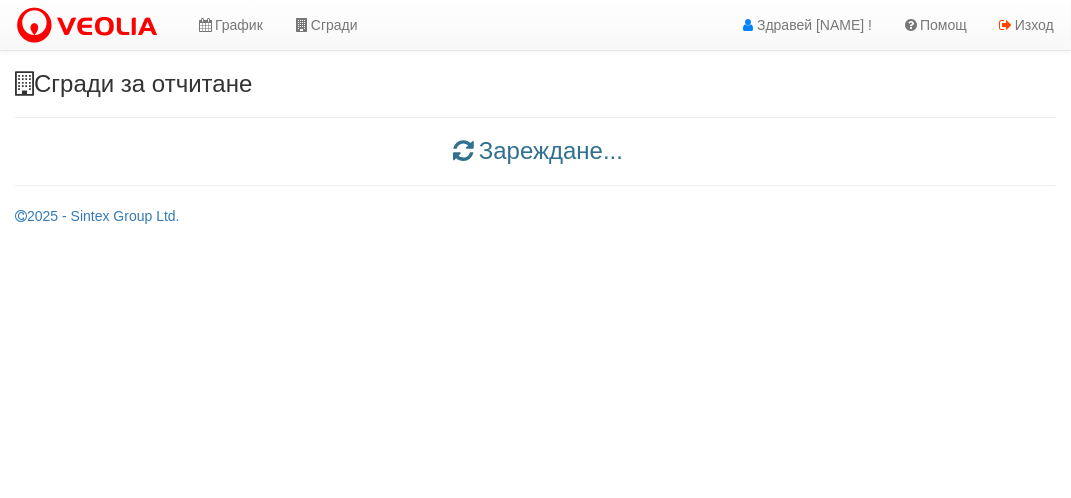 scroll, scrollTop: 0, scrollLeft: 0, axis: both 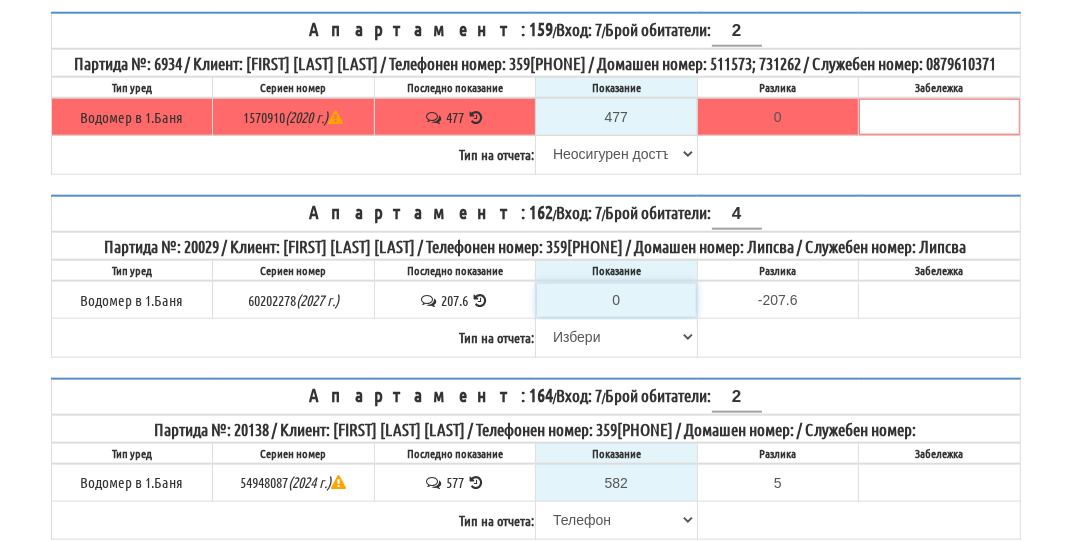 click on "0" at bounding box center [616, 300] 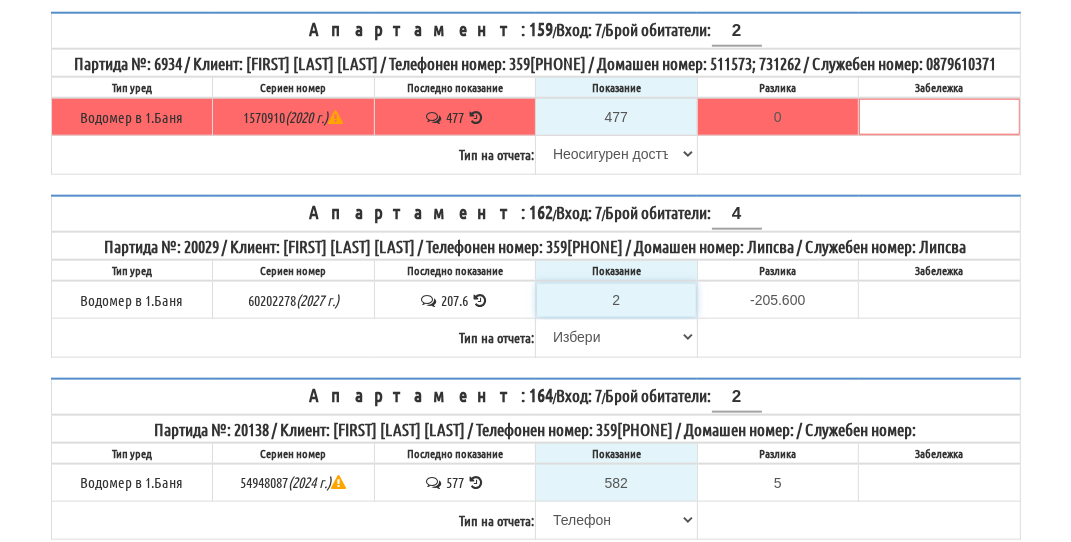 type on "20" 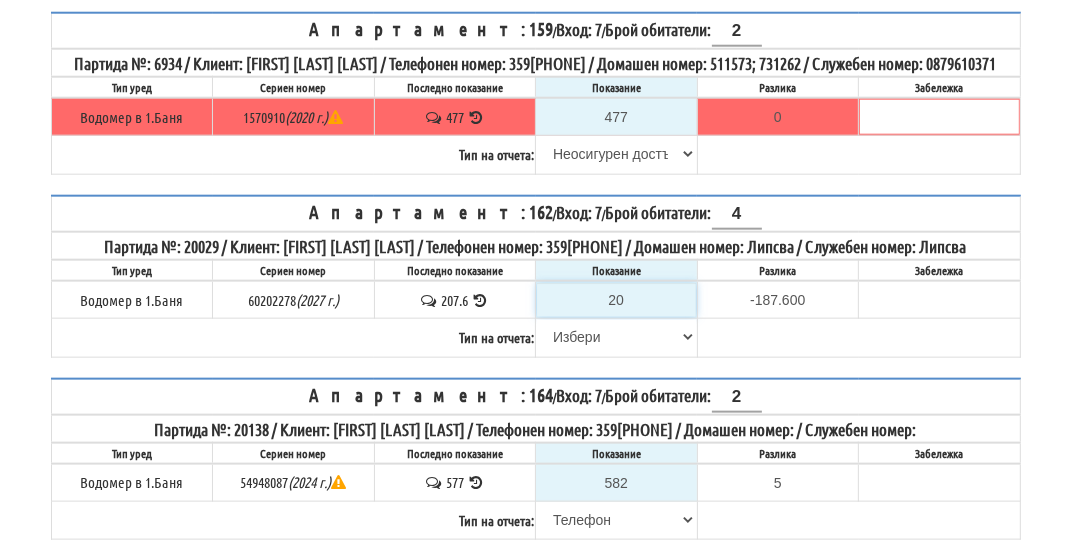 type on "208" 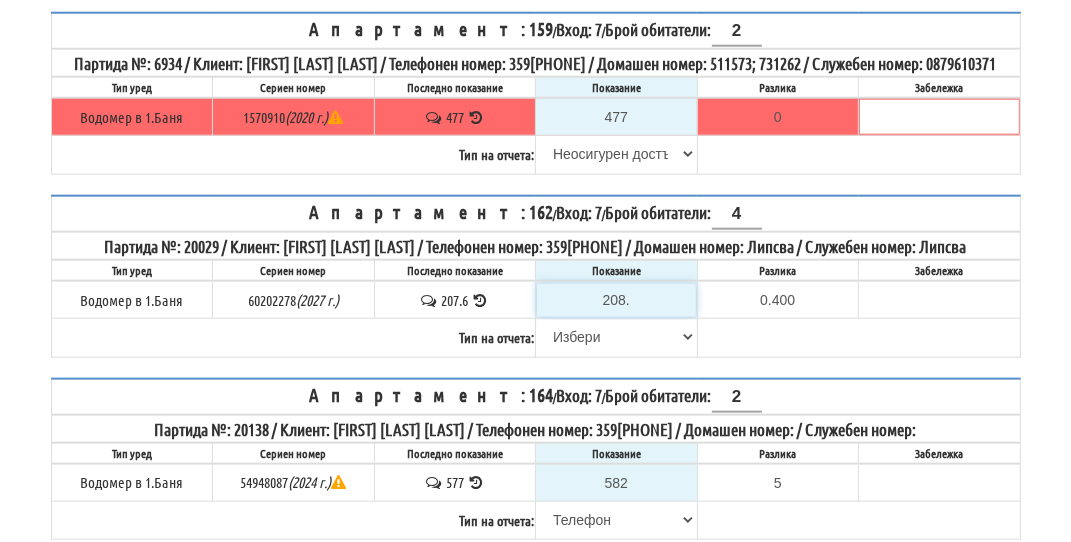 type on "208.8" 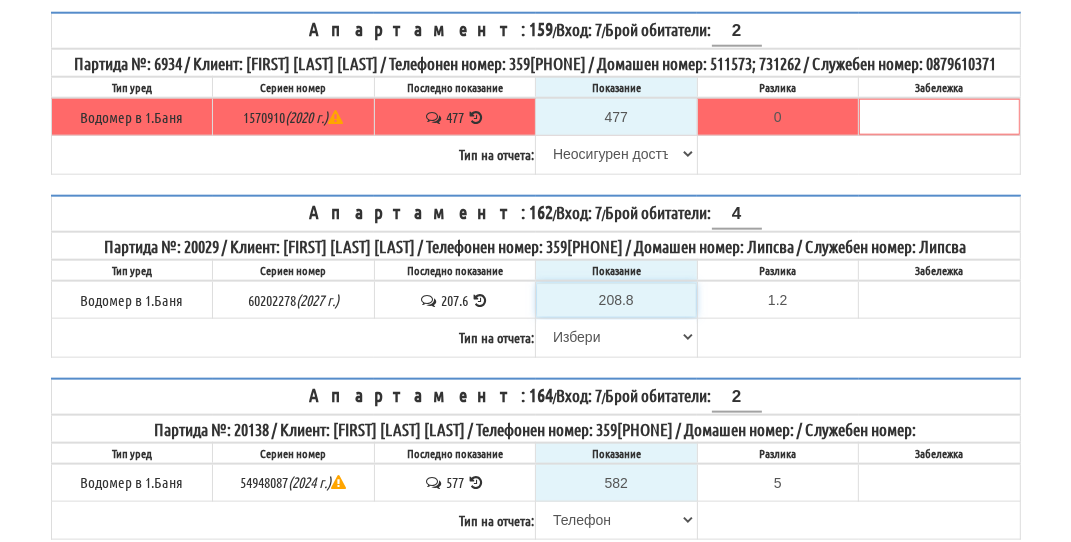 type on "208.8" 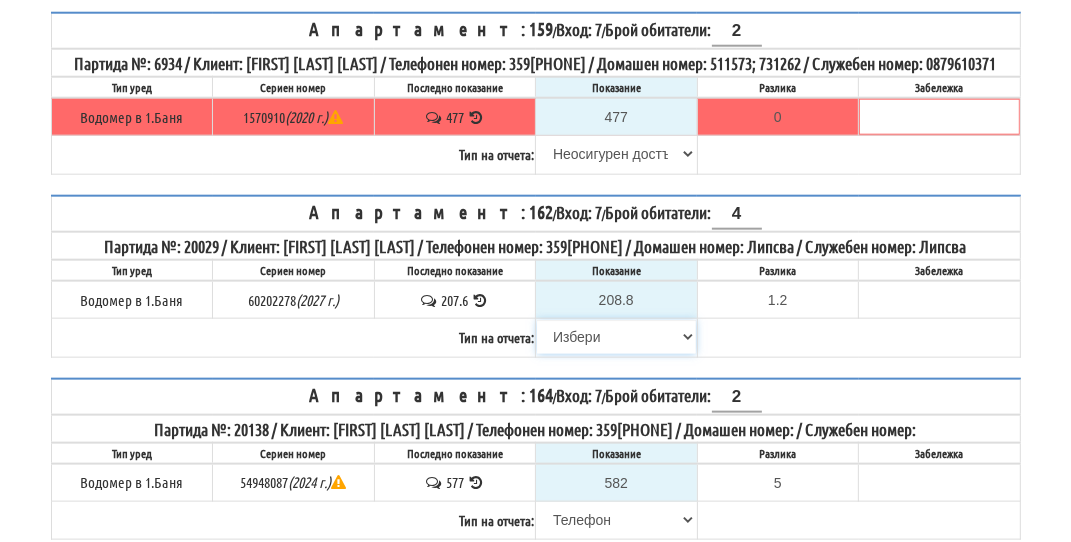 click on "Избери
Визуален
Телефон
Бележка
Неосигурен достъп
Самоотчет
Служебно
Дистанционен" at bounding box center [616, 337] 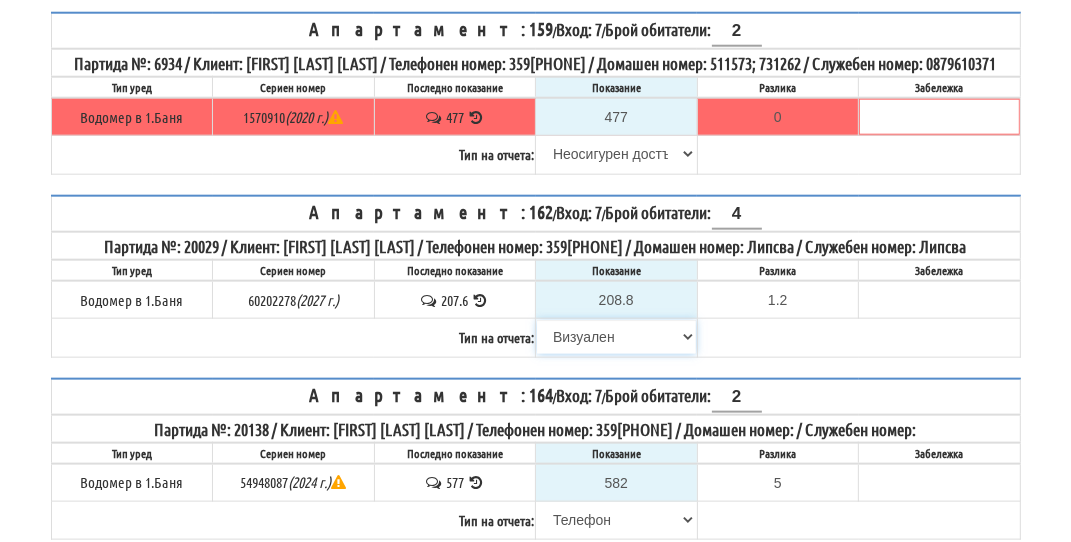 click on "Избери
Визуален
Телефон
Бележка
Неосигурен достъп
Самоотчет
Служебно
Дистанционен" at bounding box center [616, 337] 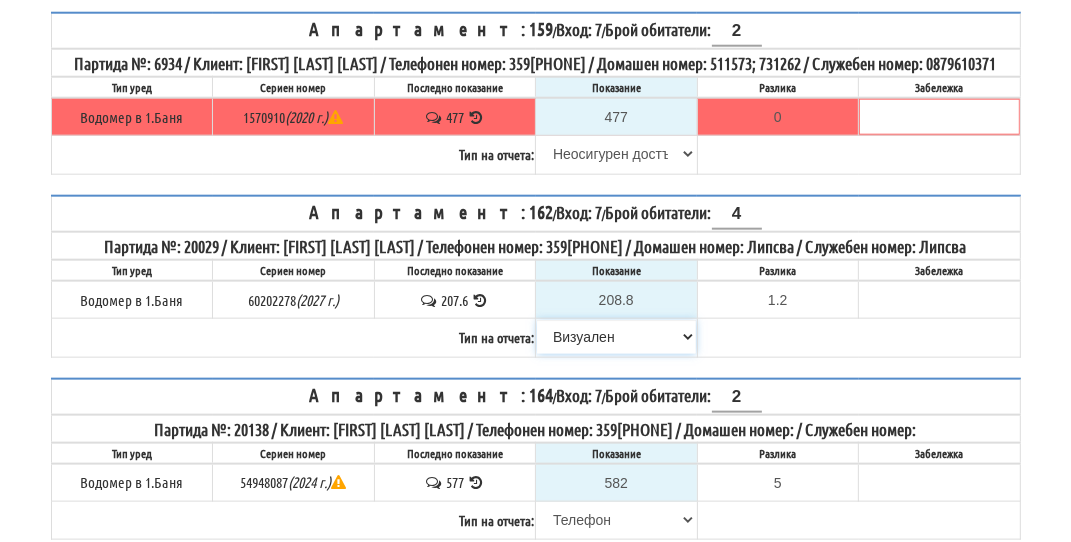 scroll, scrollTop: 1774, scrollLeft: 0, axis: vertical 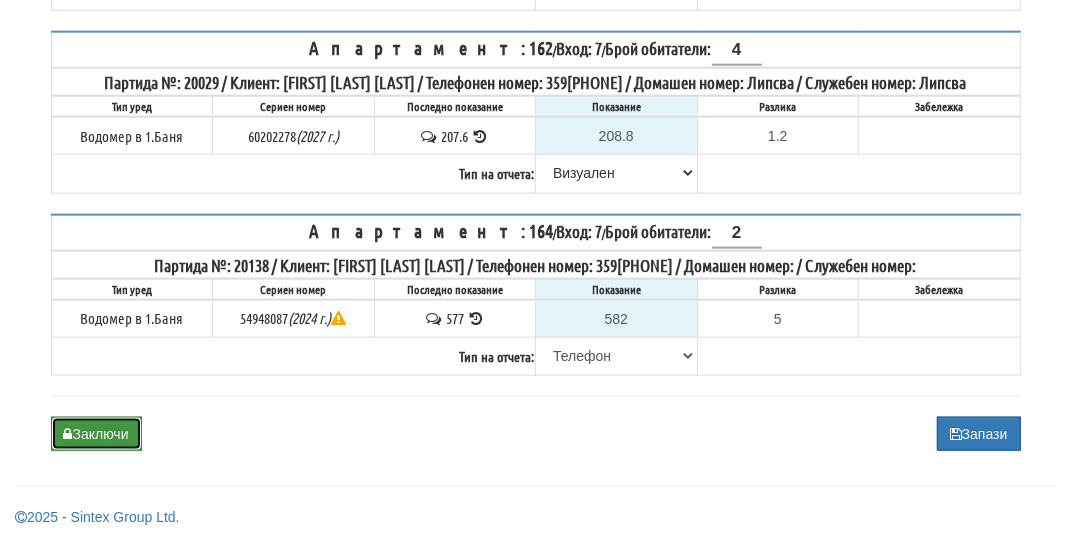 click on "Заключи" at bounding box center [96, 434] 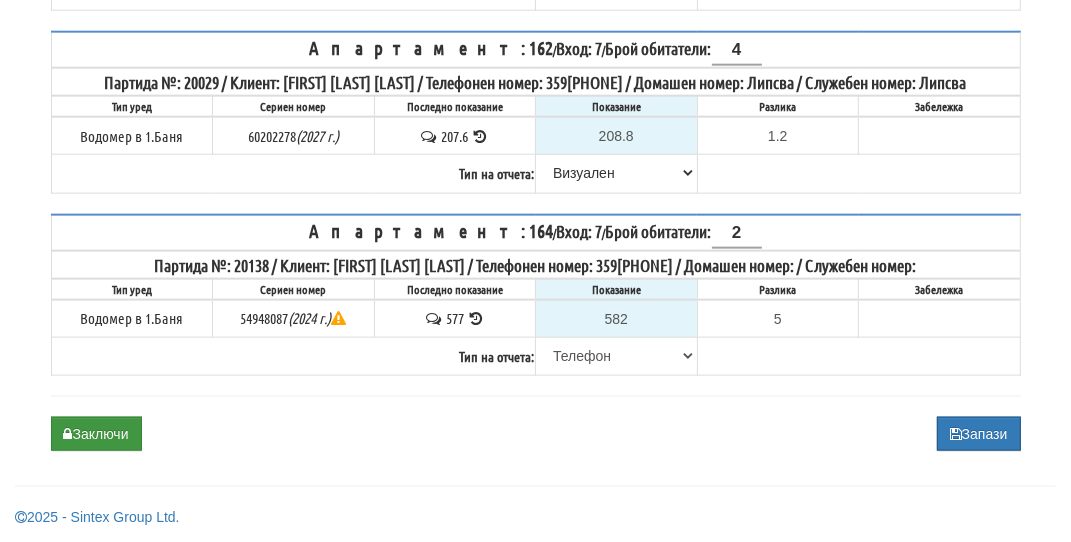 type on "0.0" 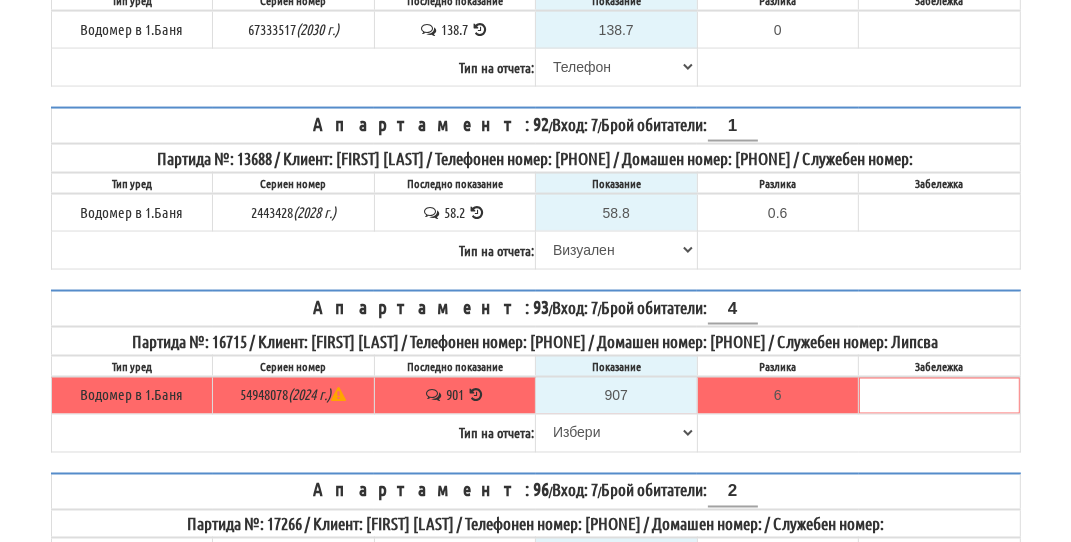 scroll, scrollTop: 2300, scrollLeft: 0, axis: vertical 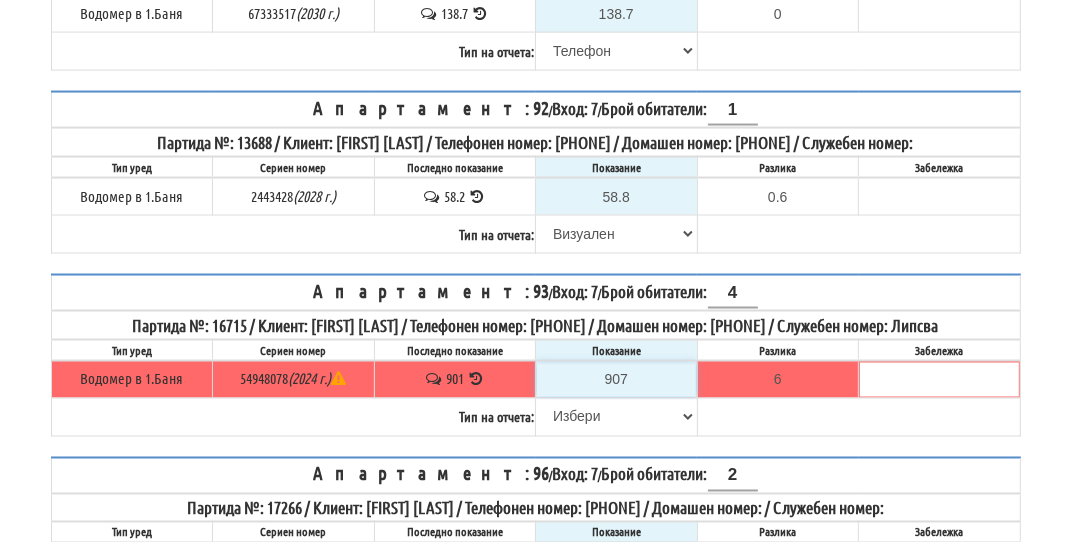 click on "907" at bounding box center [616, 380] 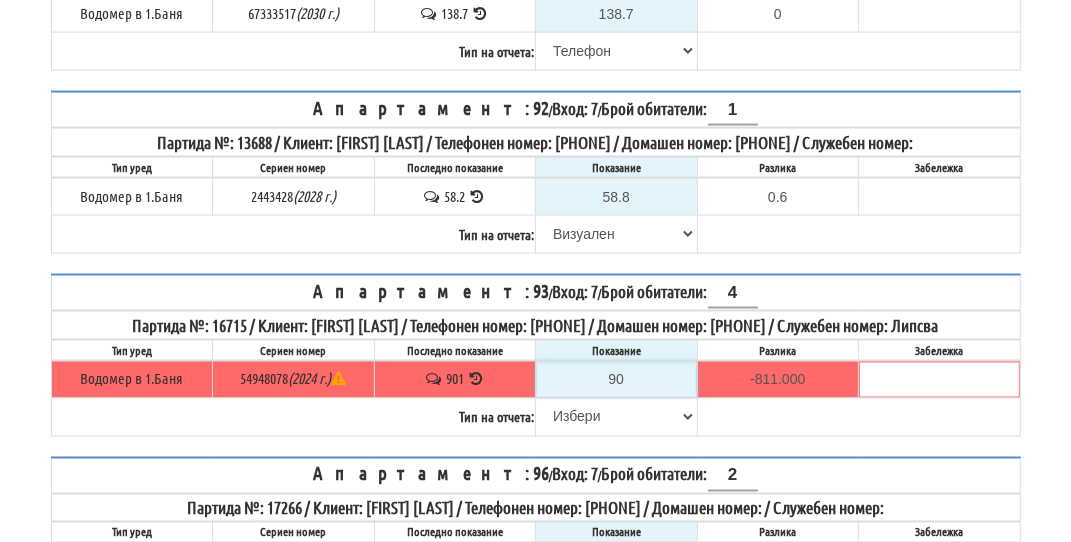 type on "908" 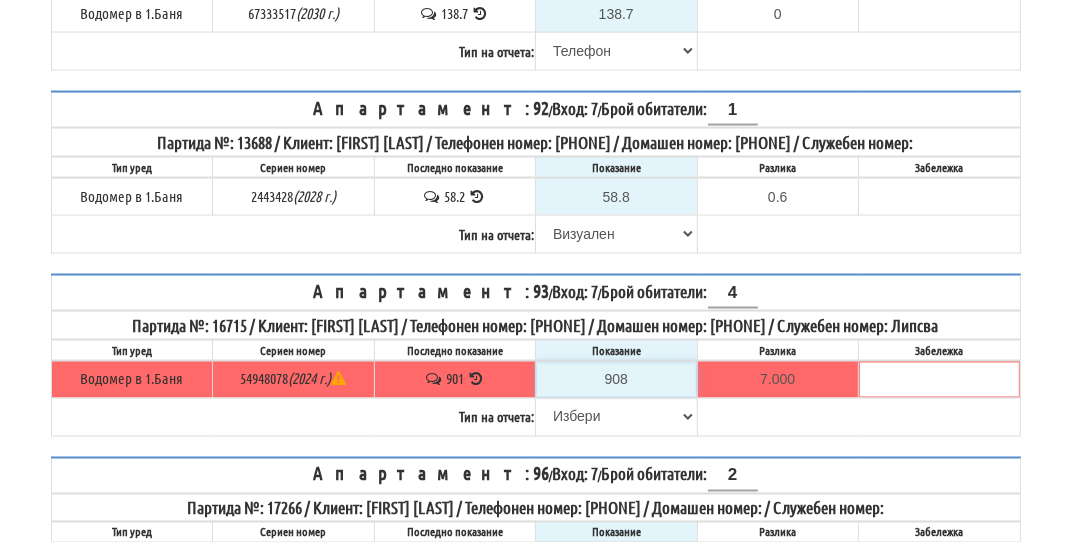 type on "908" 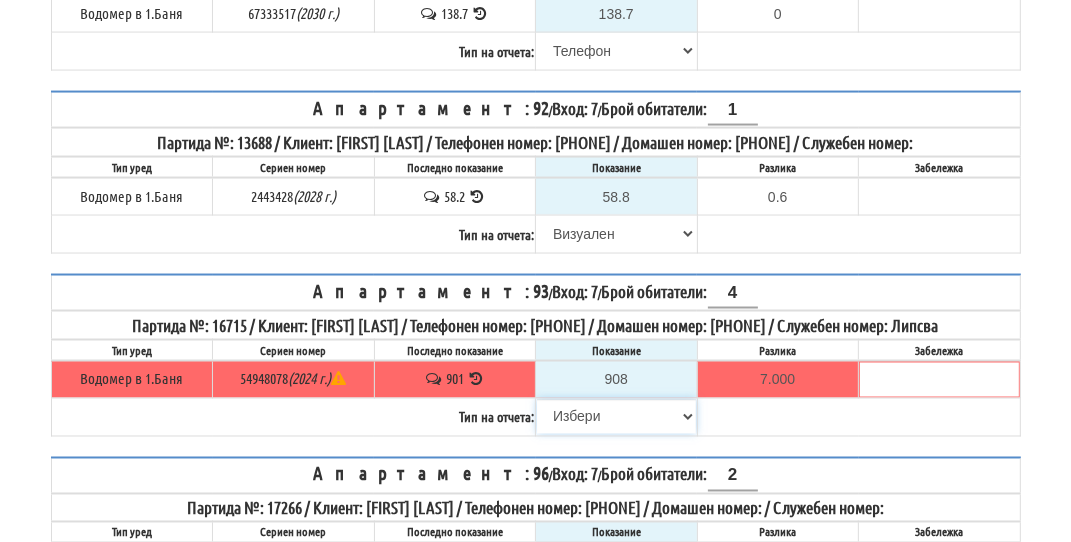 click on "Избери
Визуален
Телефон
Бележка
Неосигурен достъп
Самоотчет
Служебно
Дистанционен" at bounding box center (616, 417) 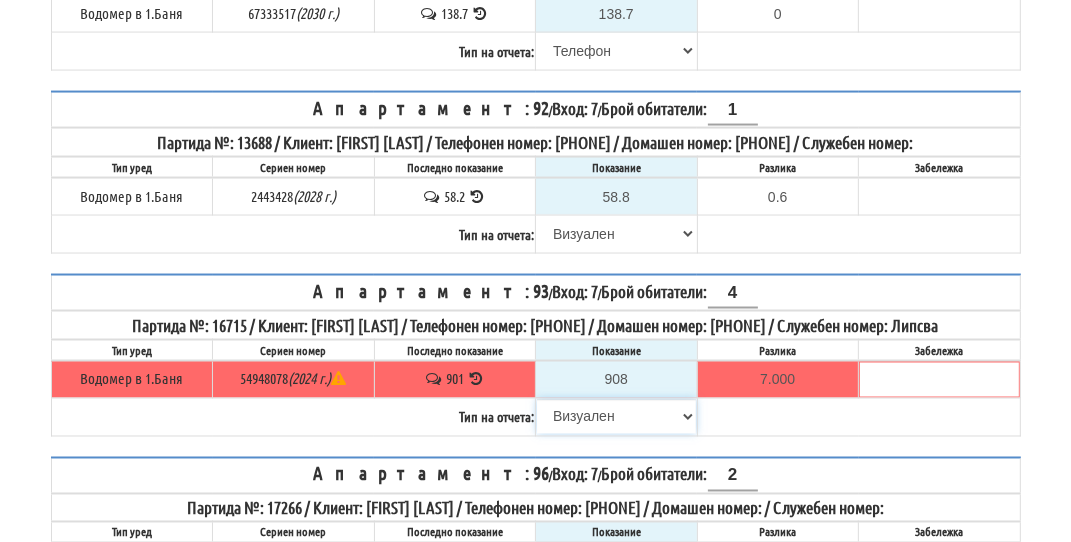 click on "Избери
Визуален
Телефон
Бележка
Неосигурен достъп
Самоотчет
Служебно
Дистанционен" at bounding box center (616, 417) 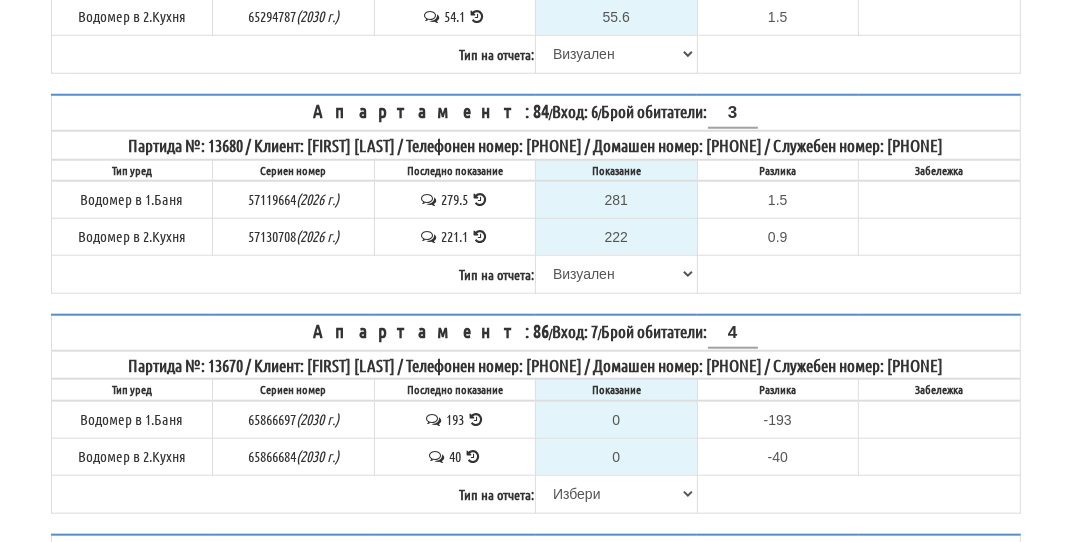 scroll, scrollTop: 1300, scrollLeft: 0, axis: vertical 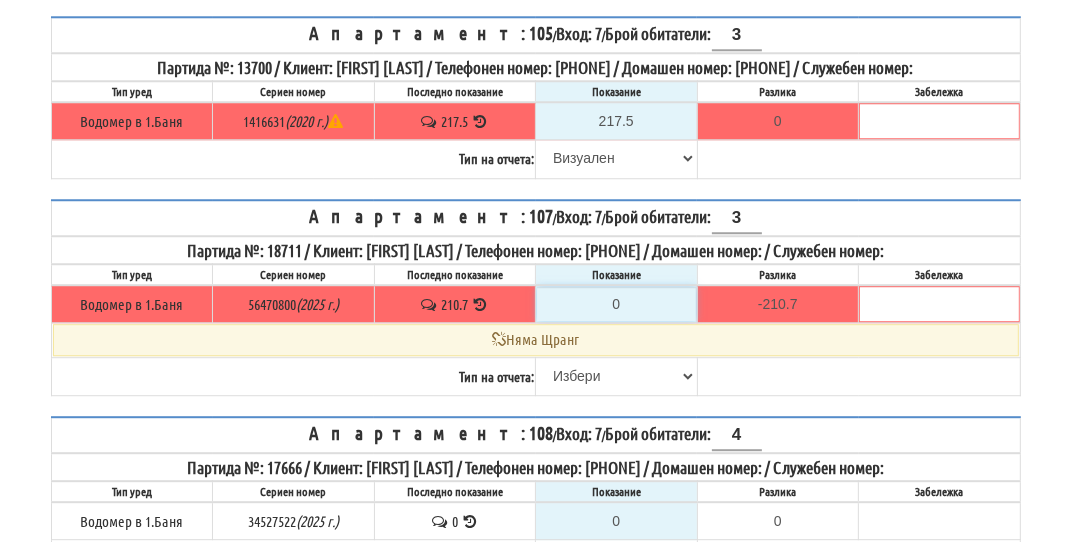 click on "0" at bounding box center [616, 304] 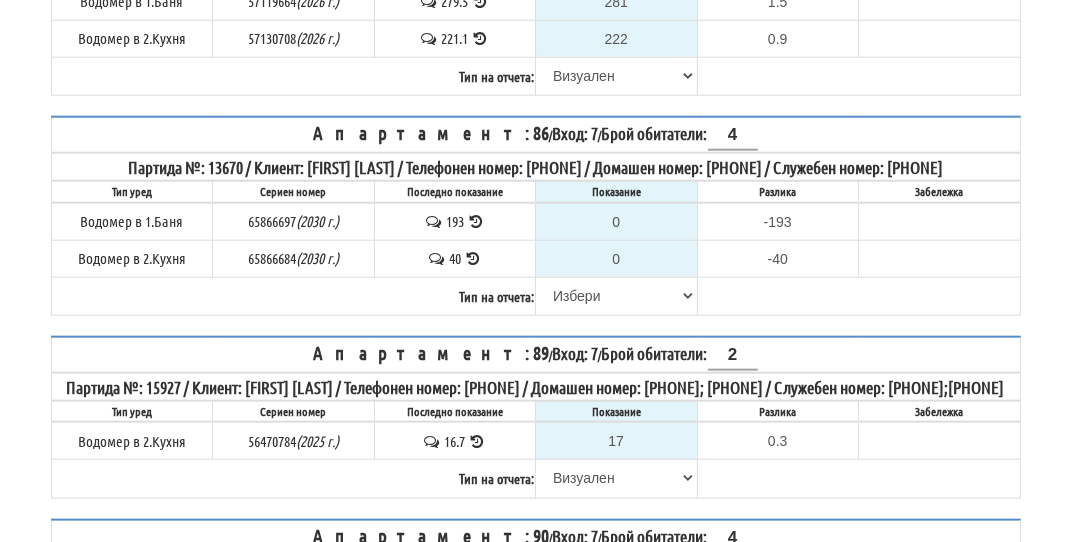 scroll, scrollTop: 1430, scrollLeft: 0, axis: vertical 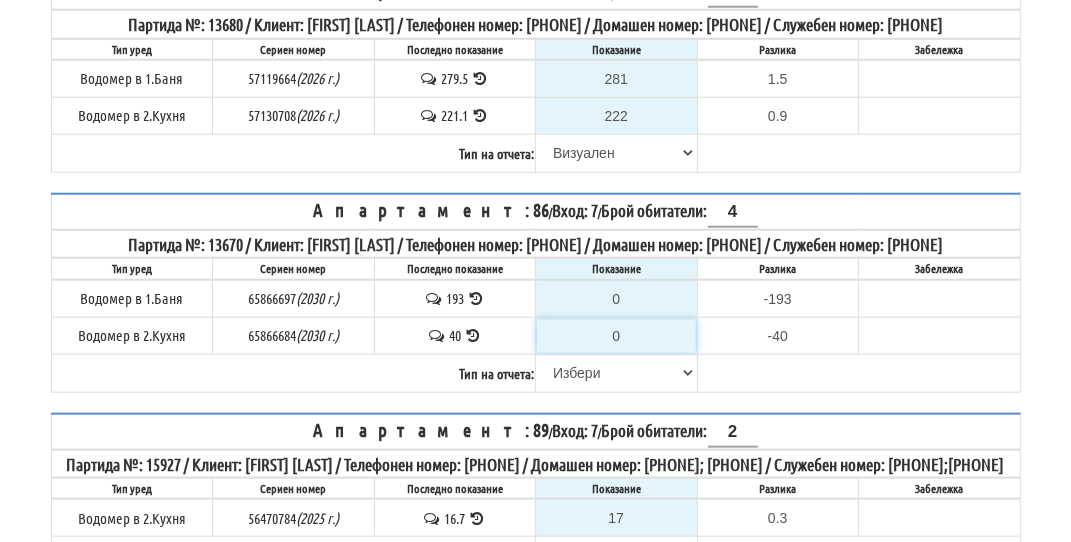 click on "0" at bounding box center (616, 336) 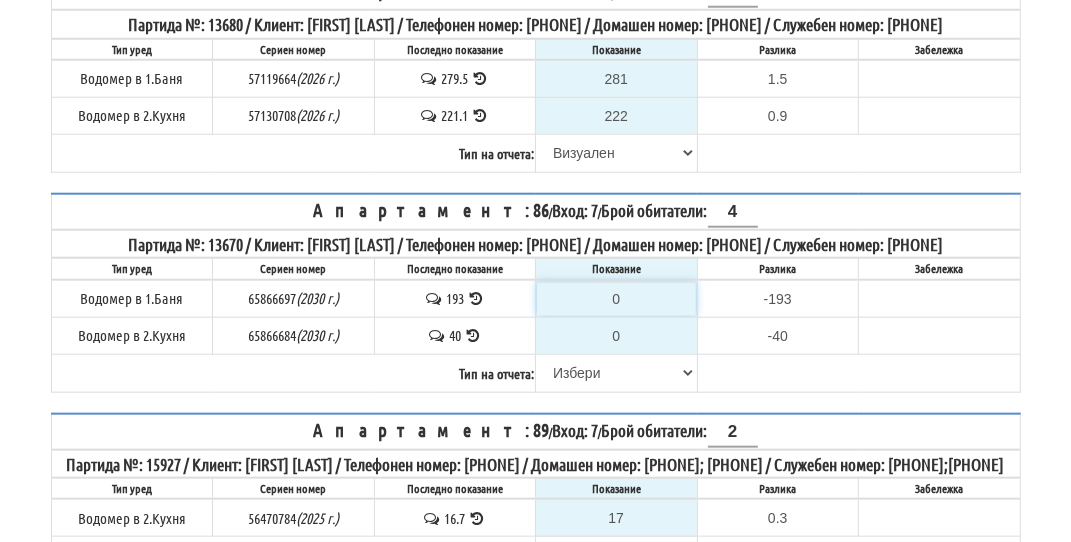 click on "0" at bounding box center (616, 299) 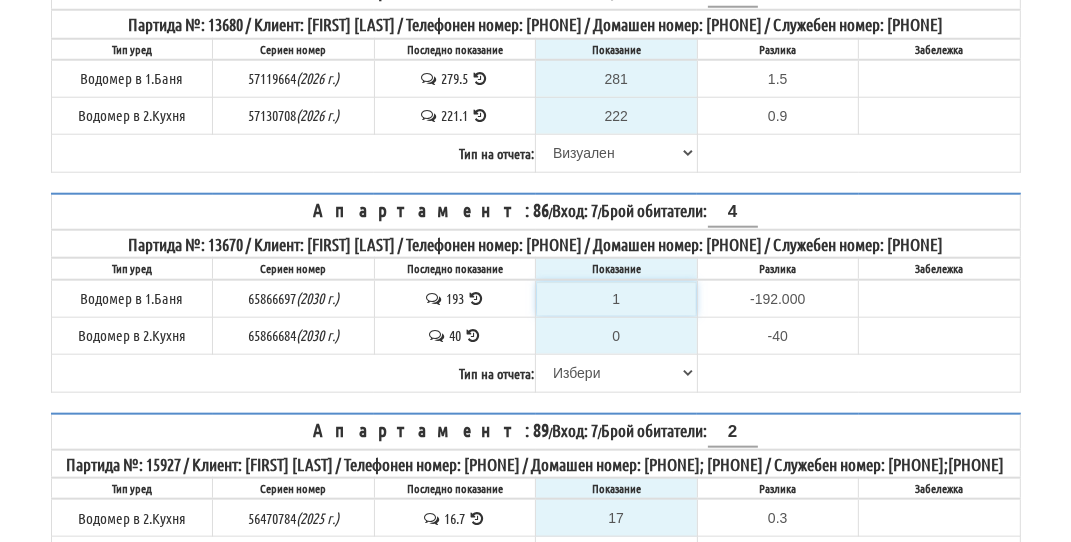 type on "19" 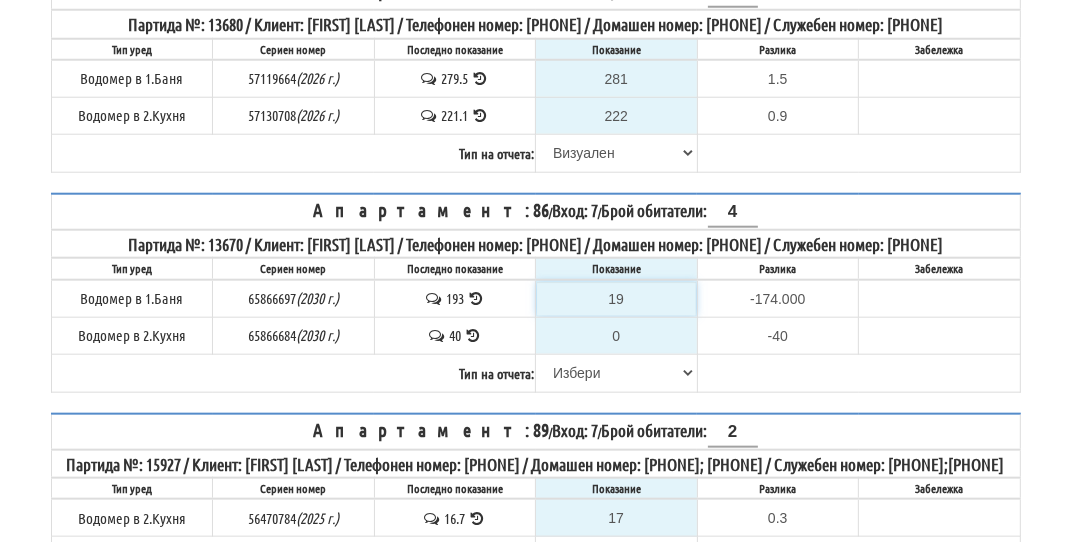 type on "196" 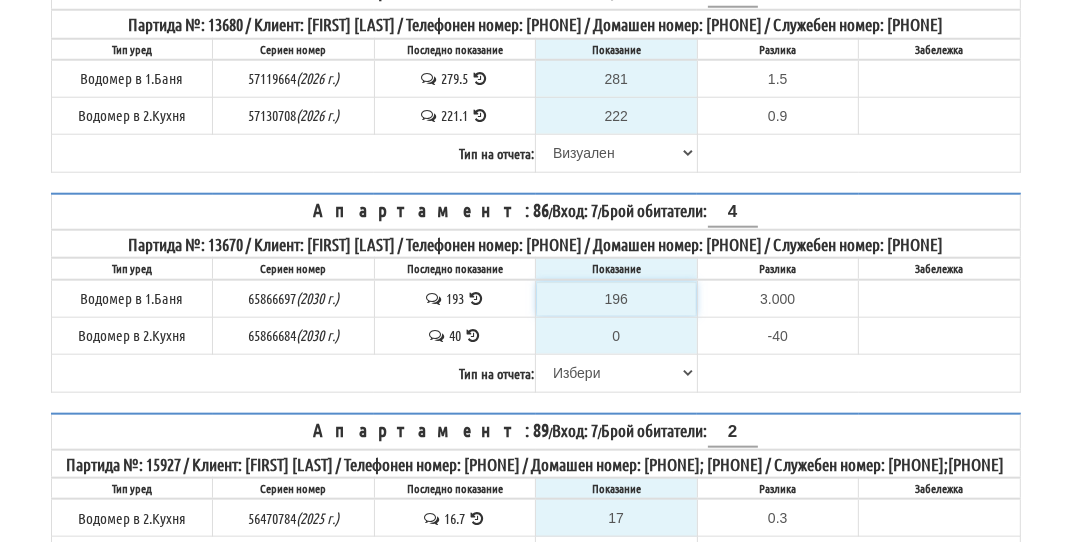 type on "196" 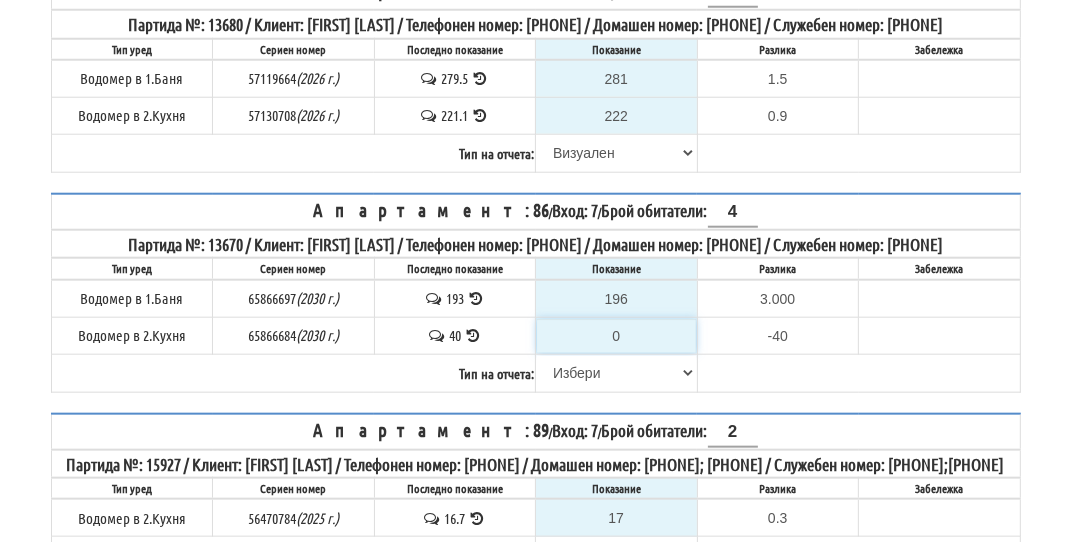type on "-40.000" 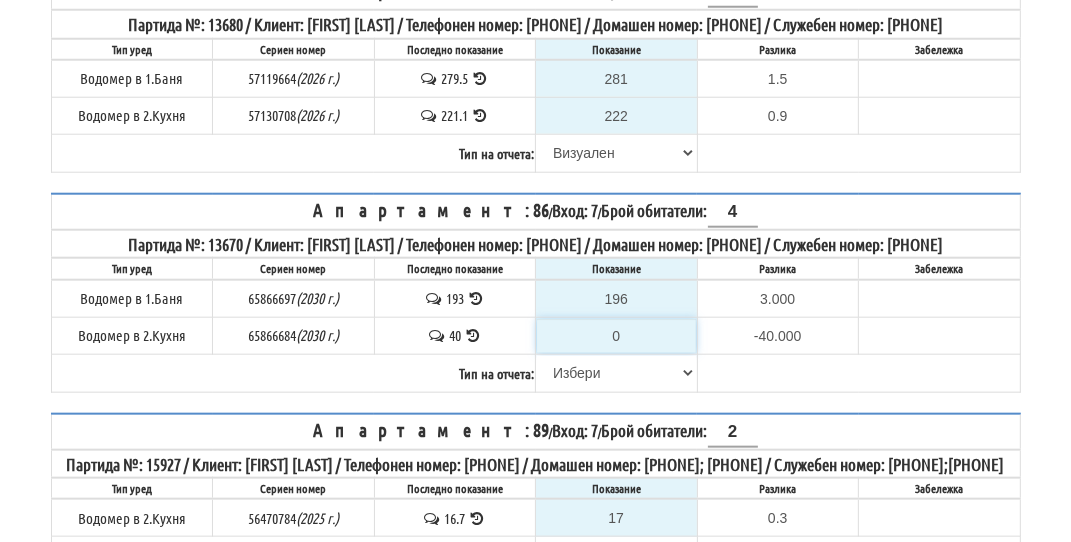 type on "4" 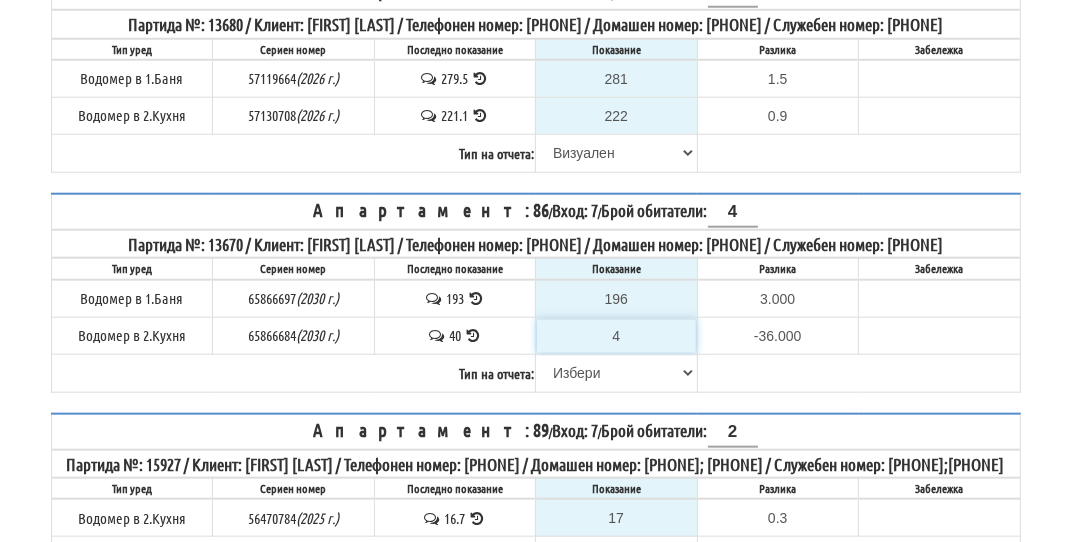 type on "41" 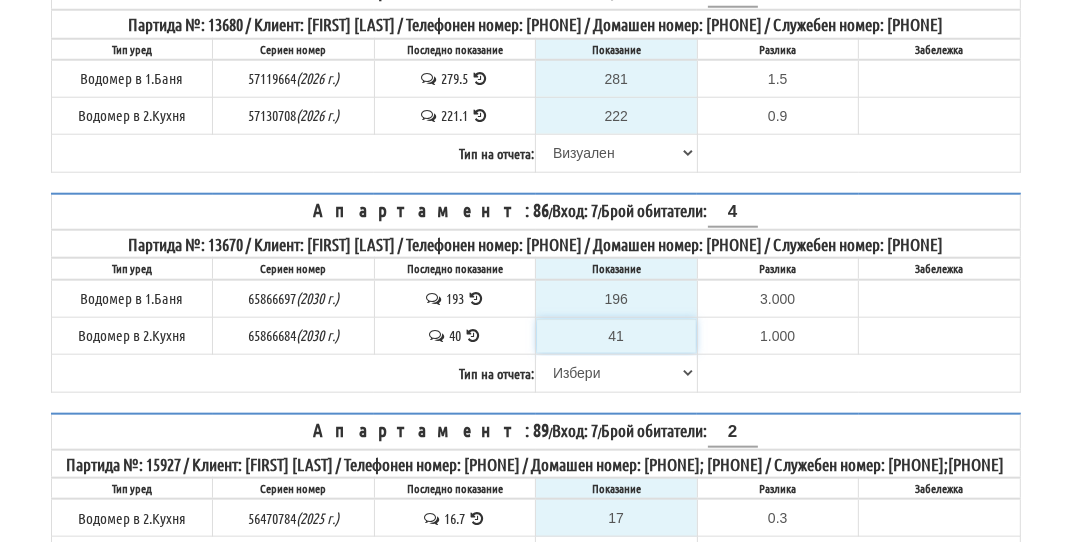 type on "41" 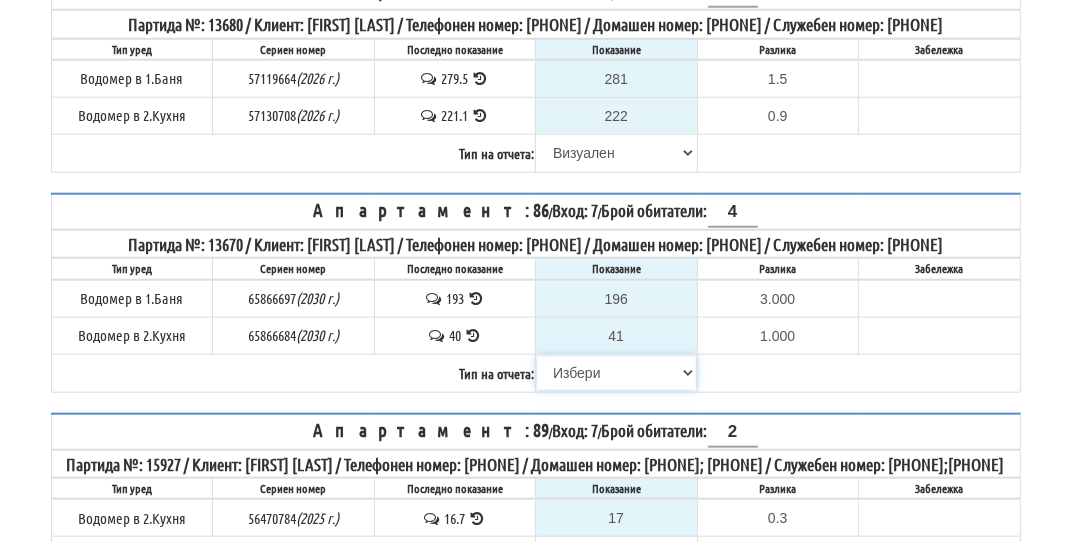 click on "Избери
Визуален
Телефон
Бележка
Неосигурен достъп
Самоотчет
Служебно
Дистанционен" at bounding box center [616, 373] 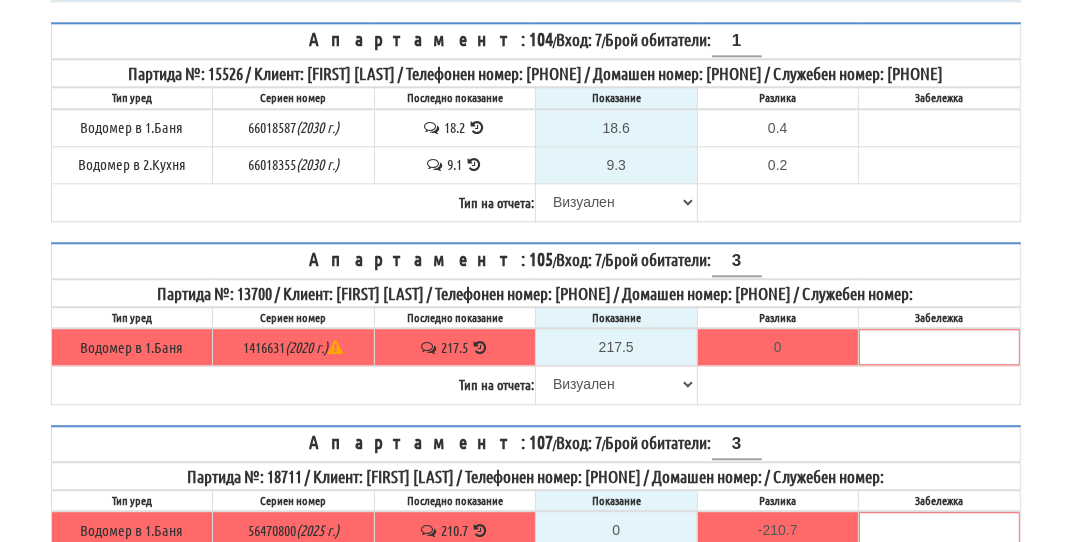 scroll, scrollTop: 4030, scrollLeft: 0, axis: vertical 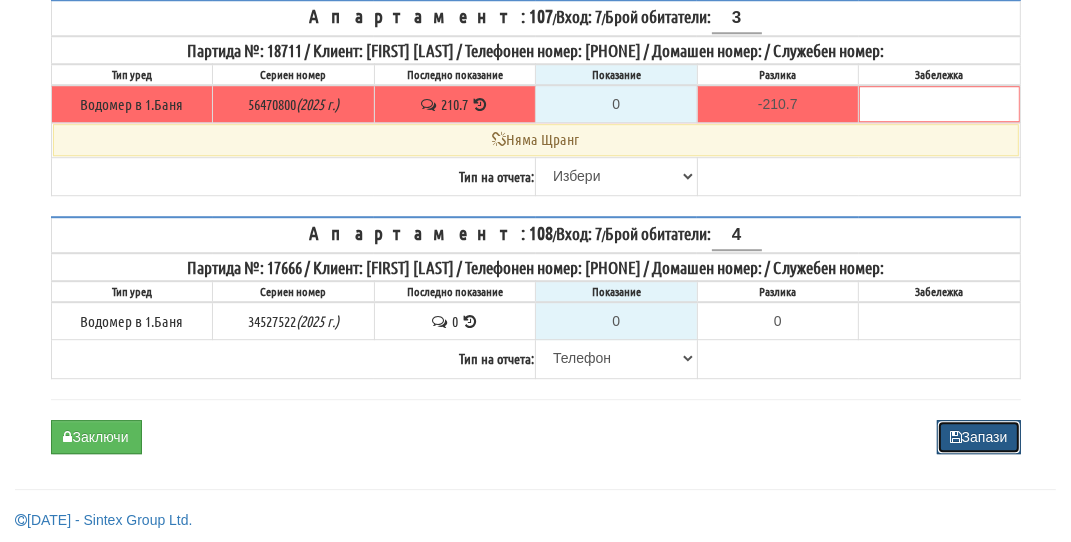click on "Запази" at bounding box center (979, 437) 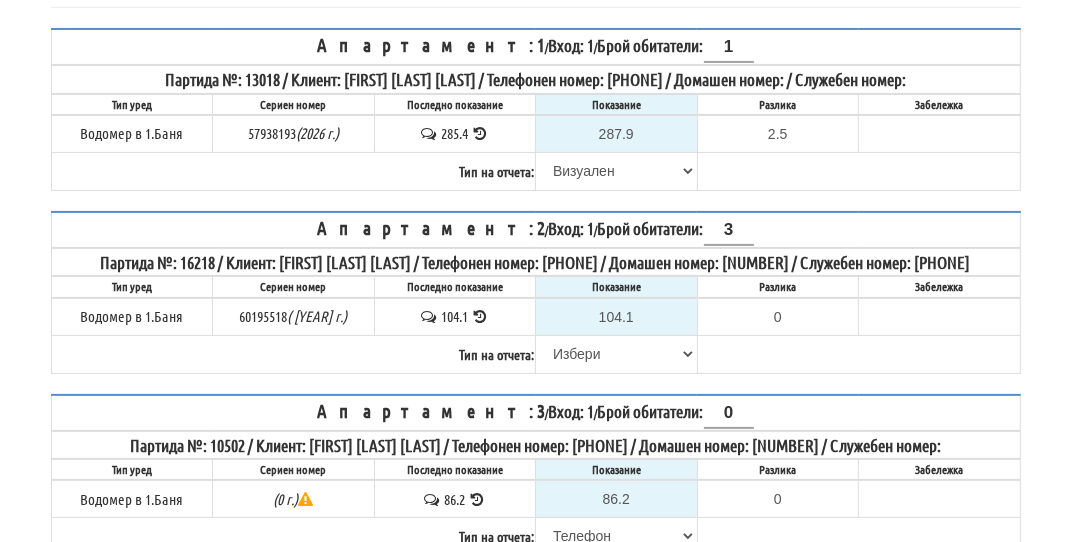 scroll, scrollTop: 300, scrollLeft: 0, axis: vertical 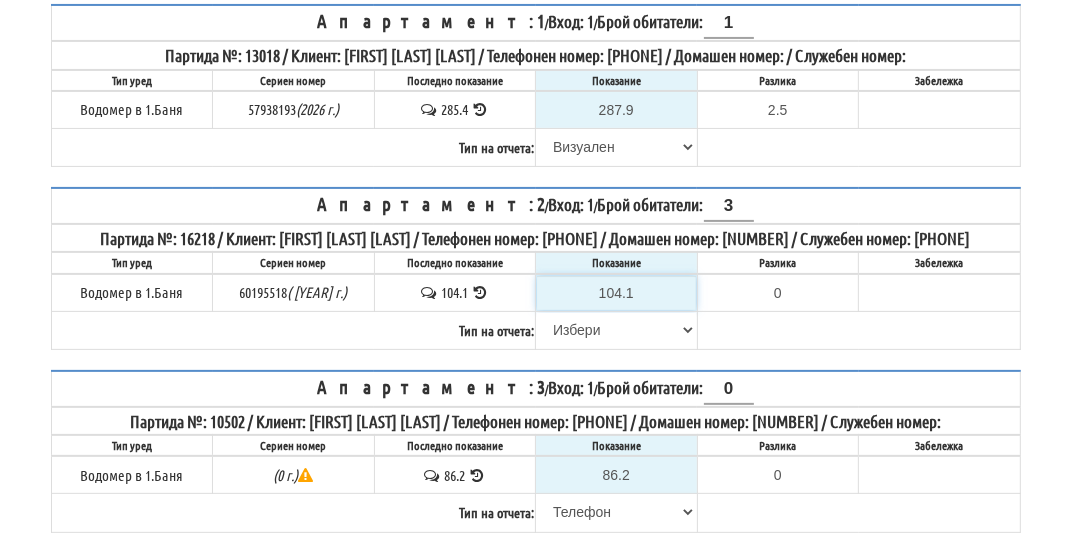 click on "104.1" at bounding box center [616, 293] 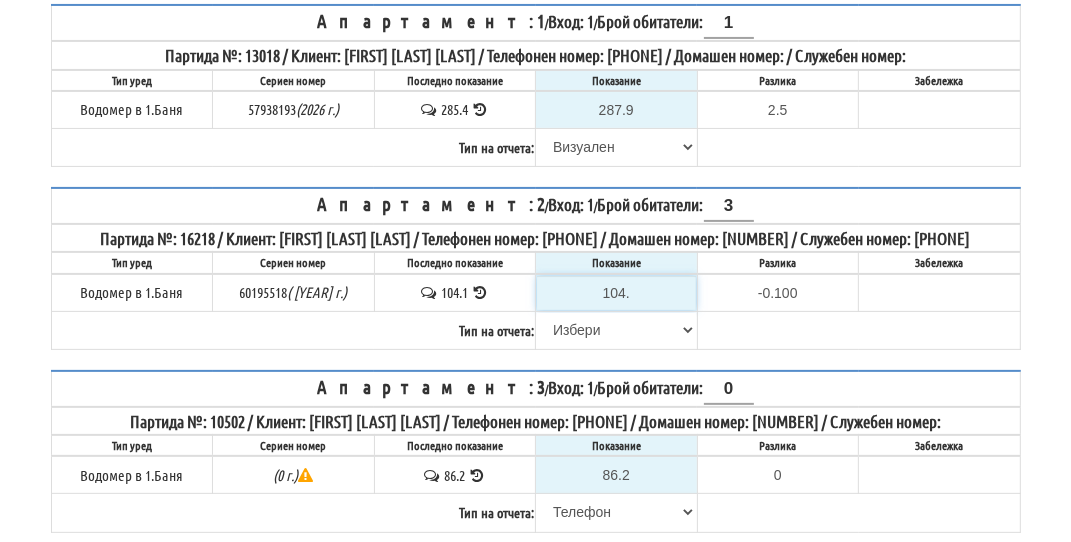 type on "104.7" 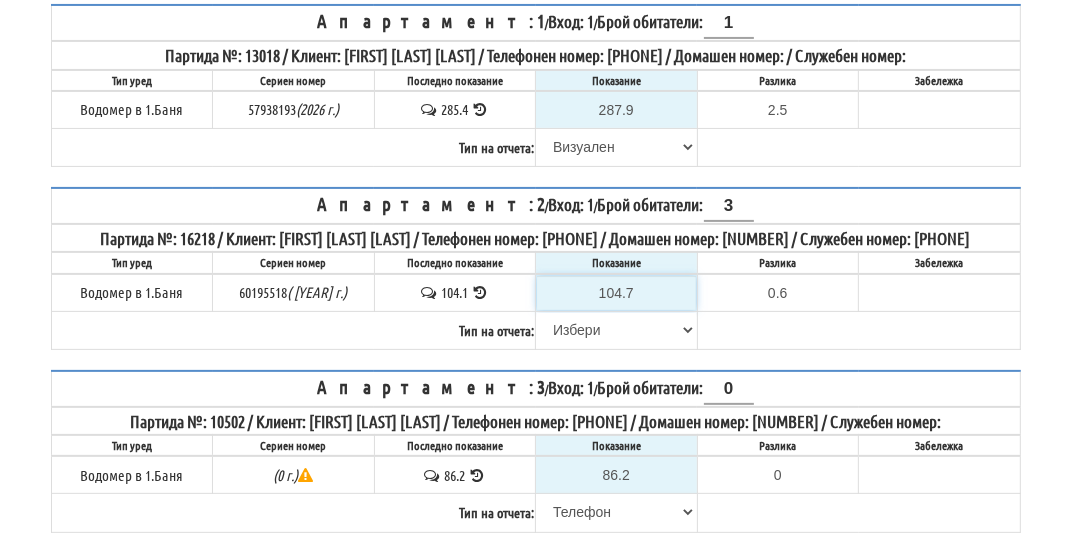 type on "104.7" 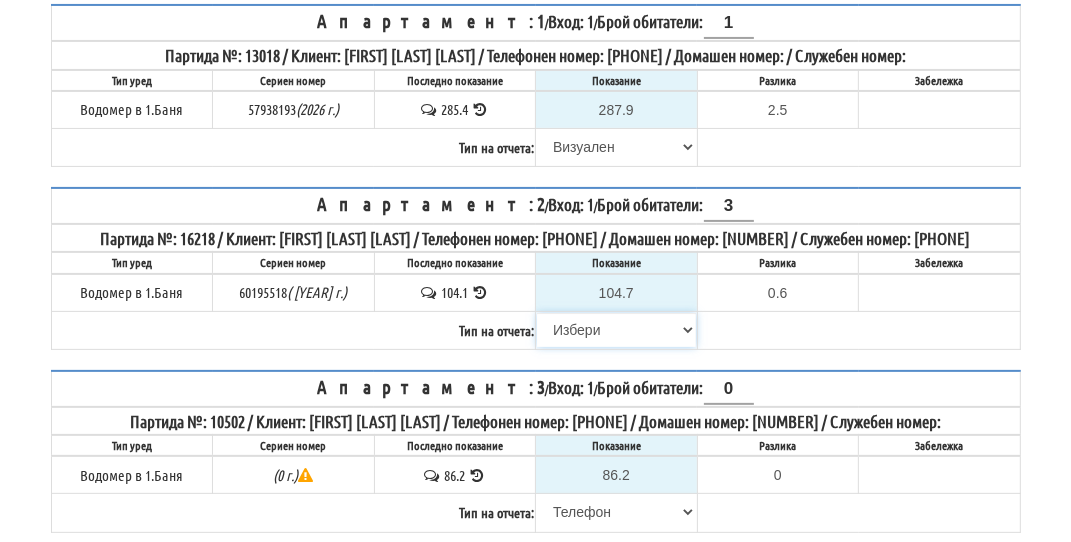 click on "Избери
Визуален
Телефон
Бележка
Неосигурен достъп
Самоотчет
Служебно
Дистанционен" at bounding box center [616, 330] 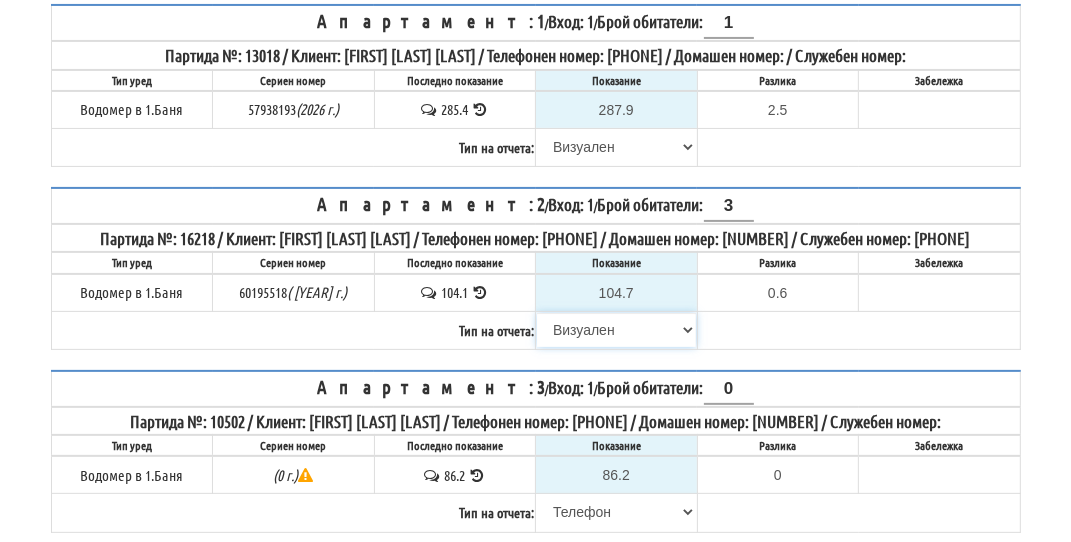 click on "Избери
Визуален
Телефон
Бележка
Неосигурен достъп
Самоотчет
Служебно
Дистанционен" at bounding box center (616, 330) 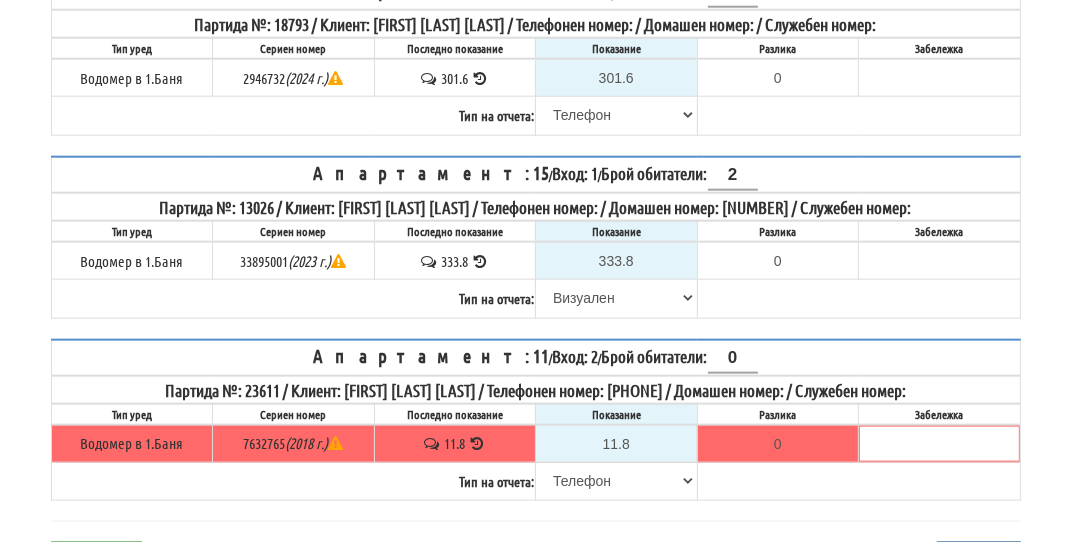 scroll, scrollTop: 1749, scrollLeft: 0, axis: vertical 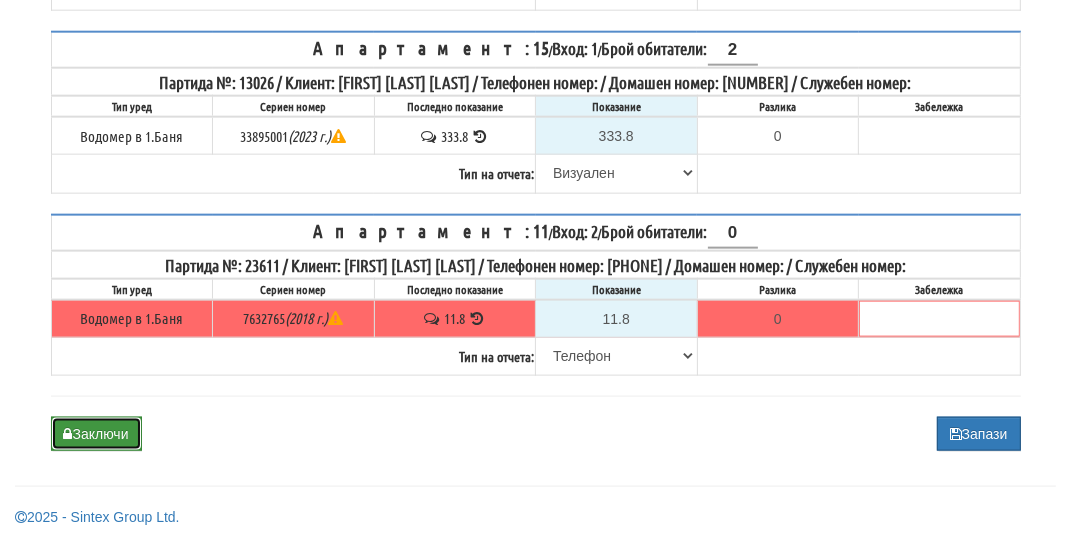 click on "Заключи" at bounding box center (96, 434) 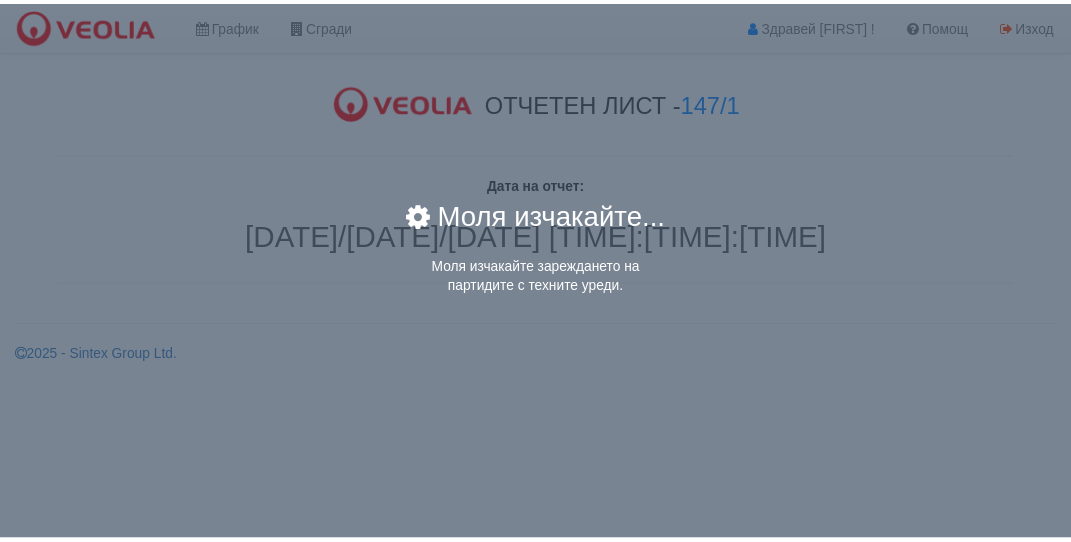 scroll, scrollTop: 0, scrollLeft: 0, axis: both 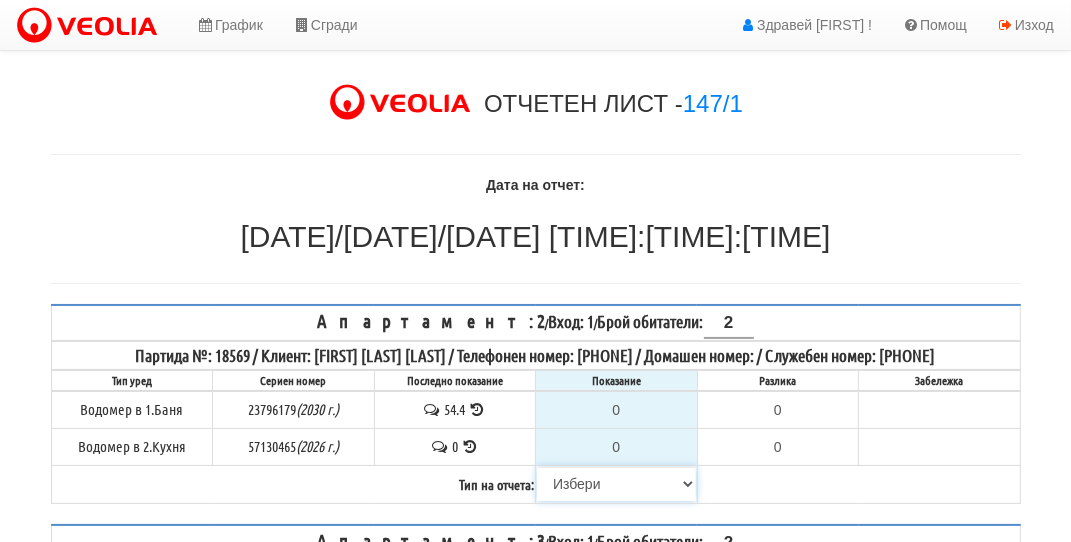 click on "Избери
Визуален
Телефон
Бележка
Неосигурен достъп
Самоотчет
Служебно
Дистанционен" at bounding box center (616, 484) 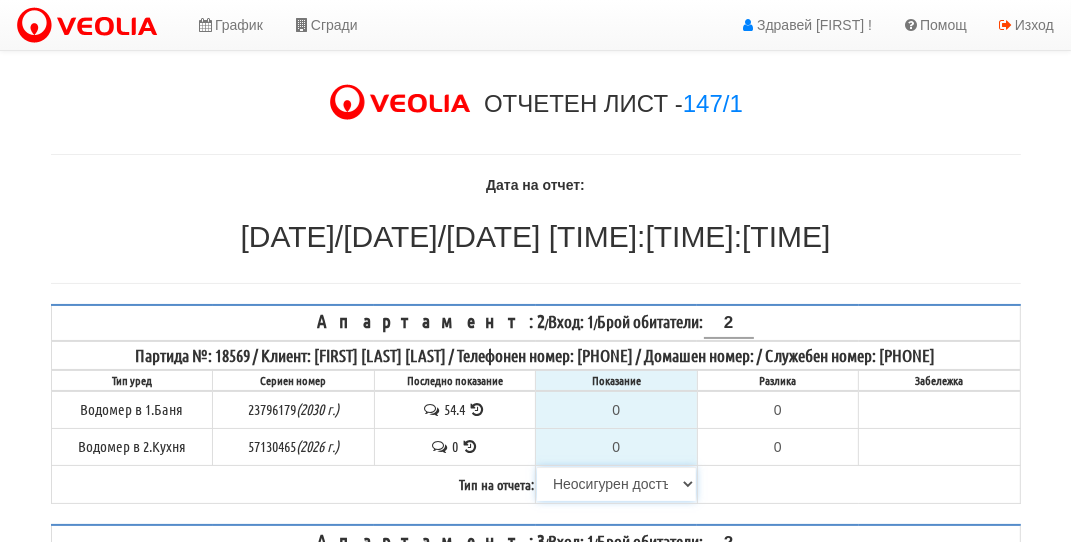 click on "Избери
Визуален
Телефон
Бележка
Неосигурен достъп
Самоотчет
Служебно
Дистанционен" at bounding box center (616, 484) 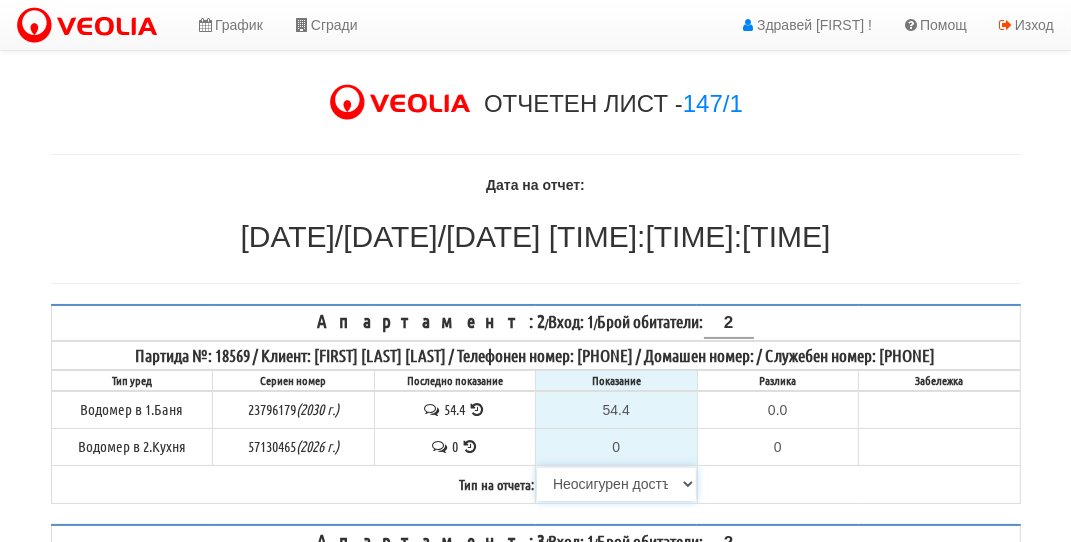type on "0.000" 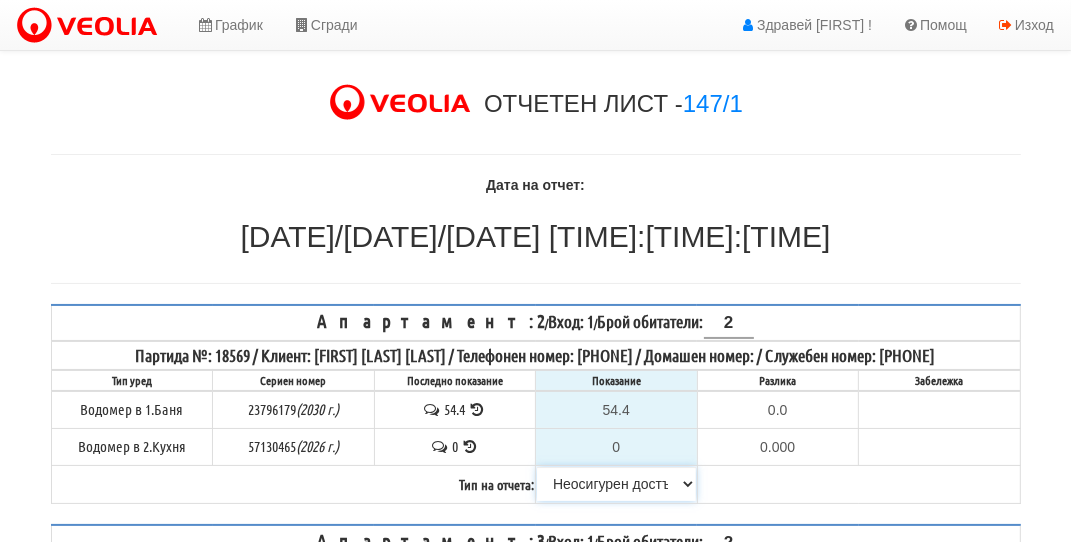 click on "Избери
Визуален
Телефон
Бележка
Неосигурен достъп
Самоотчет
Служебно
Дистанционен" at bounding box center [616, 484] 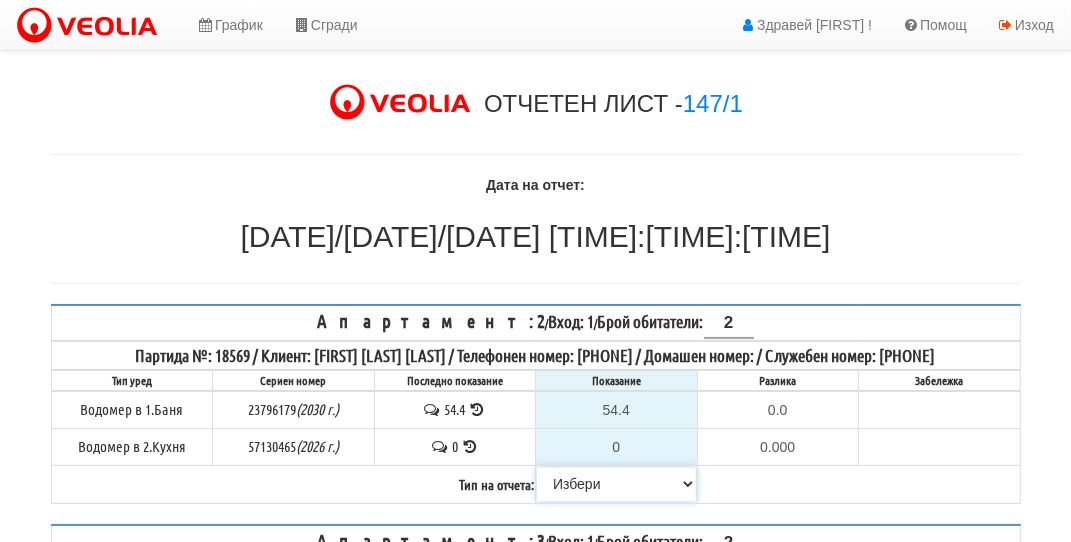 click on "Избери
Визуален
Телефон
Бележка
Неосигурен достъп
Самоотчет
Служебно
Дистанционен" at bounding box center (616, 484) 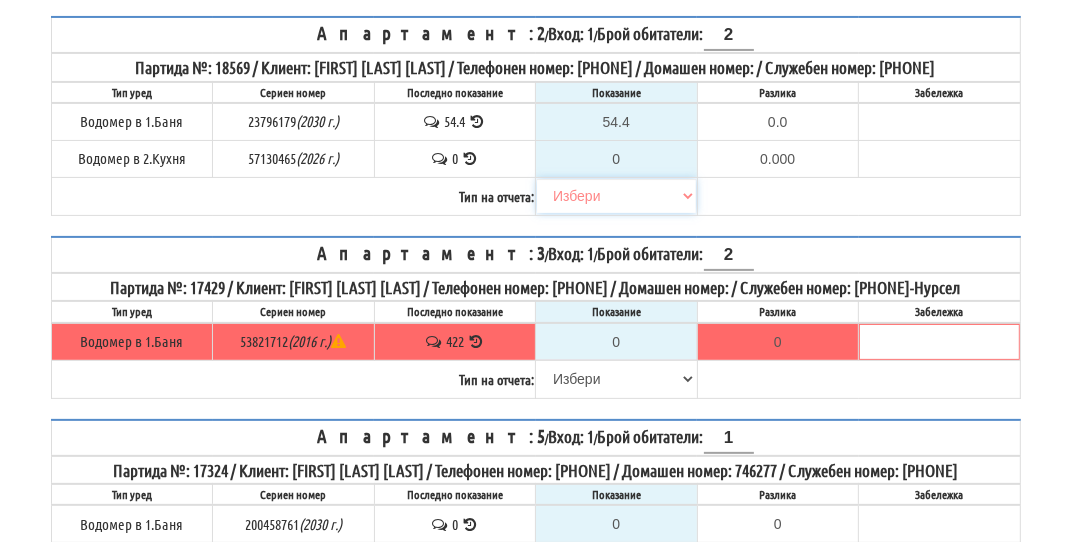scroll, scrollTop: 300, scrollLeft: 0, axis: vertical 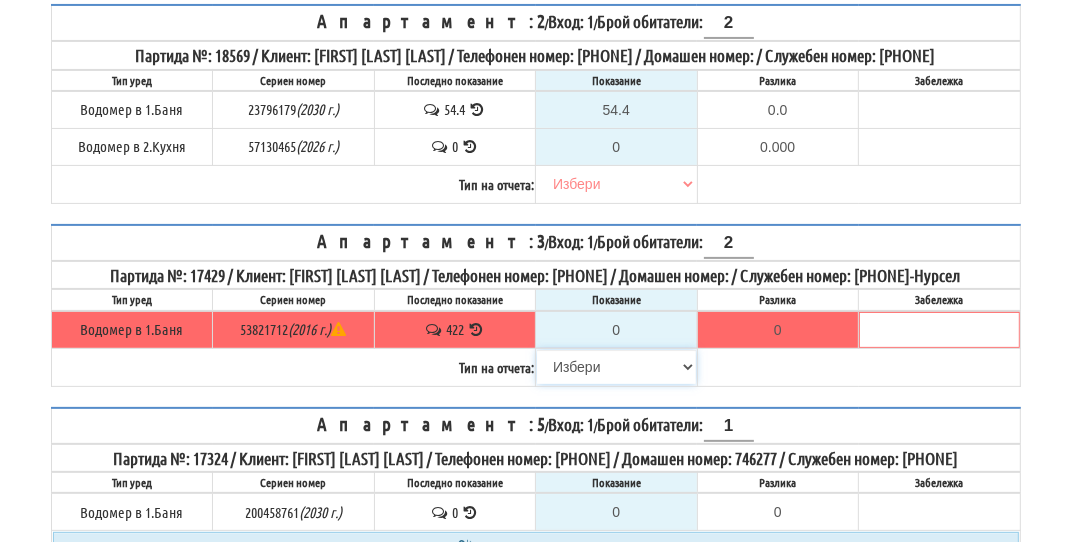click on "Избери
Визуален
Телефон
Бележка
Неосигурен достъп
Самоотчет
Служебно
Дистанционен" at bounding box center [616, 367] 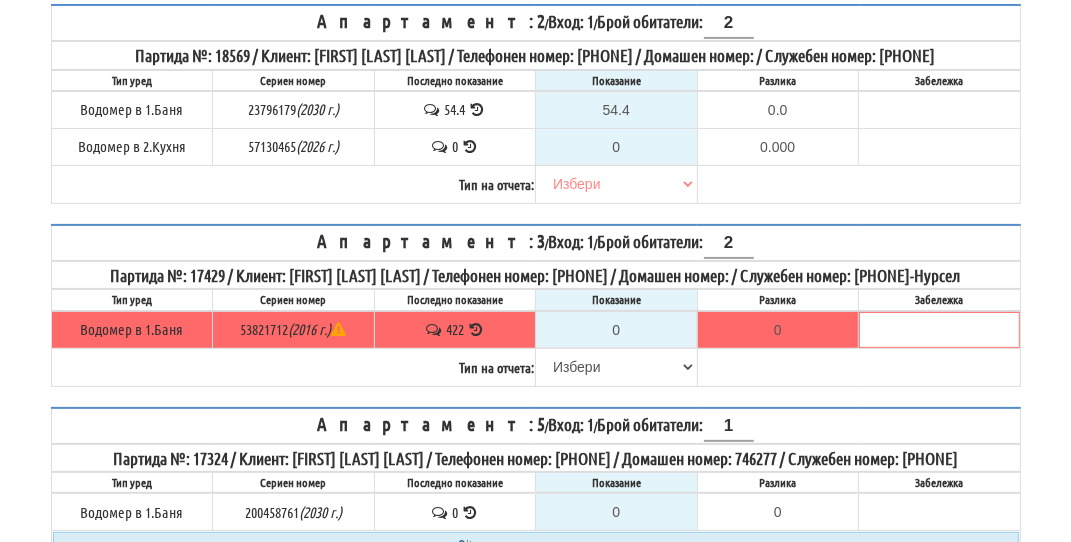 click on "Апартамент:
2
/
Вход:
1
/
Брой обитатели:
2
Партида №:
18569
/
Клиент:
[FIRST] [LAST] [LAST] /
Телефонен номер:
[PHONE] /
Домашен номер:
/
Служебен номер:
[PHONE]
Тип уред
Сериен номер
Последно показание
Показание
Разлика" at bounding box center [536, 104] 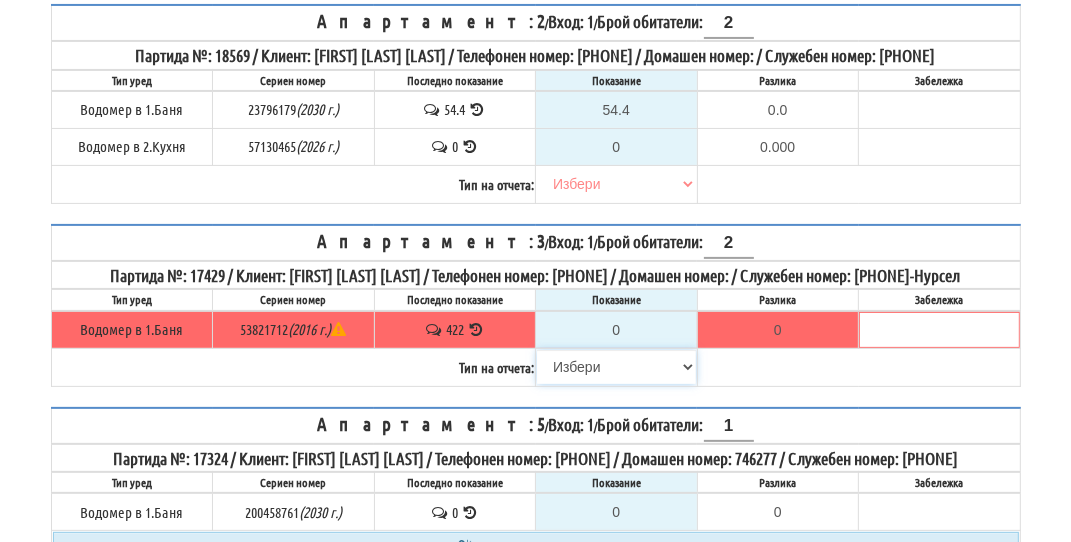 click on "Избери
Визуален
Телефон
Бележка
Неосигурен достъп
Самоотчет
Служебно
Дистанционен" at bounding box center (616, 367) 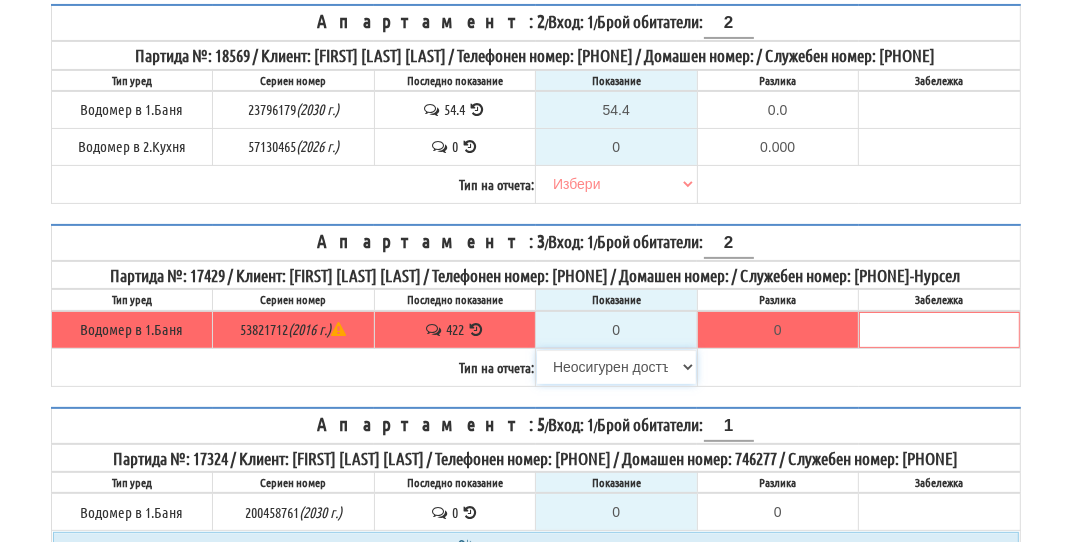 click on "Избери
Визуален
Телефон
Бележка
Неосигурен достъп
Самоотчет
Служебно
Дистанционен" at bounding box center (616, 367) 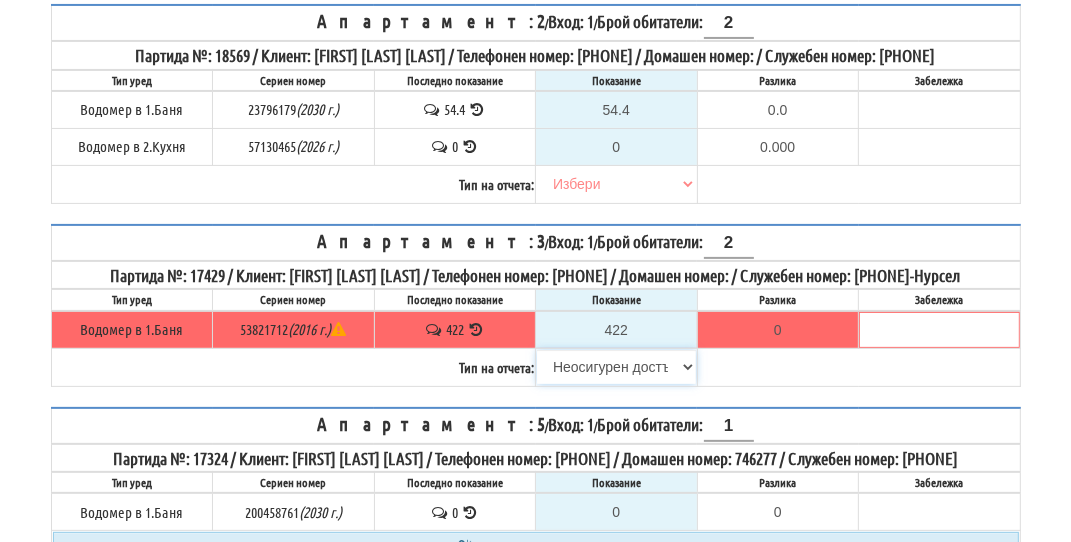 type on "0.000" 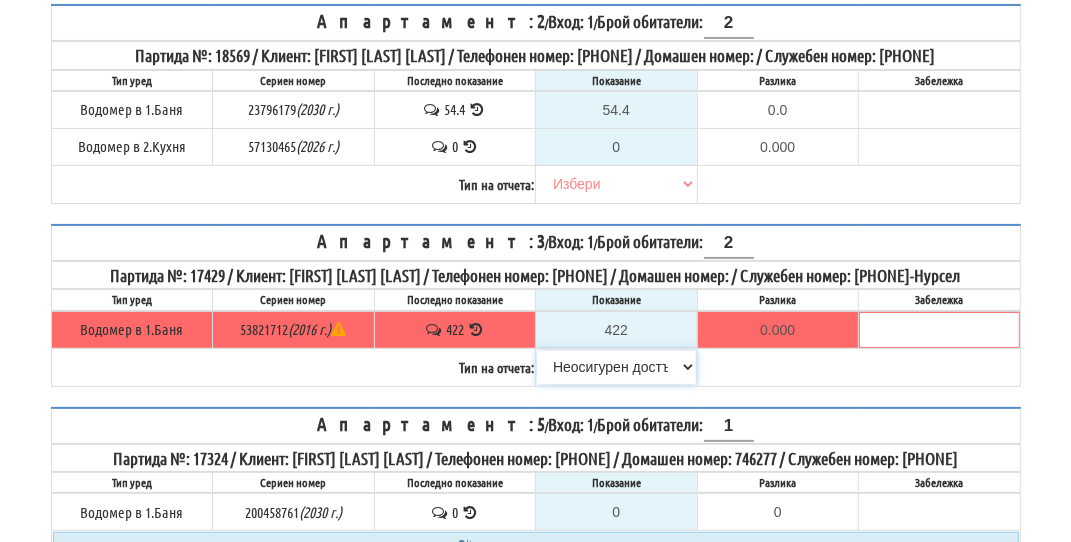 click on "Избери
Визуален
Телефон
Бележка
Неосигурен достъп
Самоотчет
Служебно
Дистанционен" at bounding box center (616, 367) 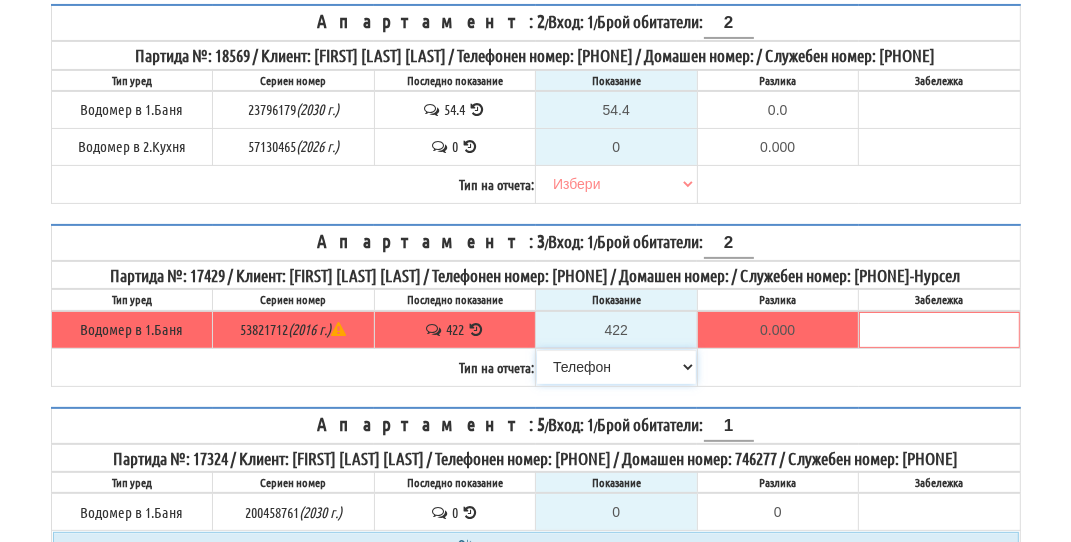click on "Избери
Визуален
Телефон
Бележка
Неосигурен достъп
Самоотчет
Служебно
Дистанционен" at bounding box center [616, 367] 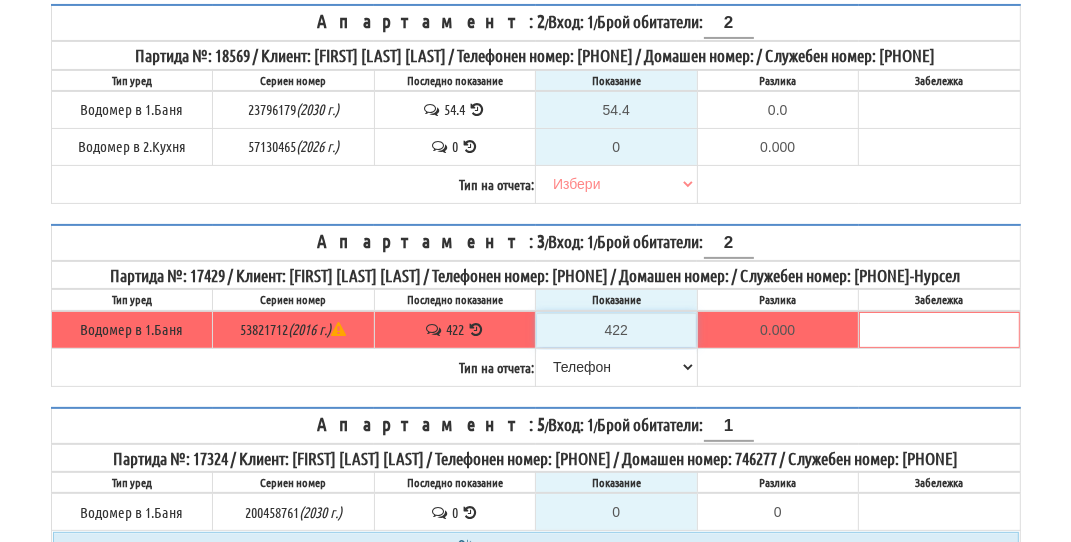 click on "422" at bounding box center (616, 330) 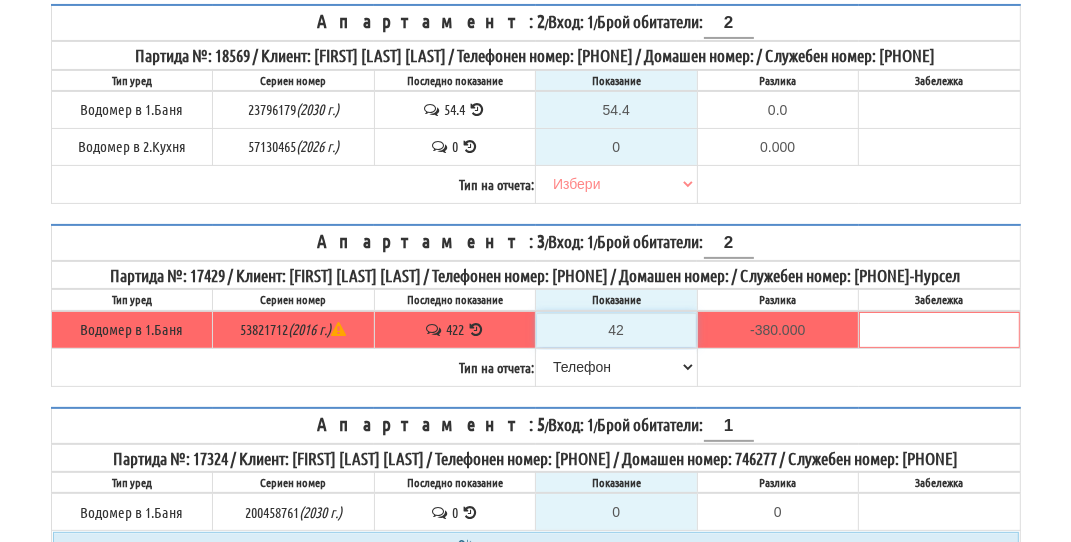 type on "424" 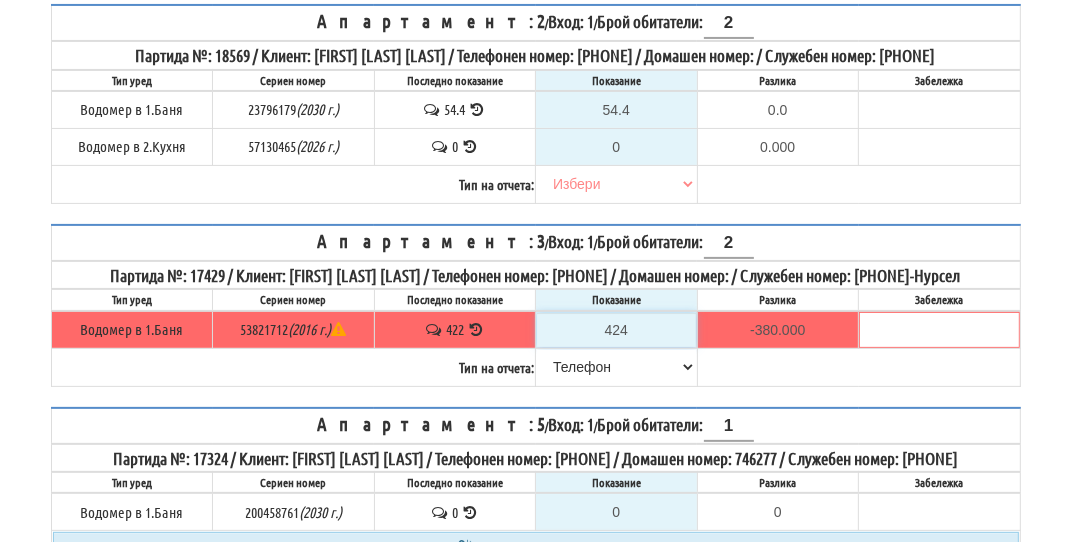 type on "2.000" 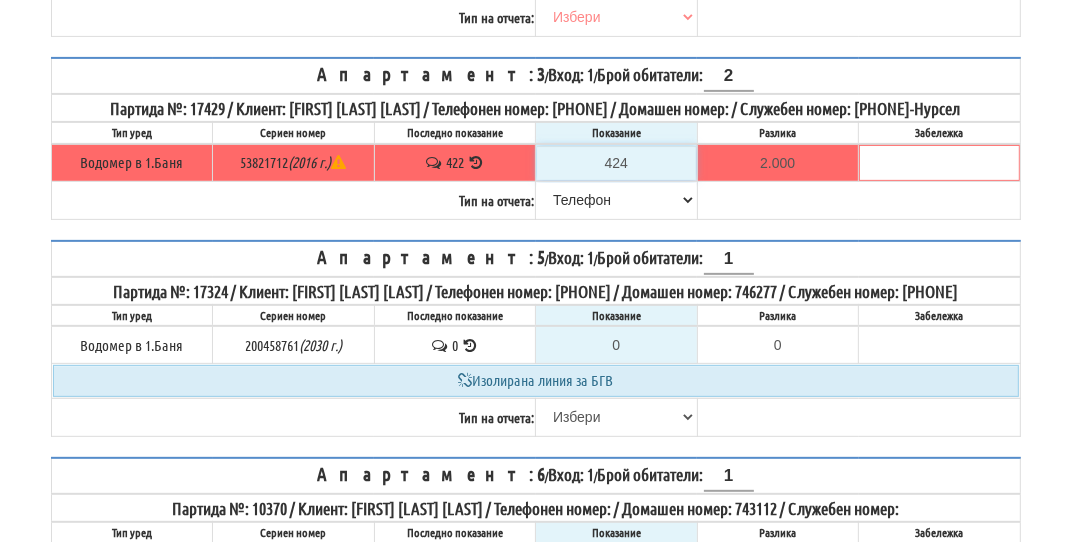 scroll, scrollTop: 500, scrollLeft: 0, axis: vertical 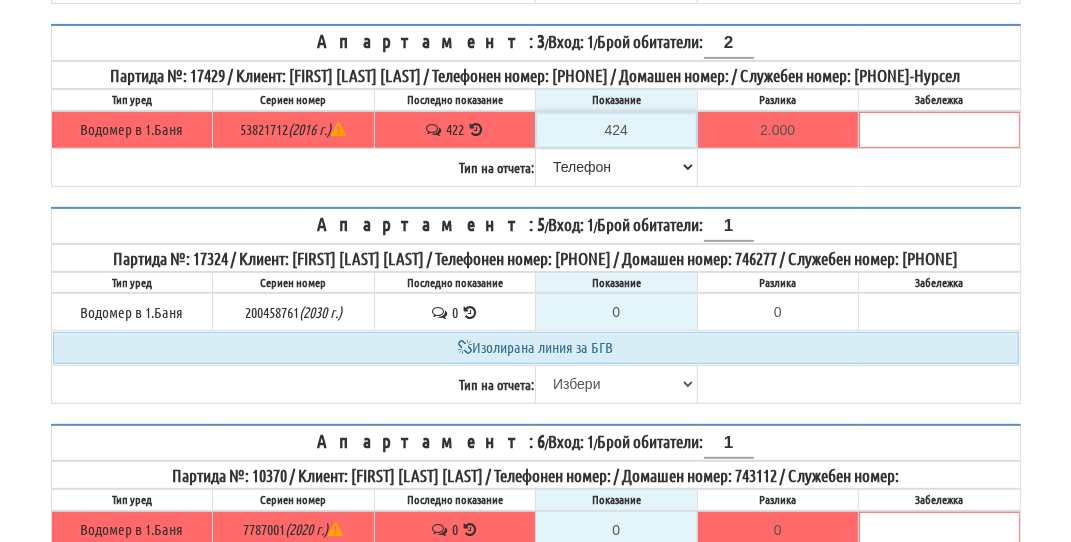 type on "424" 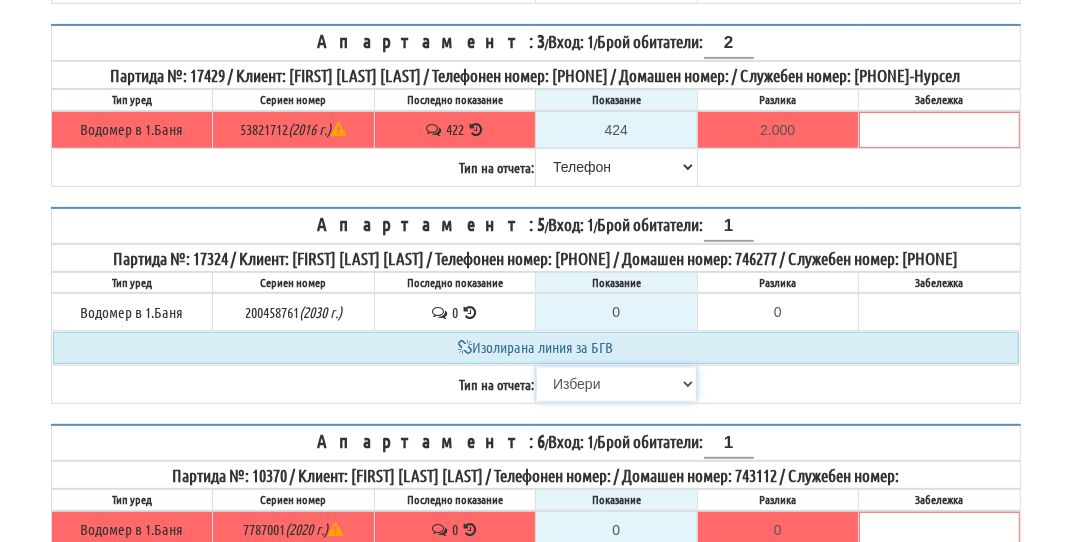 click on "Избери
Визуален
Телефон
Бележка
Неосигурен достъп
Самоотчет
Служебно
Дистанционен" at bounding box center (616, 384) 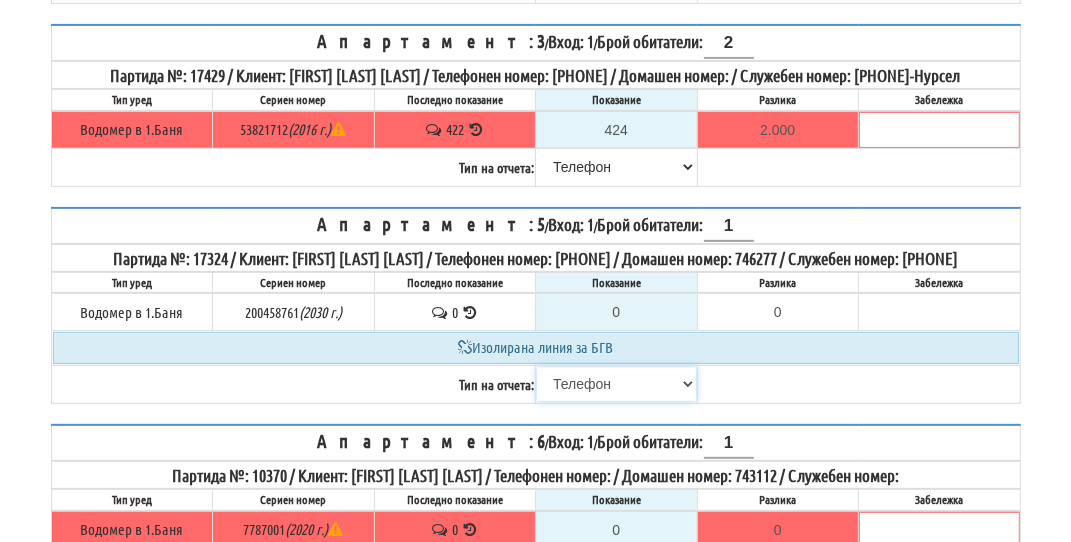 click on "Избери
Визуален
Телефон
Бележка
Неосигурен достъп
Самоотчет
Служебно
Дистанционен" at bounding box center (616, 384) 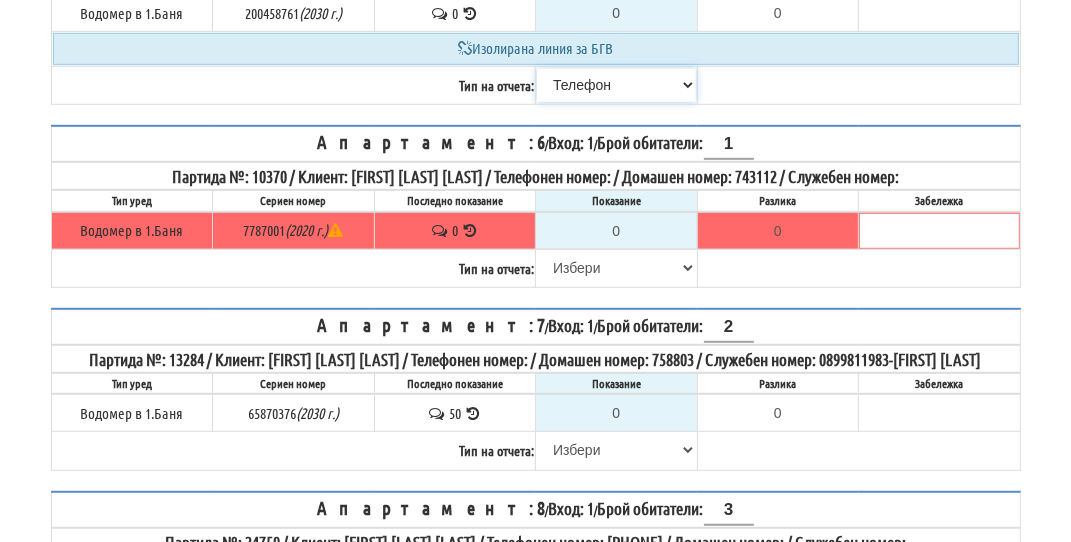 scroll, scrollTop: 800, scrollLeft: 0, axis: vertical 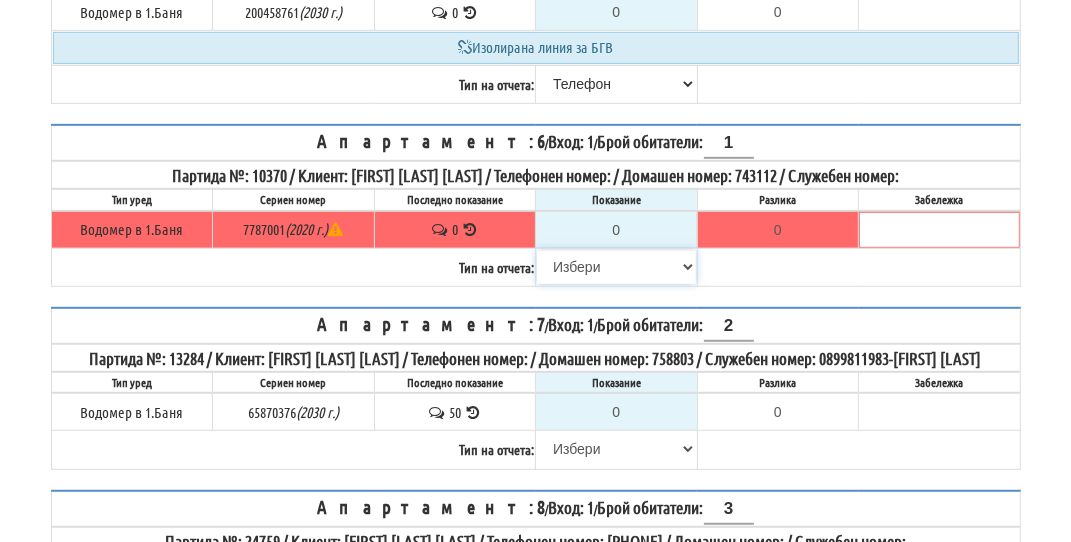 click on "Избери
Визуален
Телефон
Бележка
Неосигурен достъп
Самоотчет
Служебно
Дистанционен" at bounding box center [616, 267] 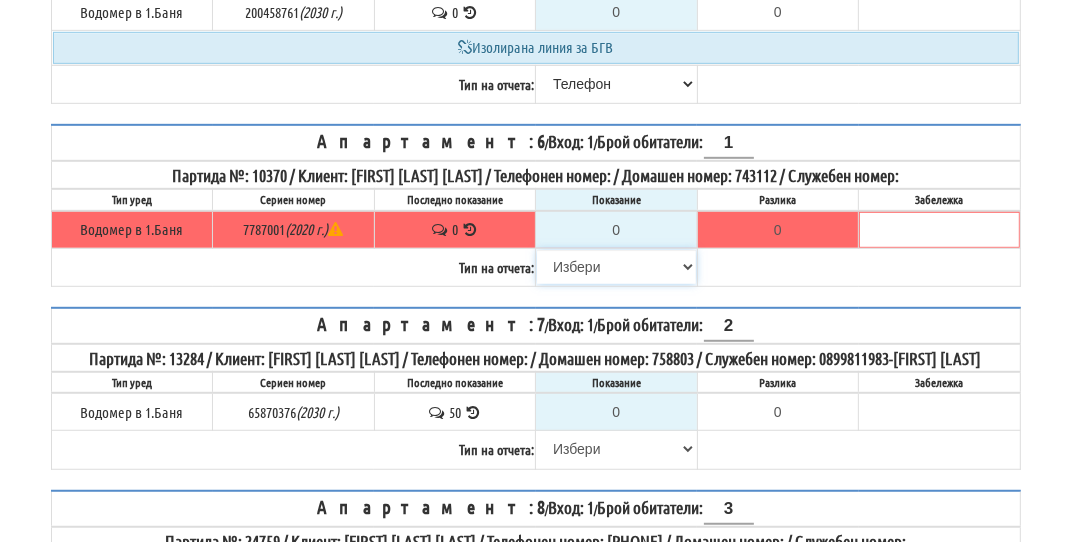 select on "8ac75930-9bfd-e511-80be-8d5a1dced85a" 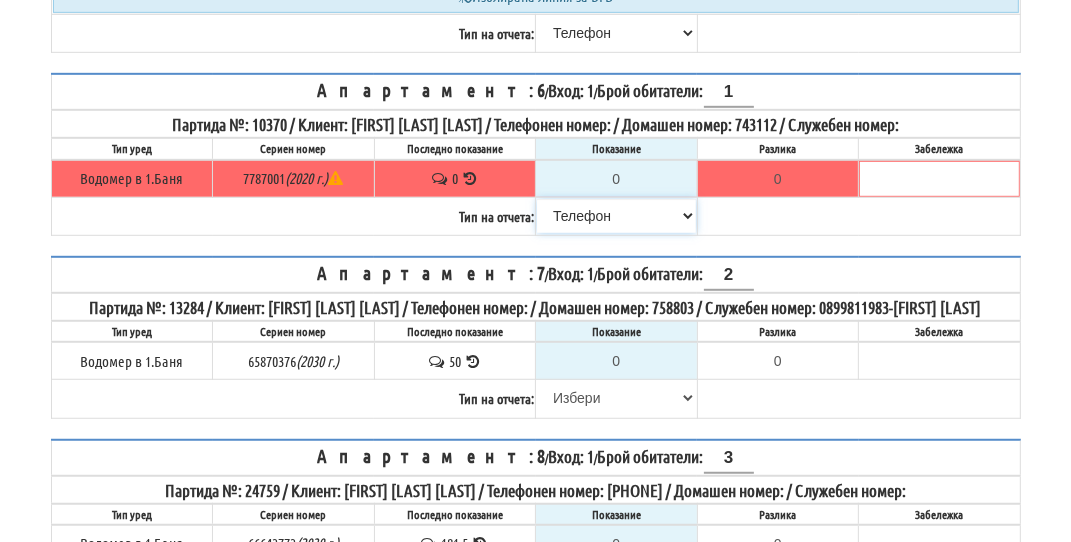 scroll, scrollTop: 1000, scrollLeft: 0, axis: vertical 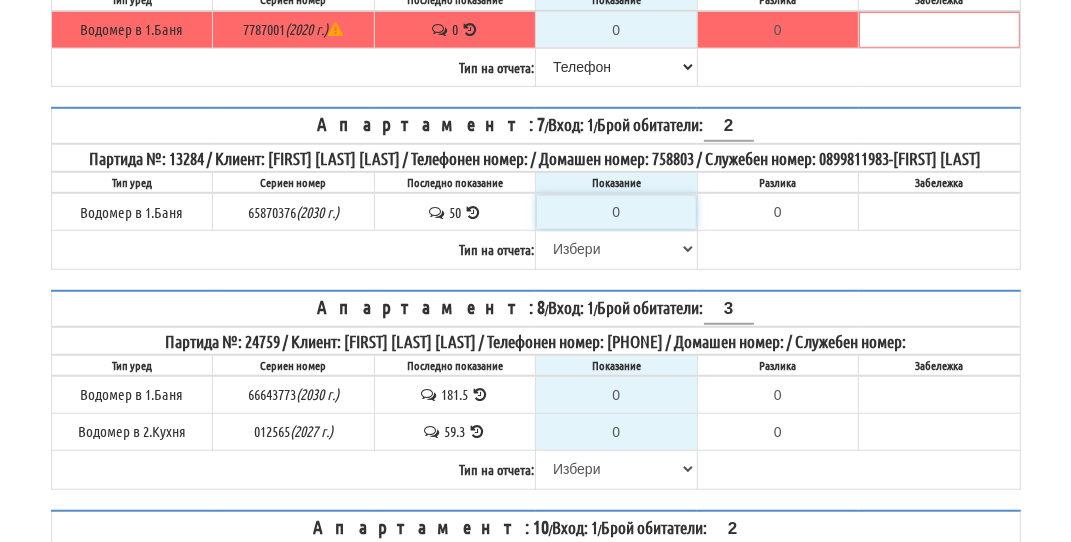 click on "0" at bounding box center [616, 212] 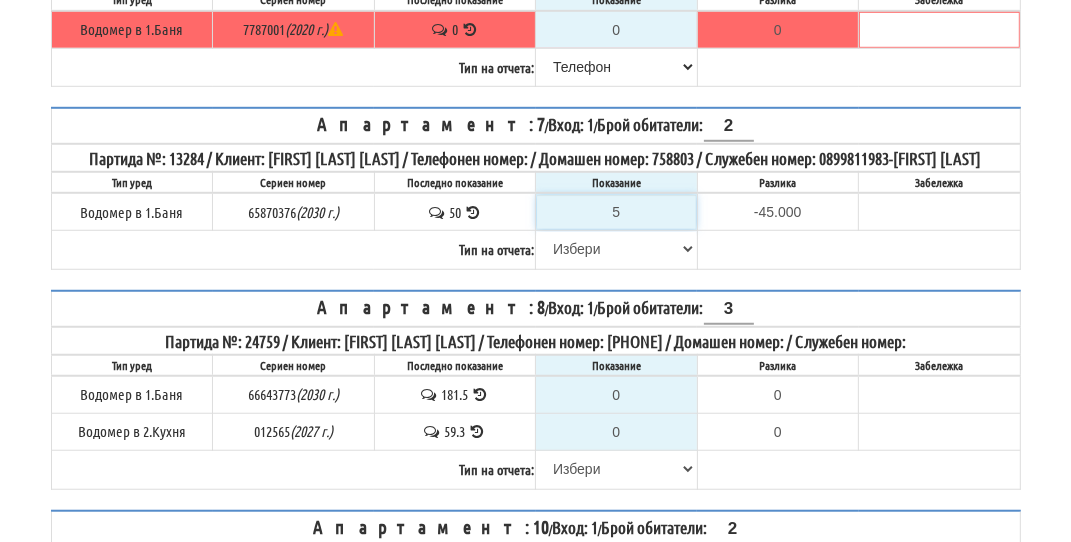 type on "50" 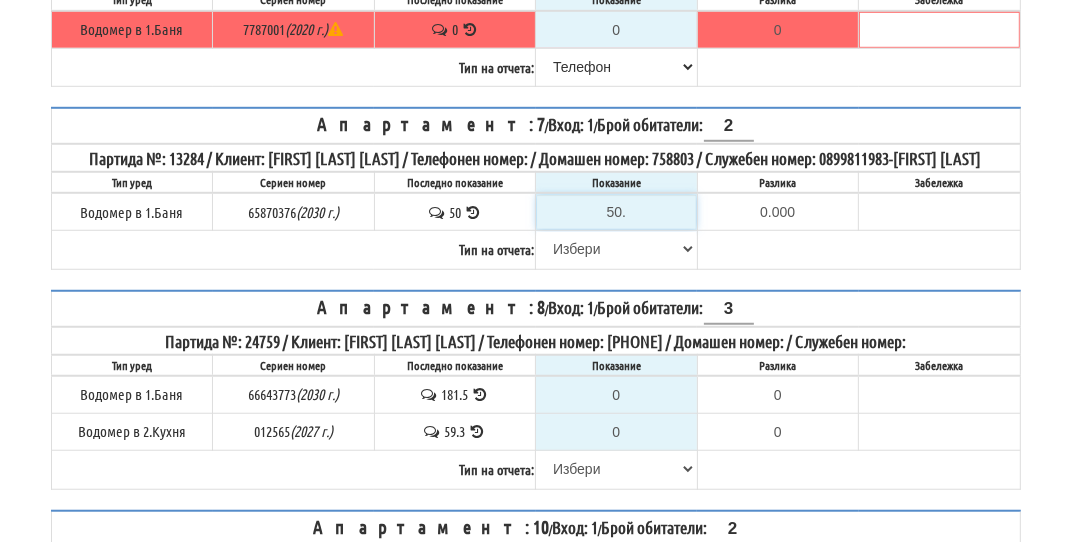 type on "50.4" 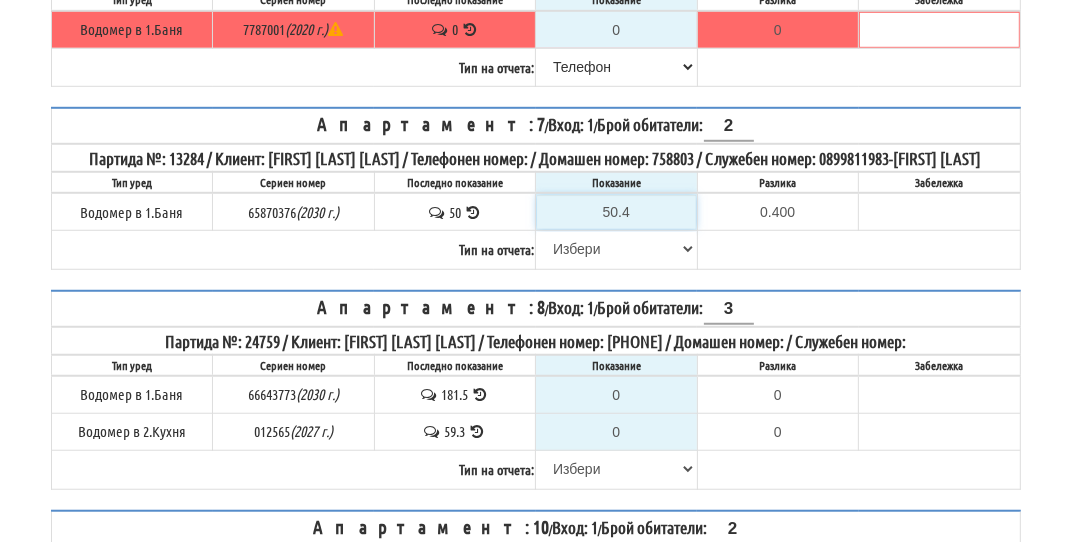 type on "50.4" 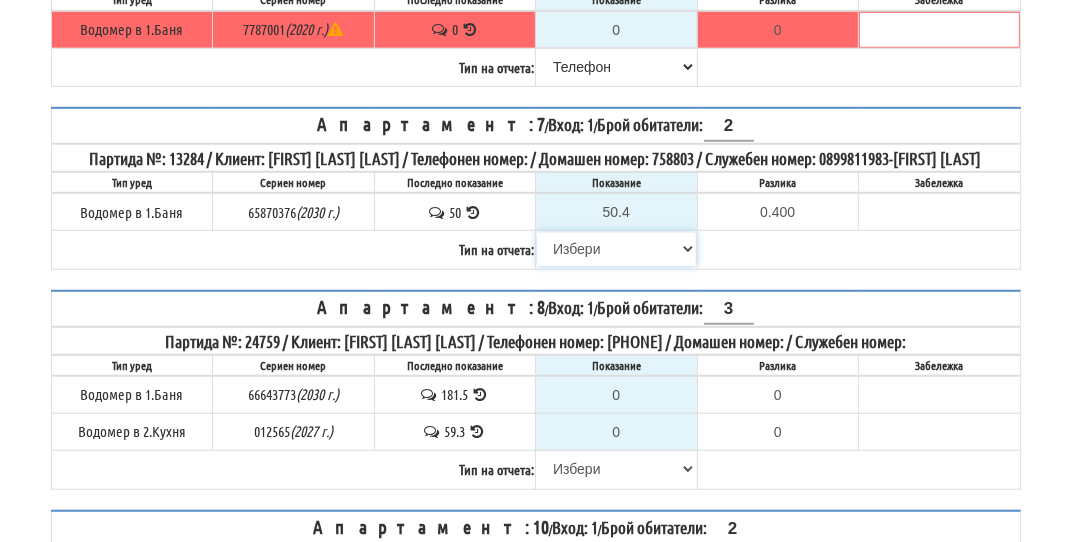 click on "Избери
Визуален
Телефон
Бележка
Неосигурен достъп
Самоотчет
Служебно
Дистанционен" at bounding box center [616, 249] 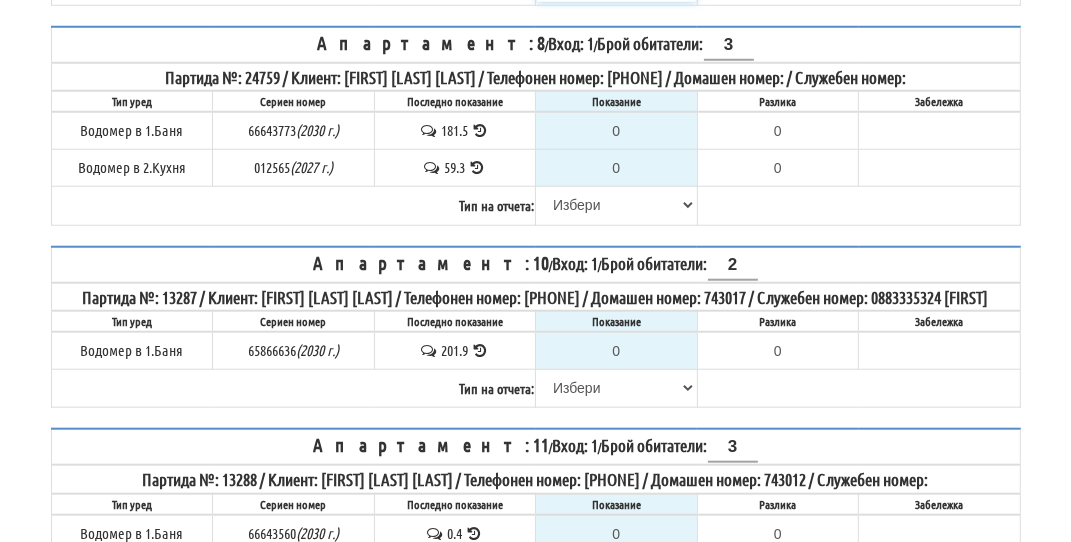 scroll, scrollTop: 1300, scrollLeft: 0, axis: vertical 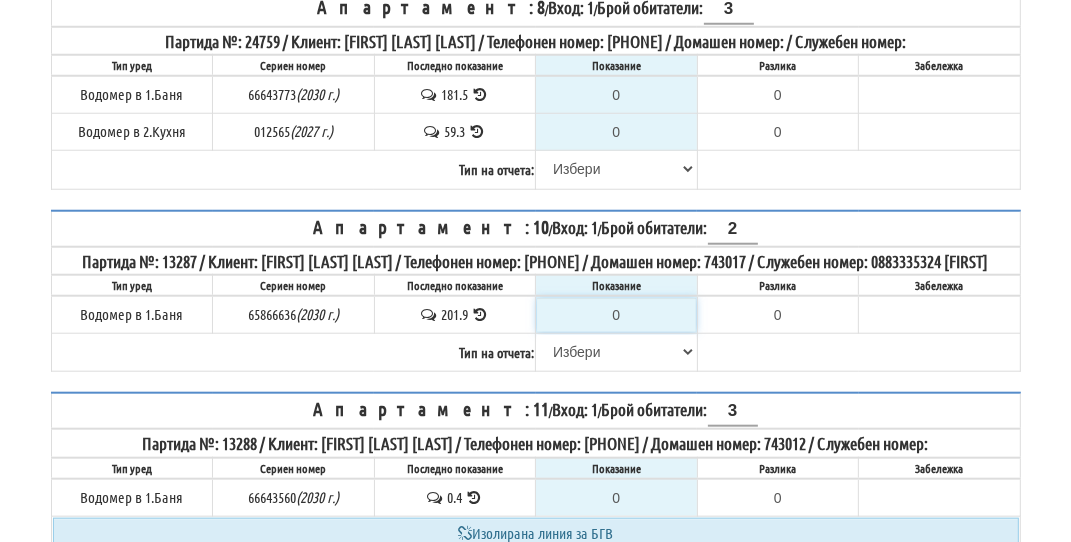 click on "0" at bounding box center [616, 315] 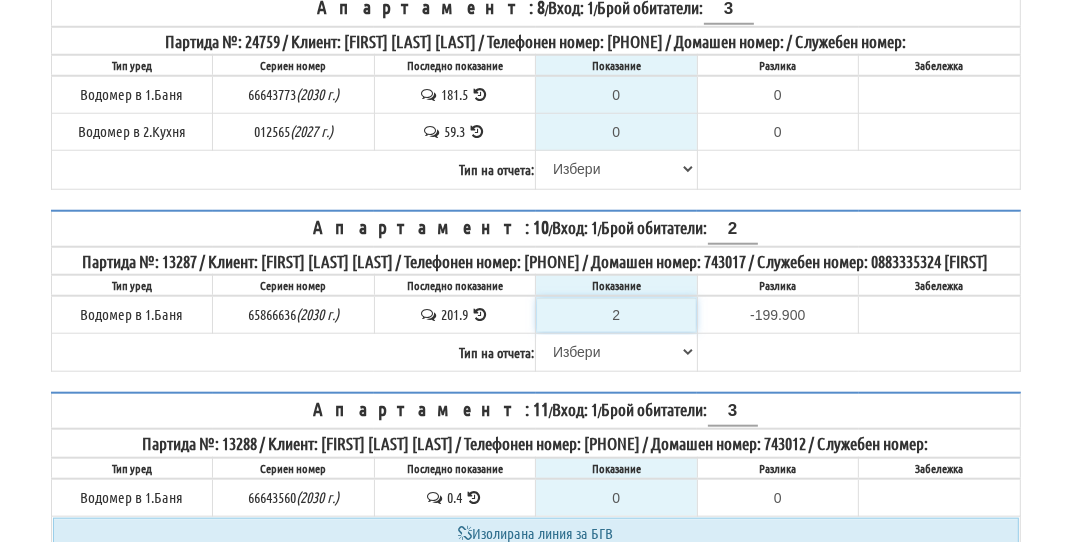 type on "20" 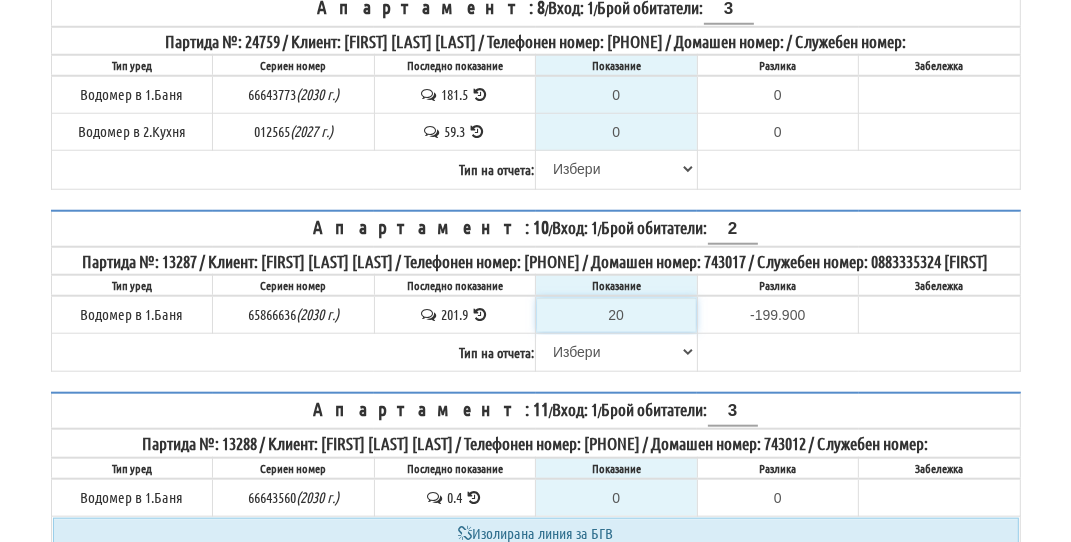 type on "-181.900" 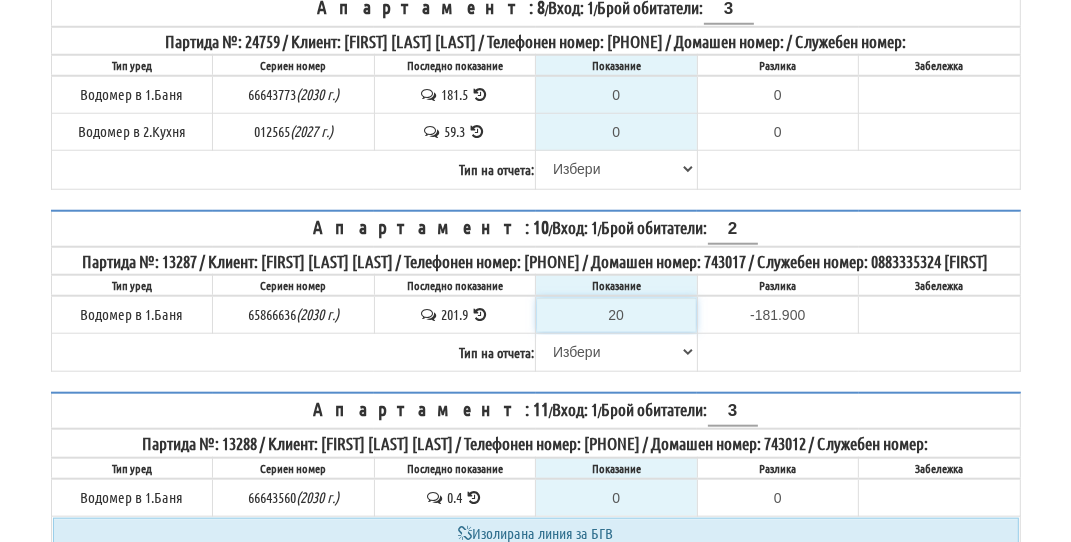 type on "204" 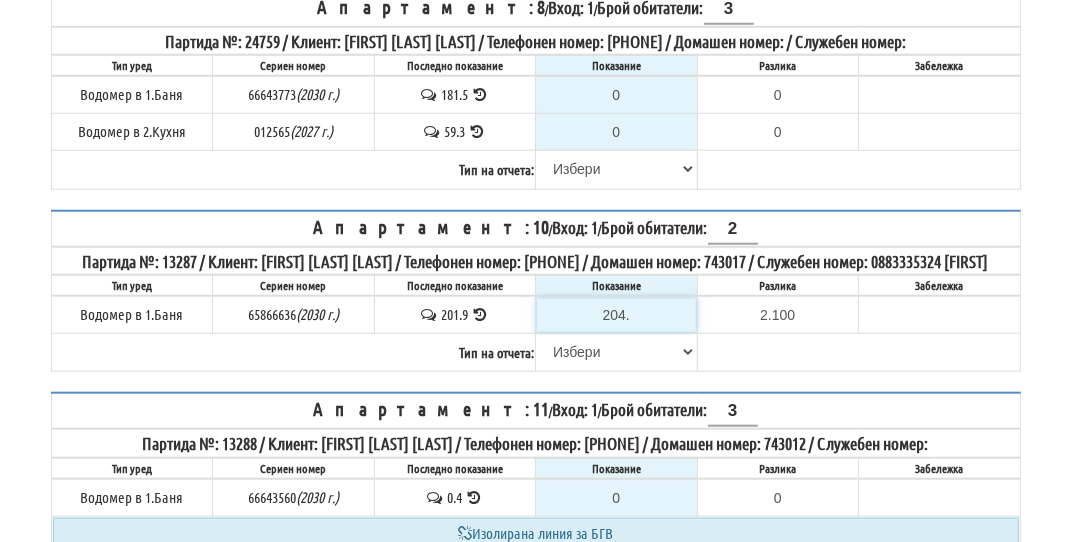 type on "204.3" 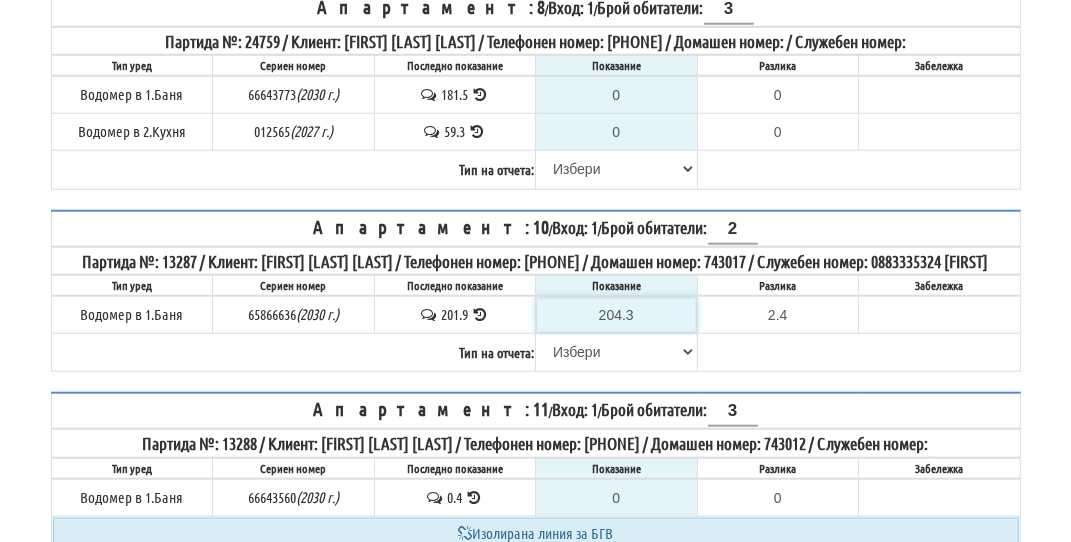 type on "204.3" 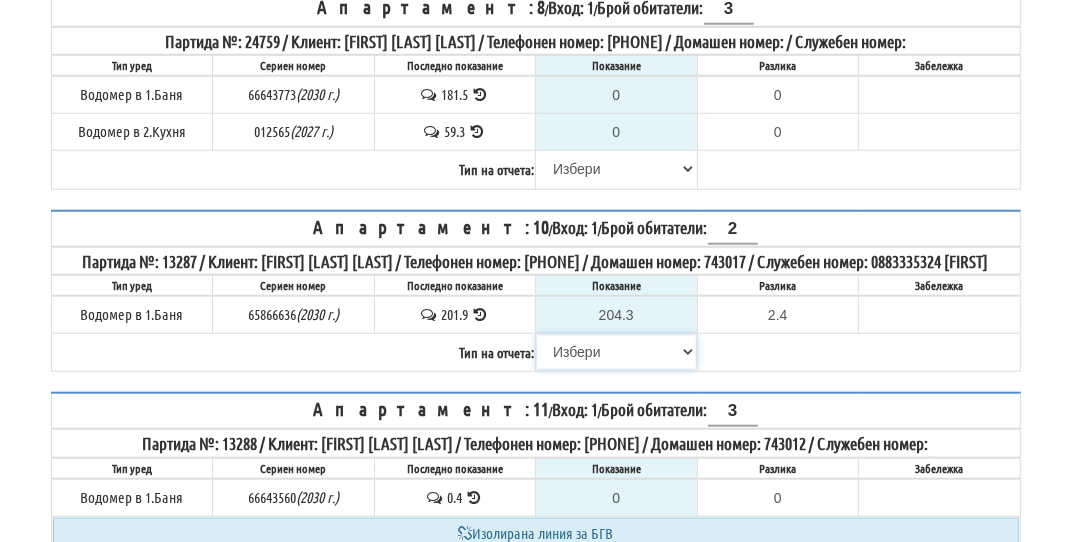 click on "Избери
Визуален
Телефон
Бележка
Неосигурен достъп
Самоотчет
Служебно
Дистанционен" at bounding box center (616, 352) 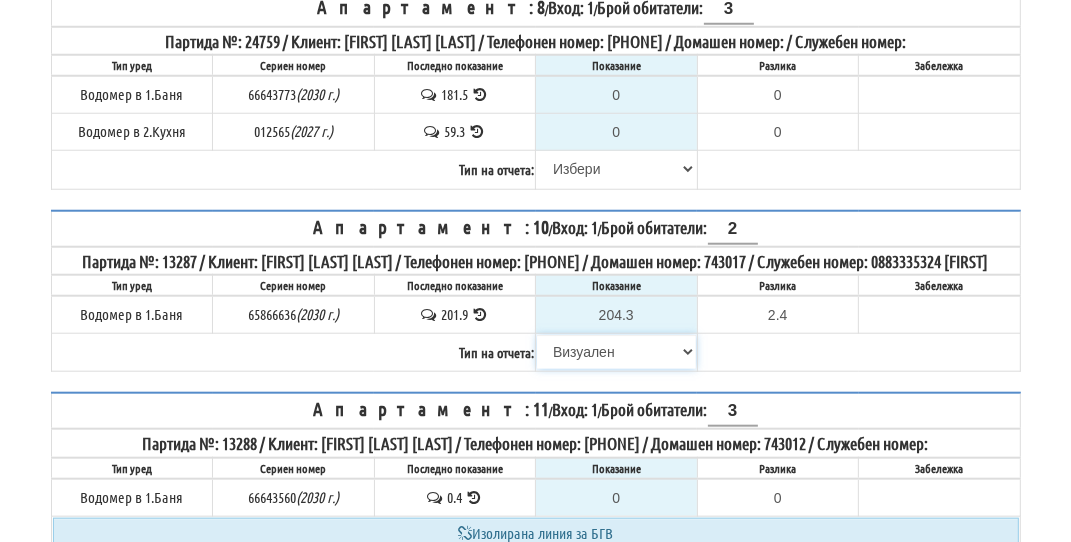 click on "Избери
Визуален
Телефон
Бележка
Неосигурен достъп
Самоотчет
Служебно
Дистанционен" at bounding box center [616, 352] 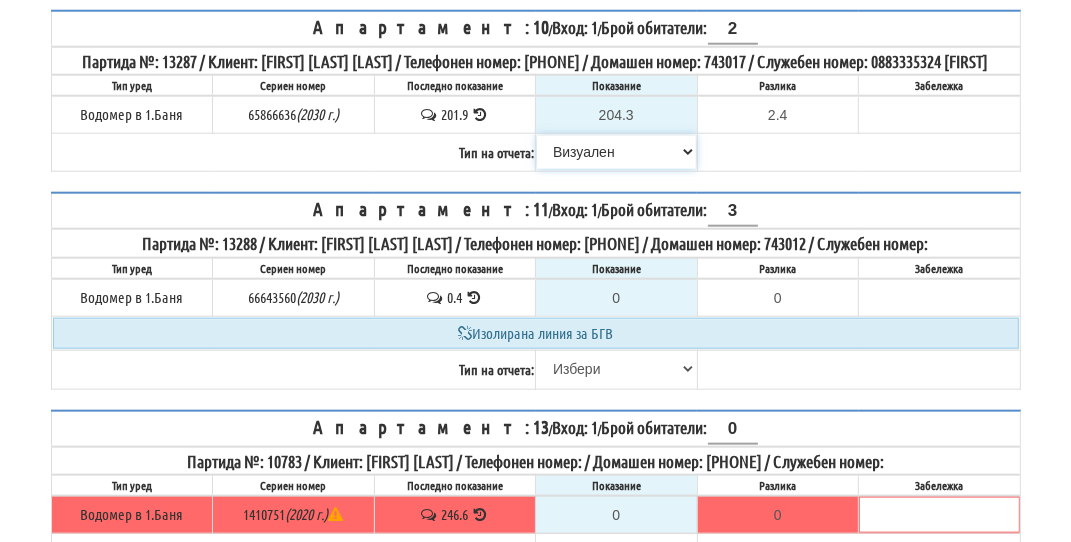 scroll, scrollTop: 1600, scrollLeft: 0, axis: vertical 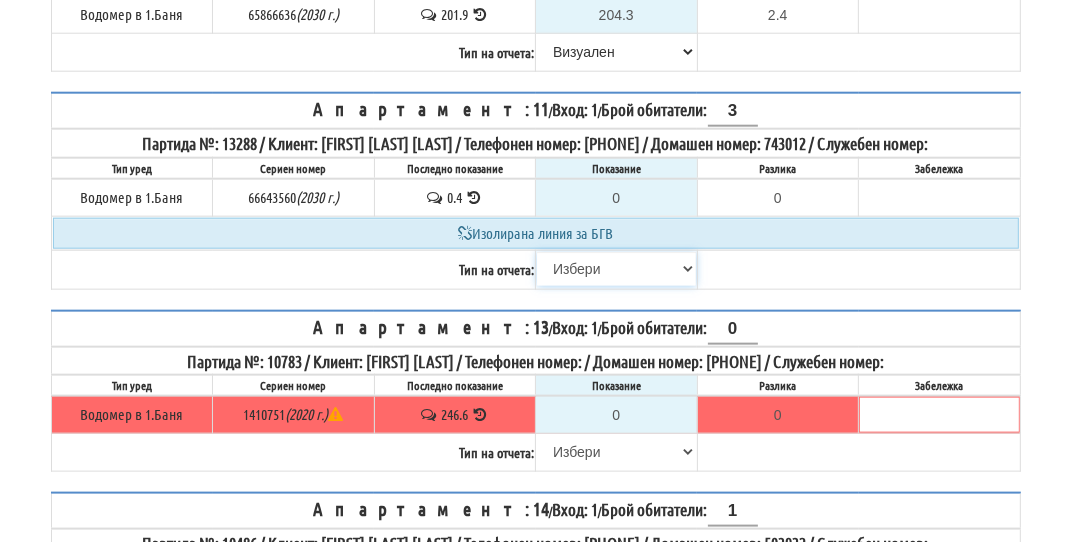 click on "Избери
Визуален
Телефон
Бележка
Неосигурен достъп
Самоотчет
Служебно
Дистанционен" at bounding box center (616, 269) 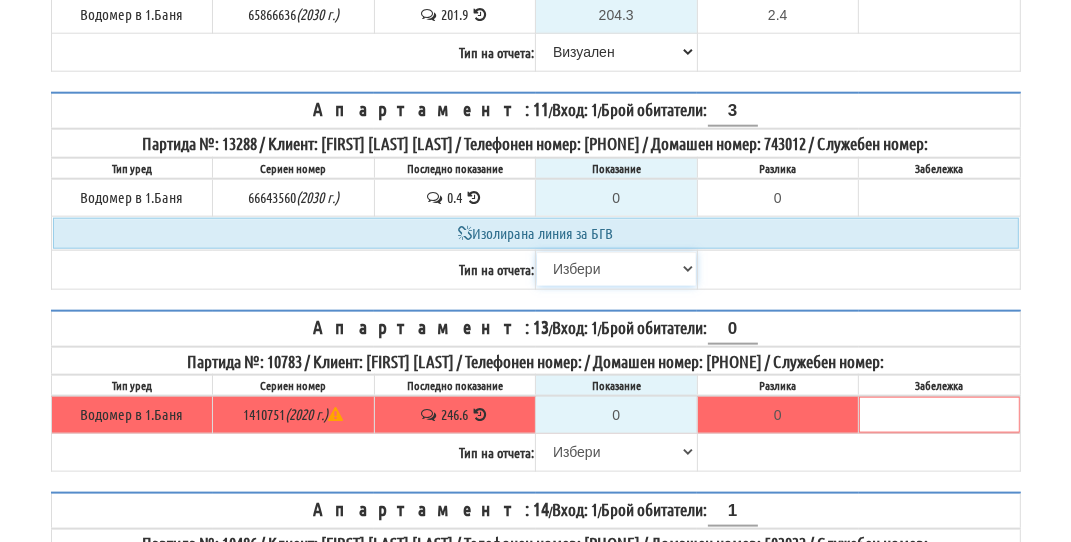select on "8cc75930-9bfd-e511-80be-8d5a1dced85a" 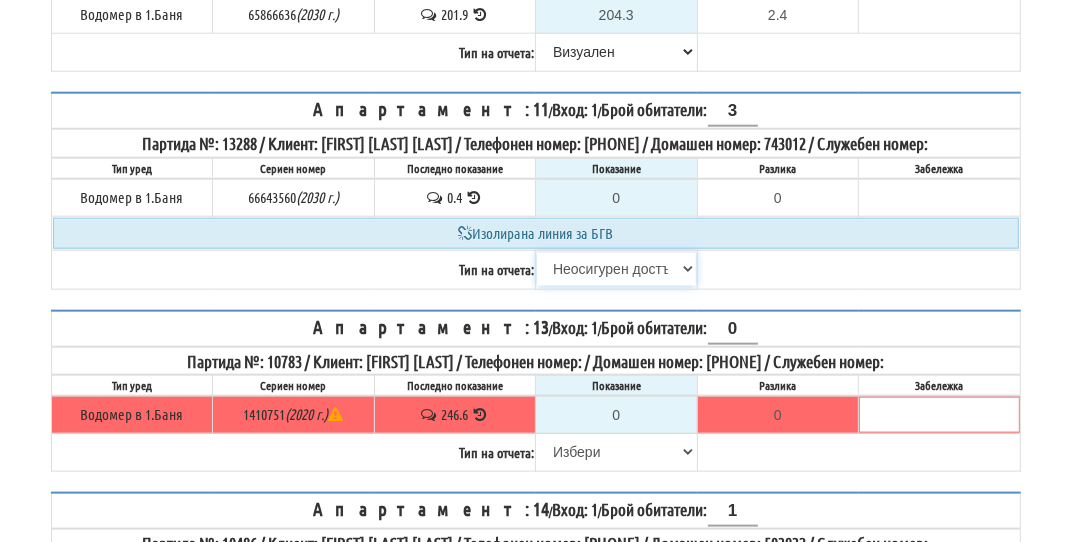 click on "Избери
Визуален
Телефон
Бележка
Неосигурен достъп
Самоотчет
Служебно
Дистанционен" at bounding box center [616, 269] 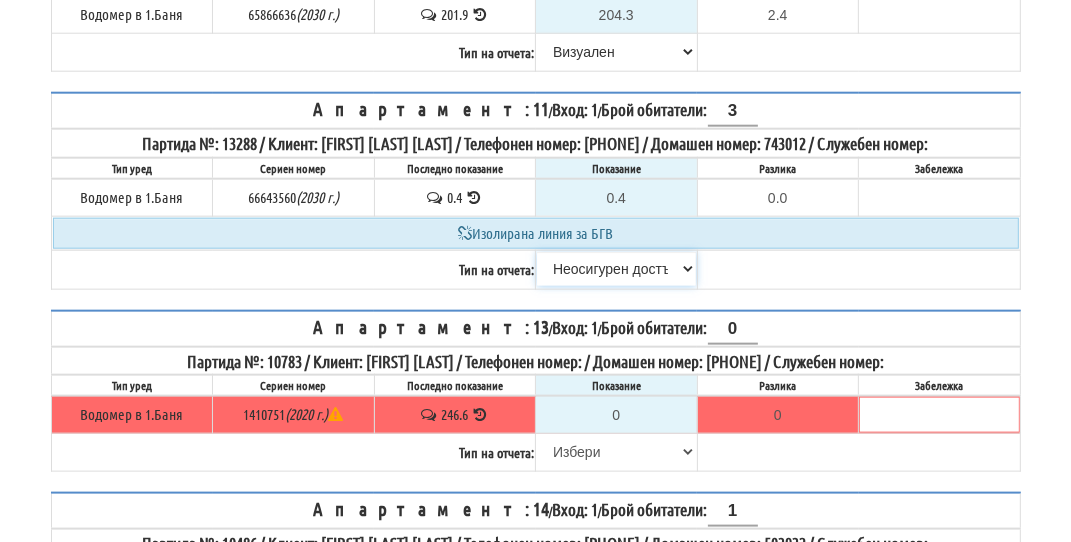click on "Избери
Визуален
Телефон
Бележка
Неосигурен достъп
Самоотчет
Служебно
Дистанционен" at bounding box center (616, 269) 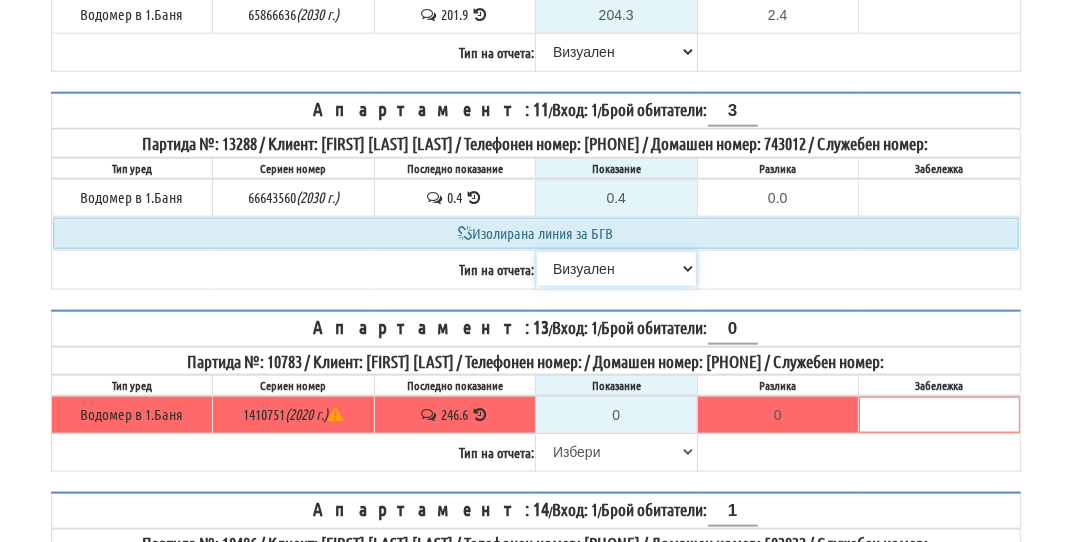 click on "Избери
Визуален
Телефон
Бележка
Неосигурен достъп
Самоотчет
Служебно
Дистанционен" at bounding box center (616, 269) 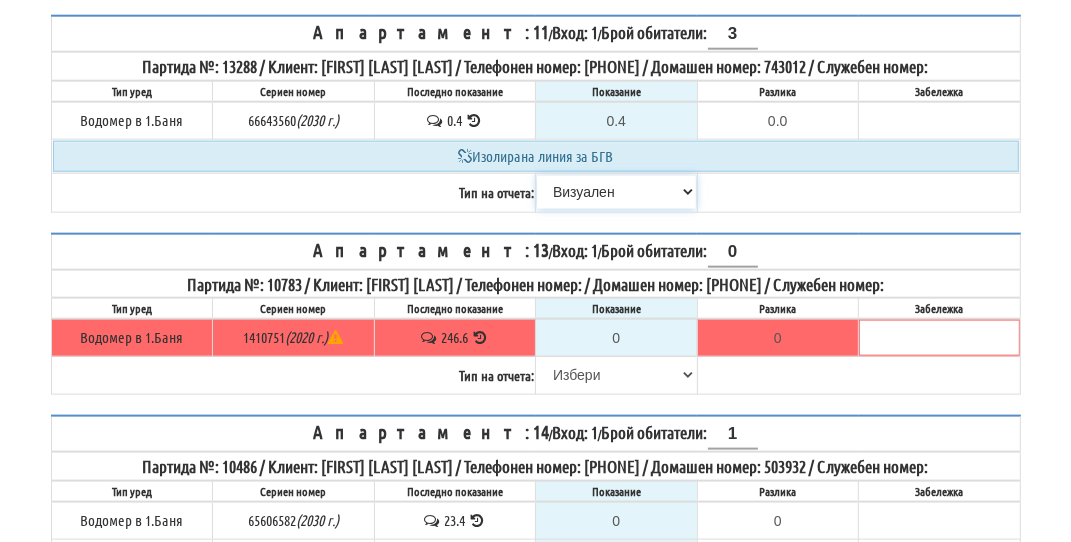 scroll, scrollTop: 1800, scrollLeft: 0, axis: vertical 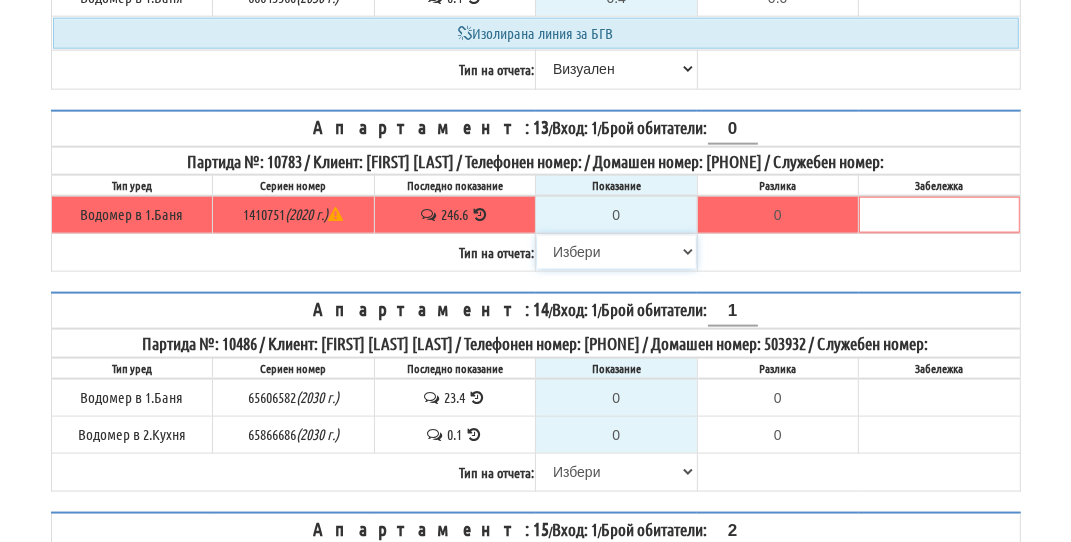 click on "Избери
Визуален
Телефон
Бележка
Неосигурен достъп
Самоотчет
Служебно
Дистанционен" at bounding box center (616, 252) 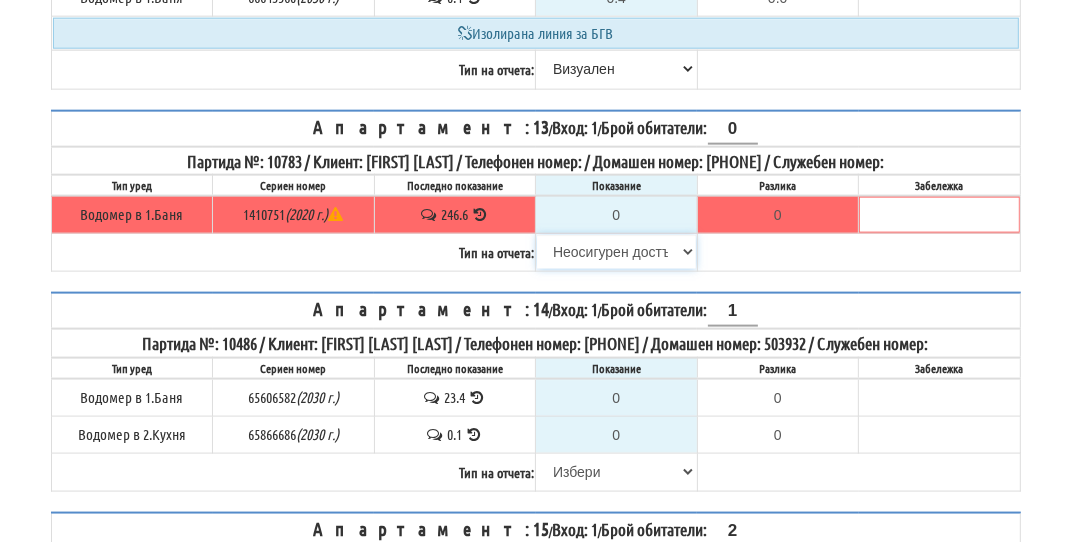 click on "Избери
Визуален
Телефон
Бележка
Неосигурен достъп
Самоотчет
Служебно
Дистанционен" at bounding box center (616, 252) 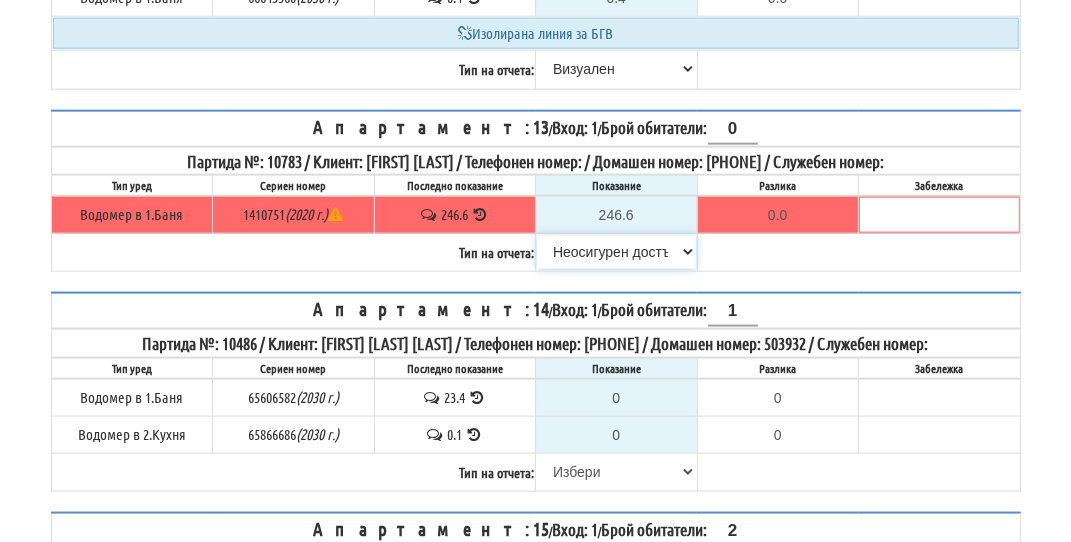 click on "Избери
Визуален
Телефон
Бележка
Неосигурен достъп
Самоотчет
Служебно
Дистанционен" at bounding box center [616, 252] 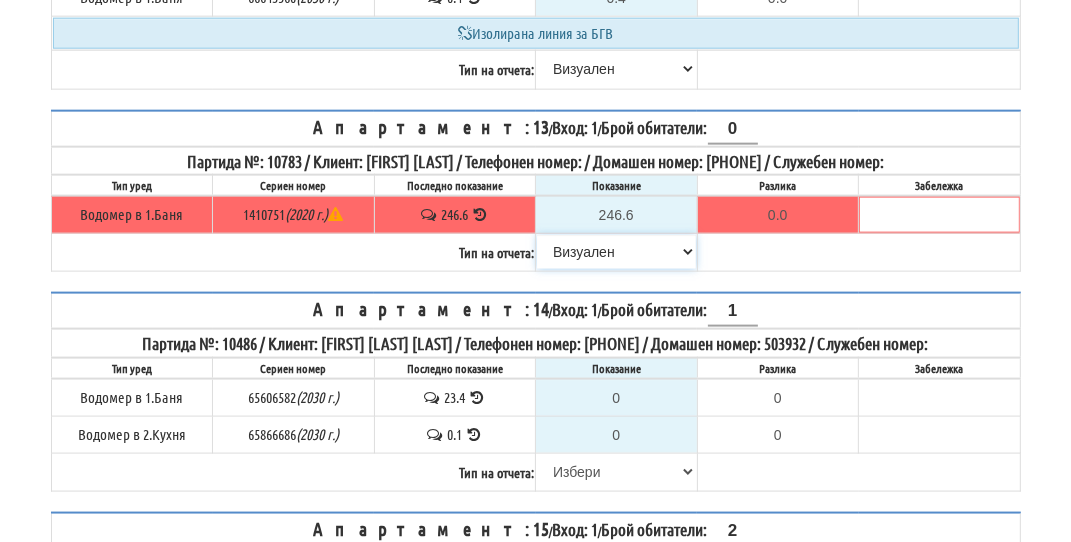 click on "Избери
Визуален
Телефон
Бележка
Неосигурен достъп
Самоотчет
Служебно
Дистанционен" at bounding box center (616, 252) 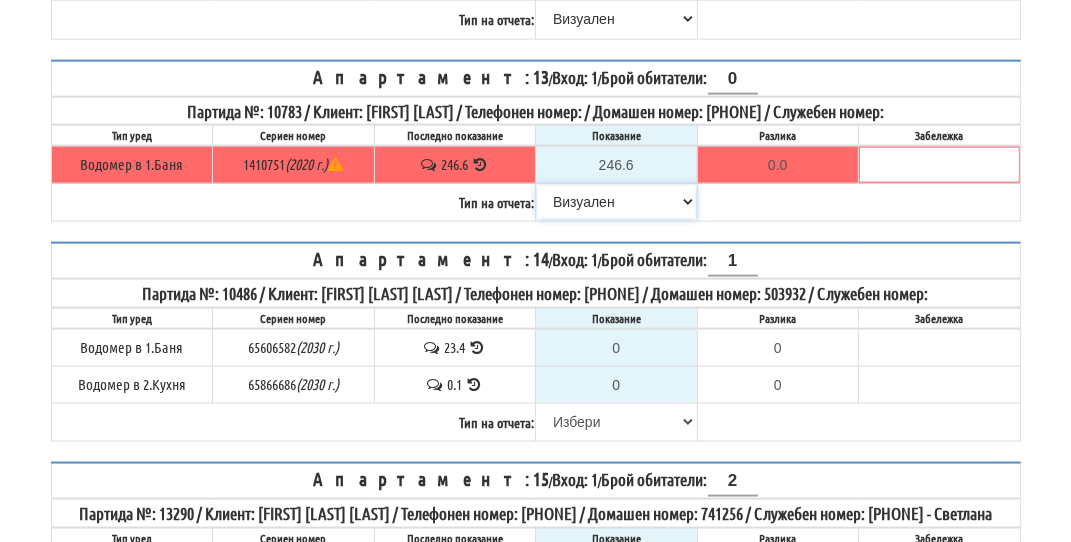scroll, scrollTop: 1900, scrollLeft: 0, axis: vertical 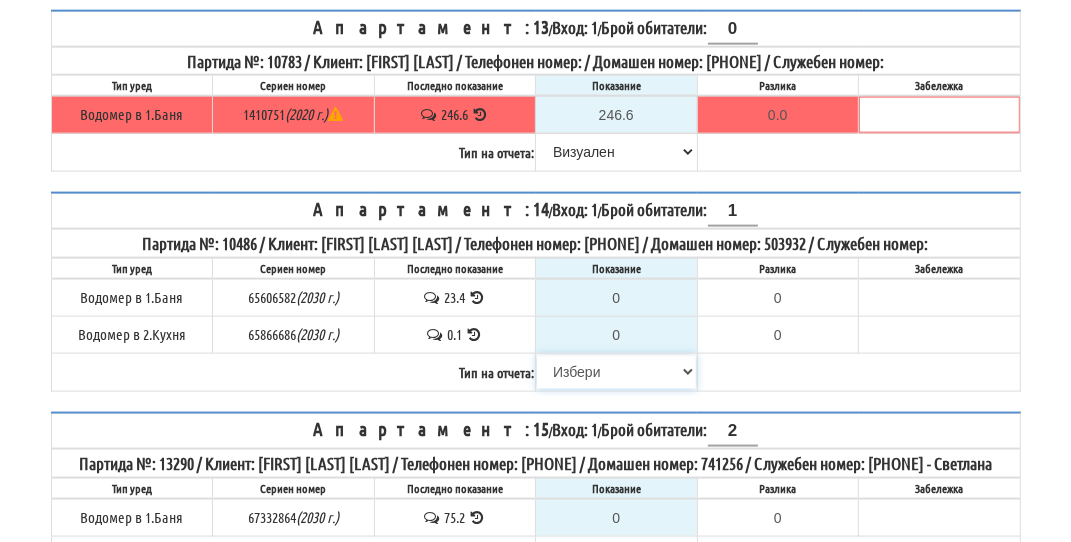 click on "Избери
Визуален
Телефон
Бележка
Неосигурен достъп
Самоотчет
Служебно
Дистанционен" at bounding box center (616, 372) 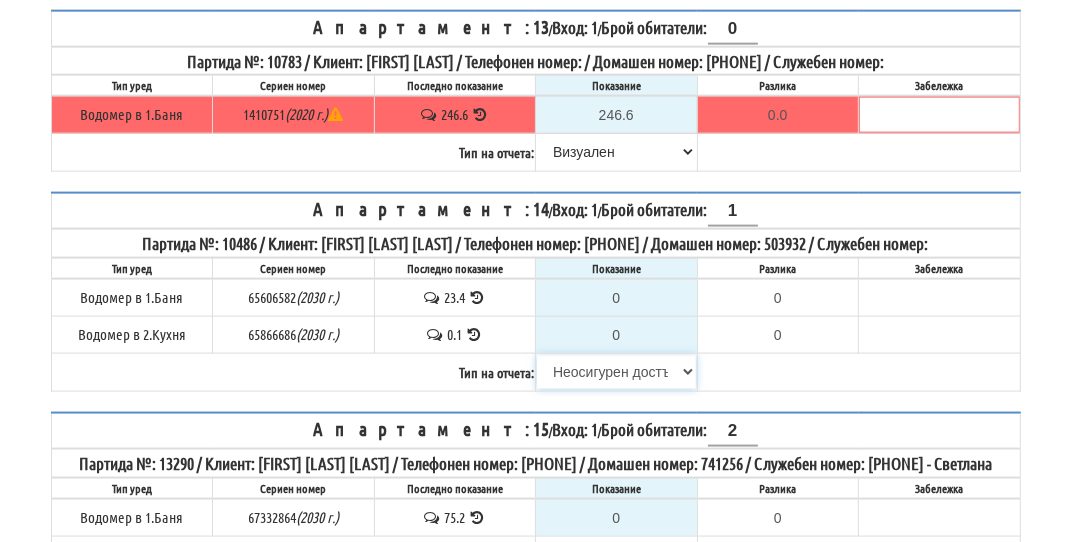 click on "Избери
Визуален
Телефон
Бележка
Неосигурен достъп
Самоотчет
Служебно
Дистанционен" at bounding box center [616, 372] 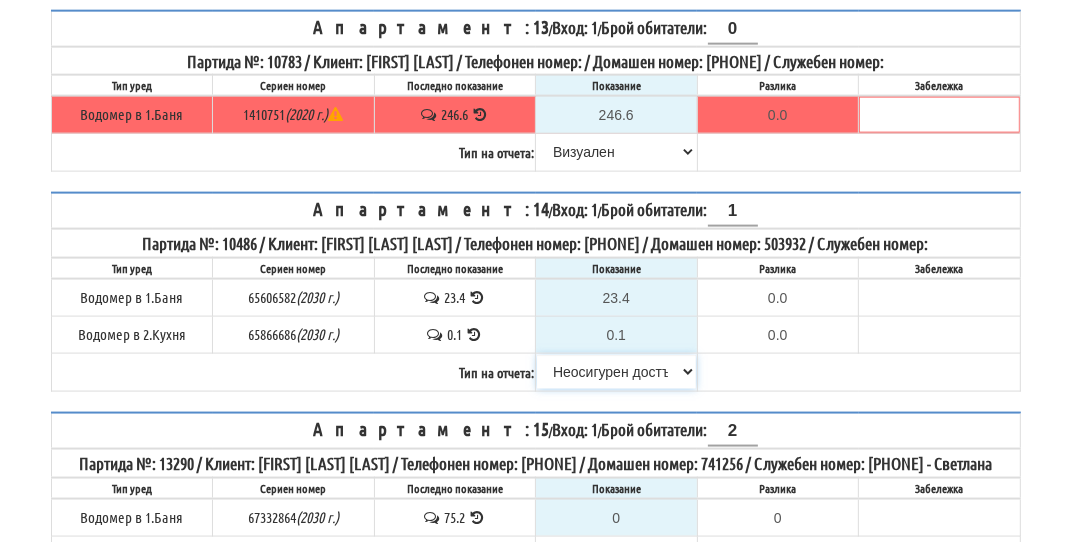 click on "Избери
Визуален
Телефон
Бележка
Неосигурен достъп
Самоотчет
Служебно
Дистанционен" at bounding box center (616, 372) 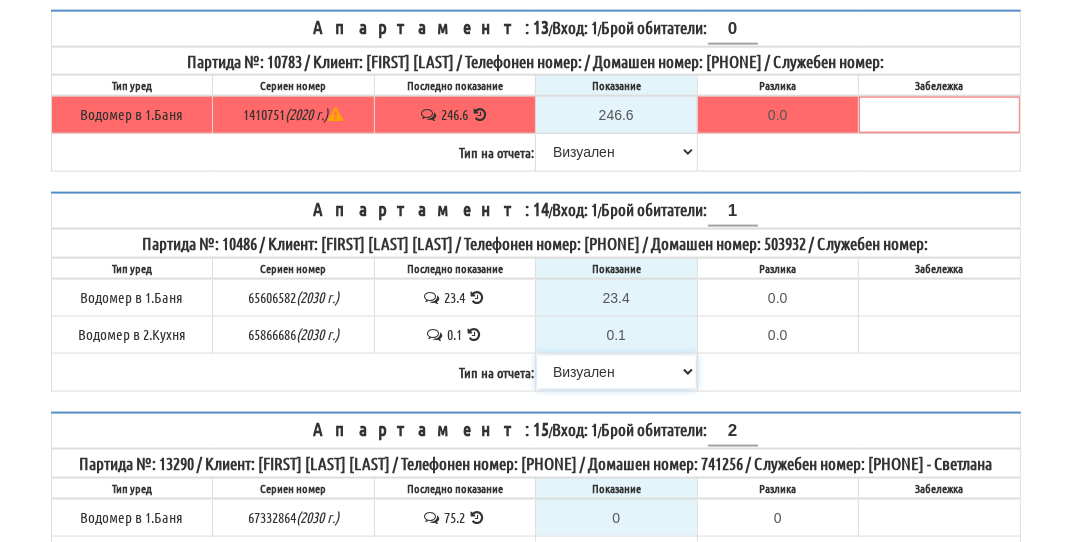 click on "Избери
Визуален
Телефон
Бележка
Неосигурен достъп
Самоотчет
Служебно
Дистанционен" at bounding box center [616, 372] 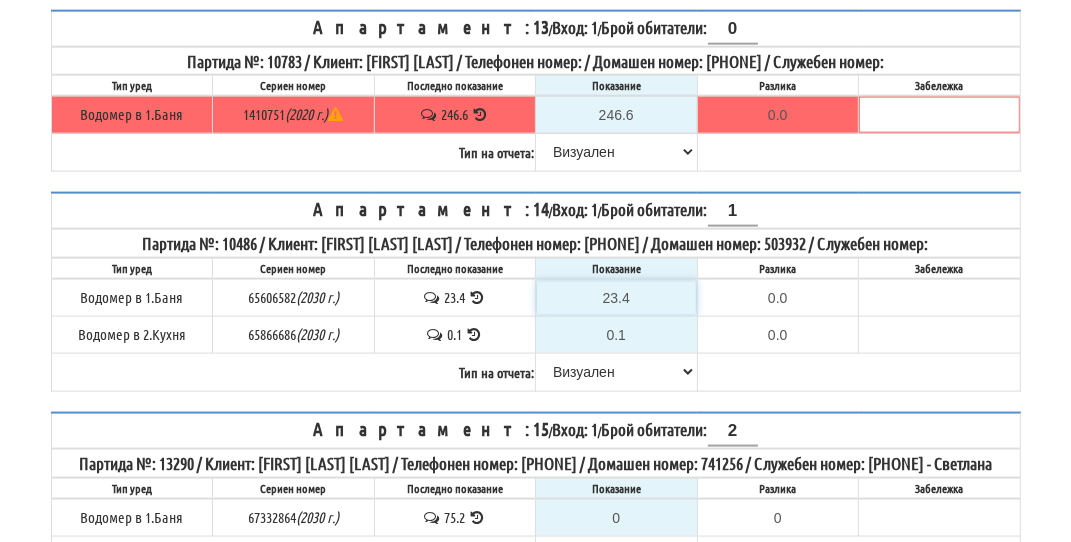 click on "23.4" at bounding box center (616, 298) 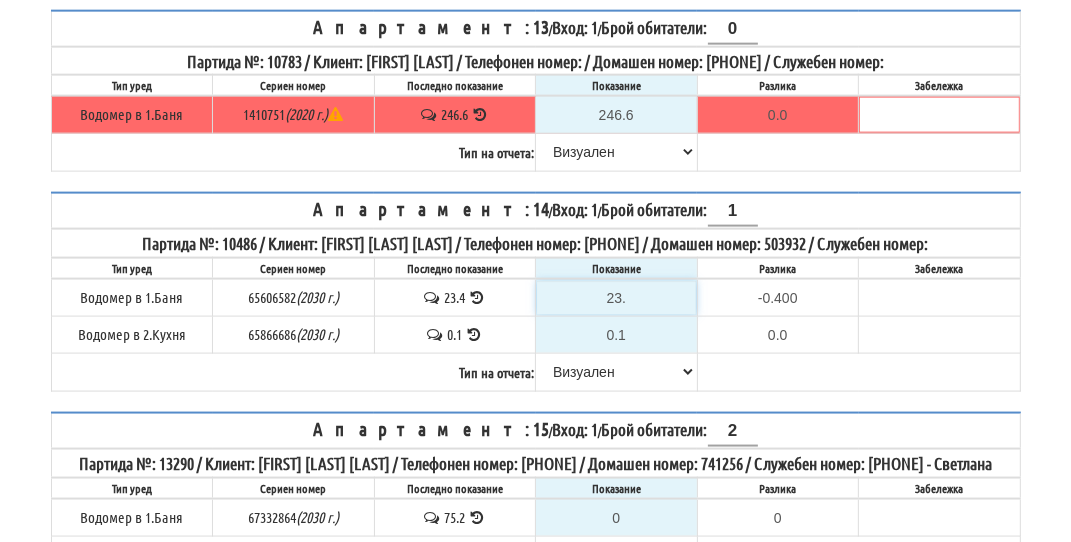 type on "23.5" 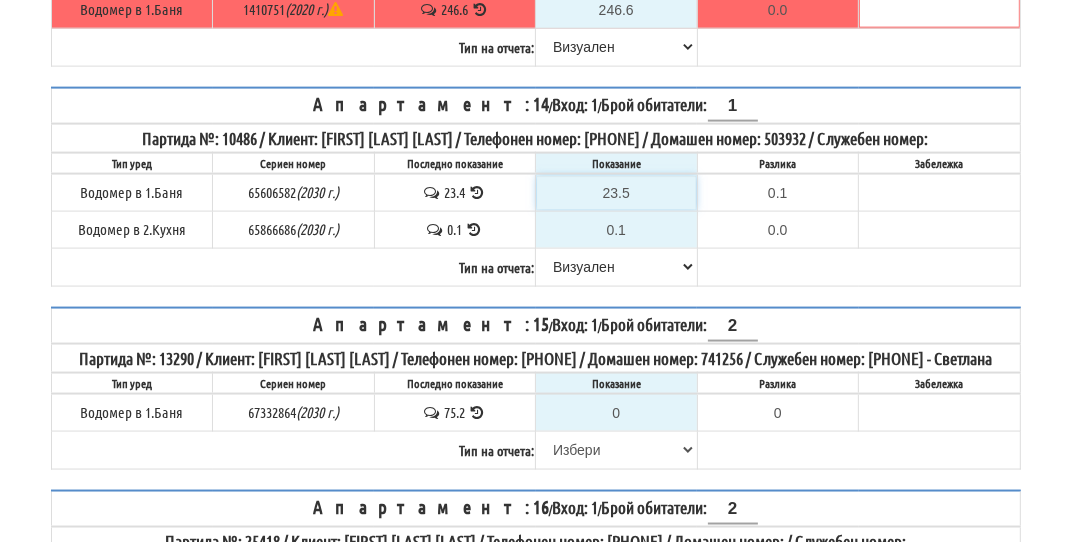 scroll, scrollTop: 2100, scrollLeft: 0, axis: vertical 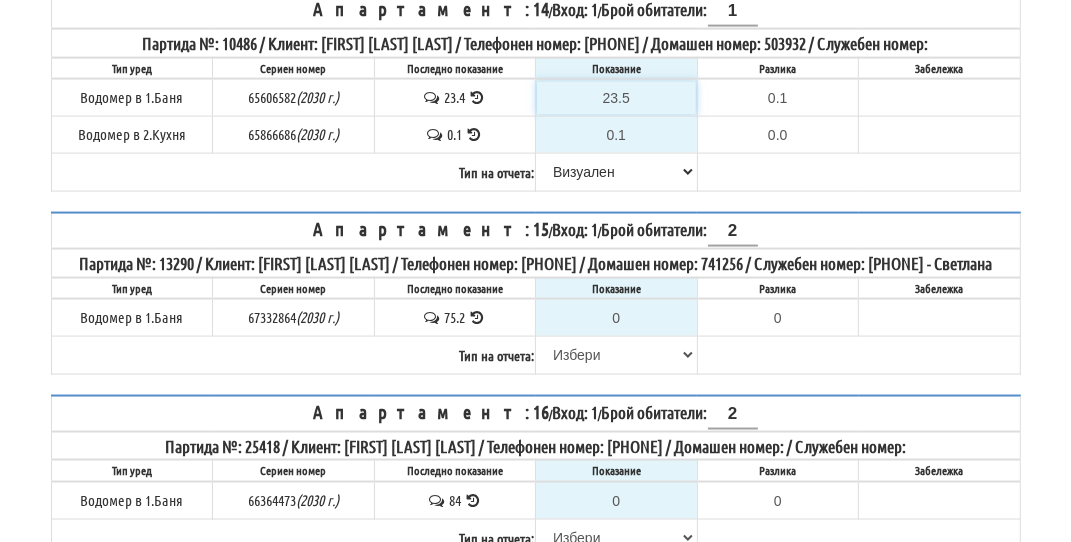 type on "23.5" 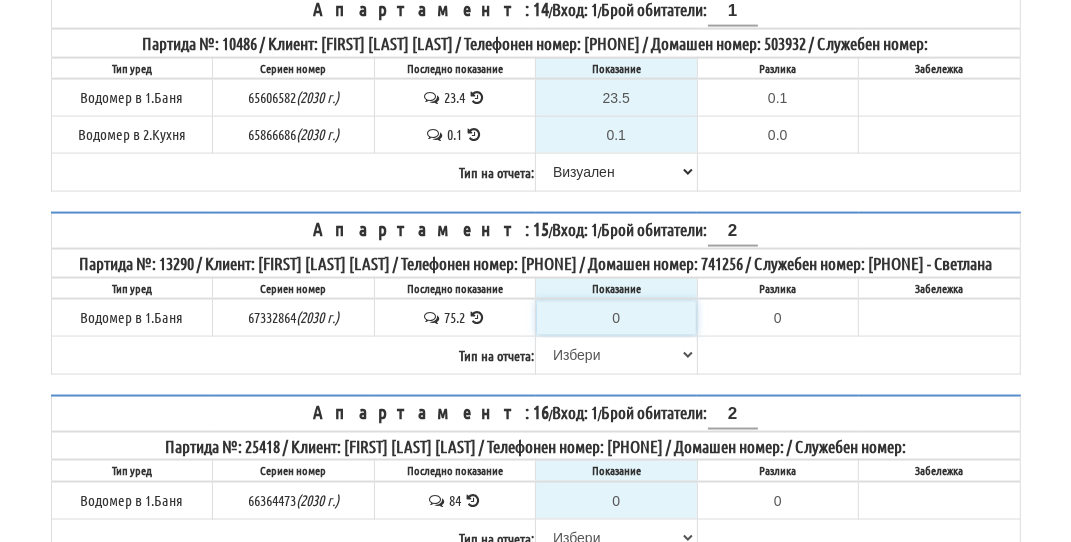 click on "0" at bounding box center (616, 318) 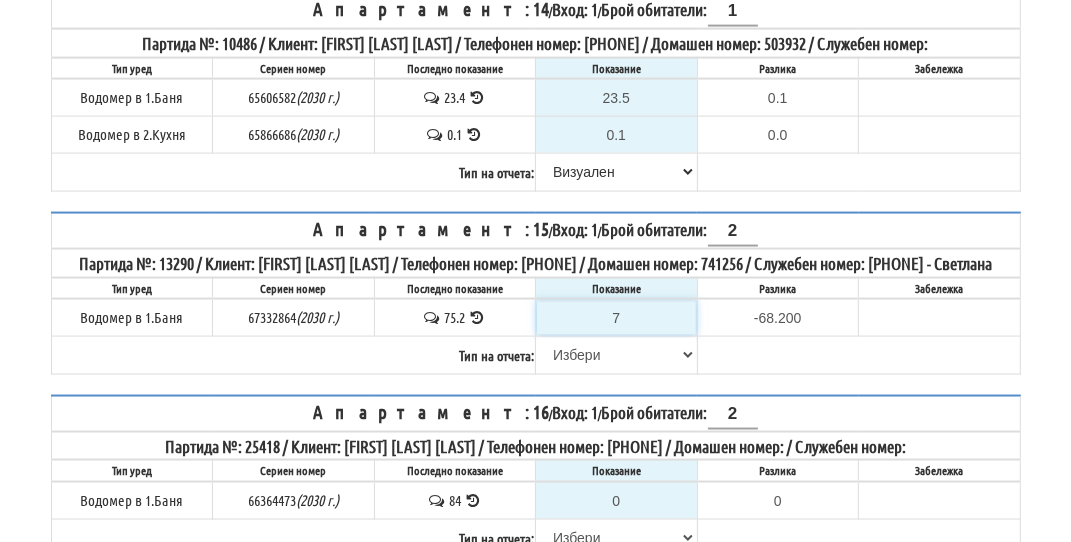 type on "76" 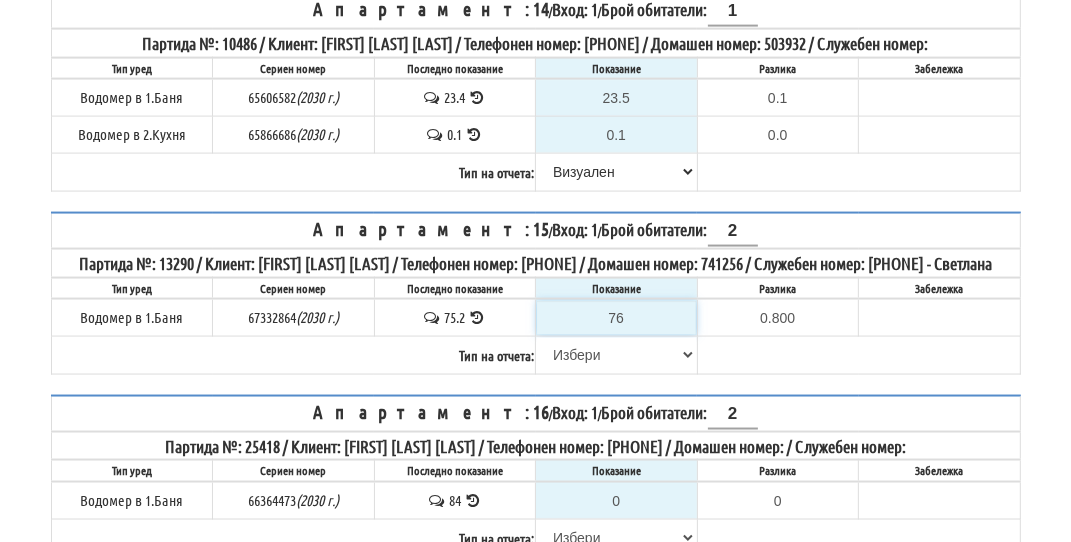 type on "7" 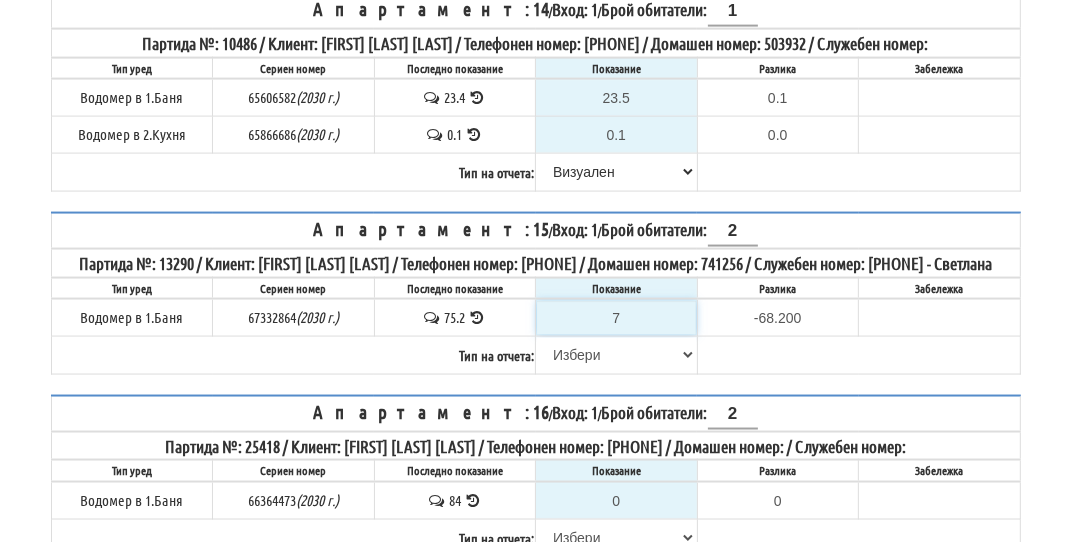 type on "75" 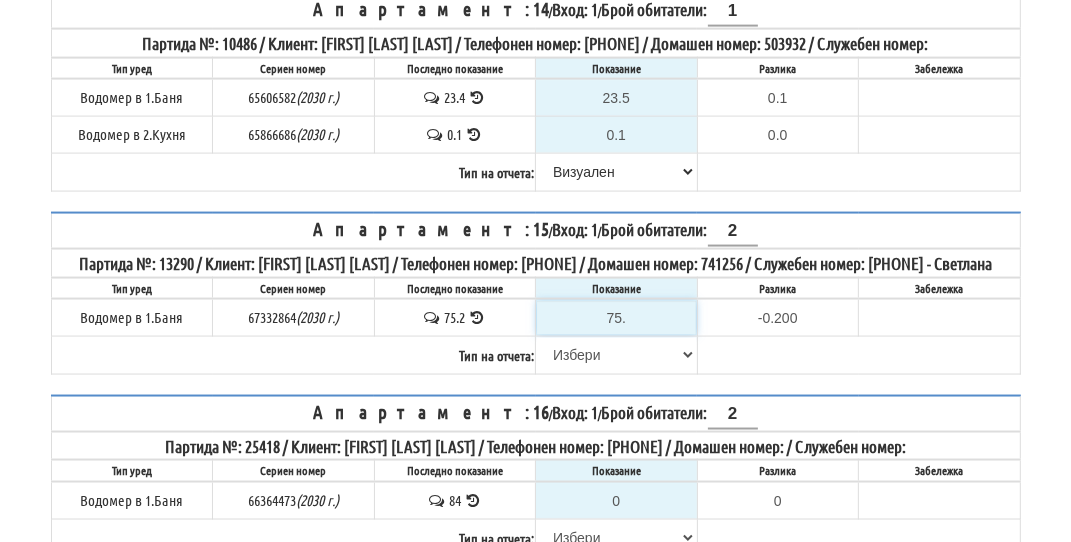 type on "75.7" 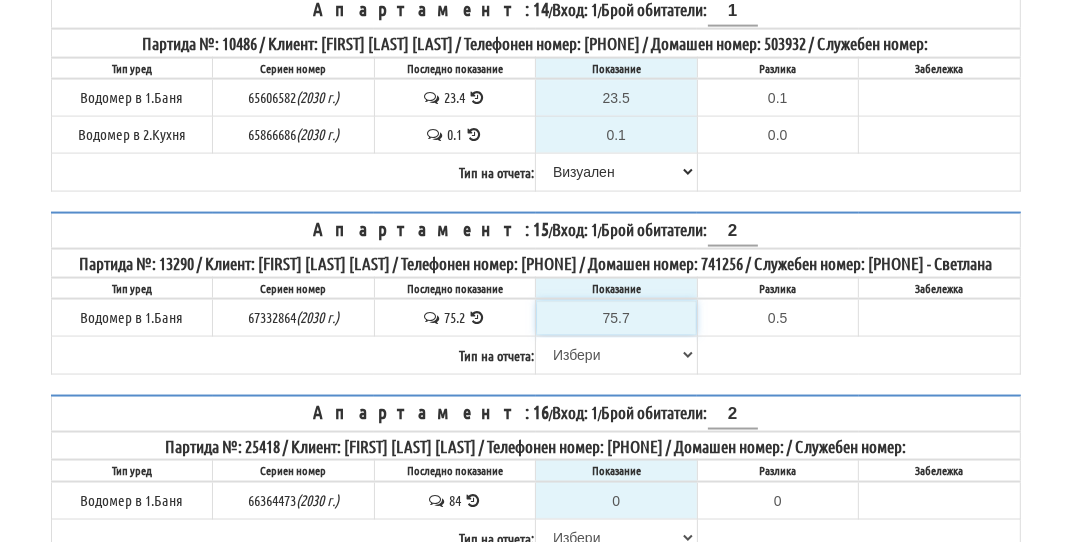 type on "75.7" 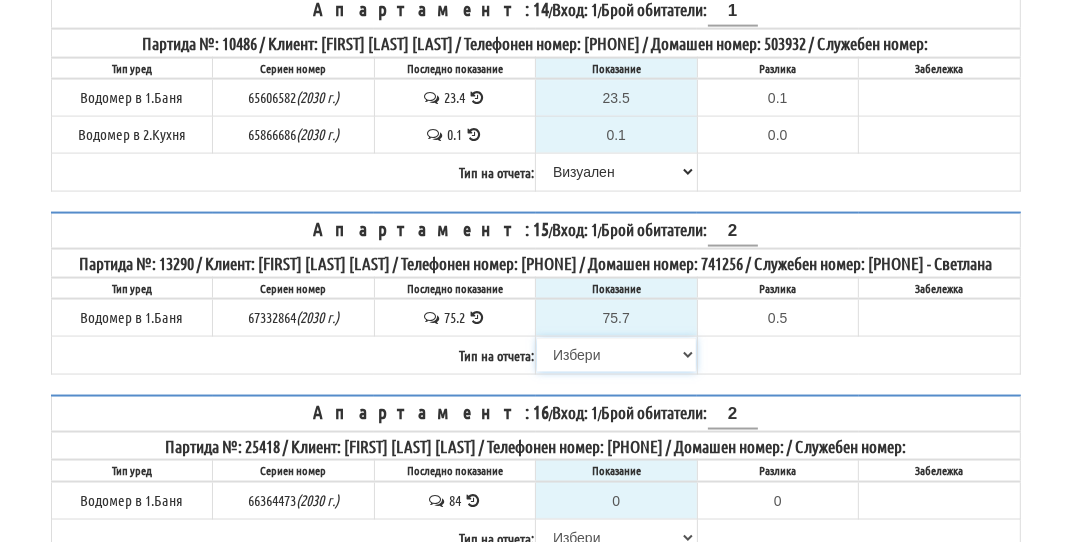 click on "Избери
Визуален
Телефон
Бележка
Неосигурен достъп
Самоотчет
Служебно
Дистанционен" at bounding box center (616, 355) 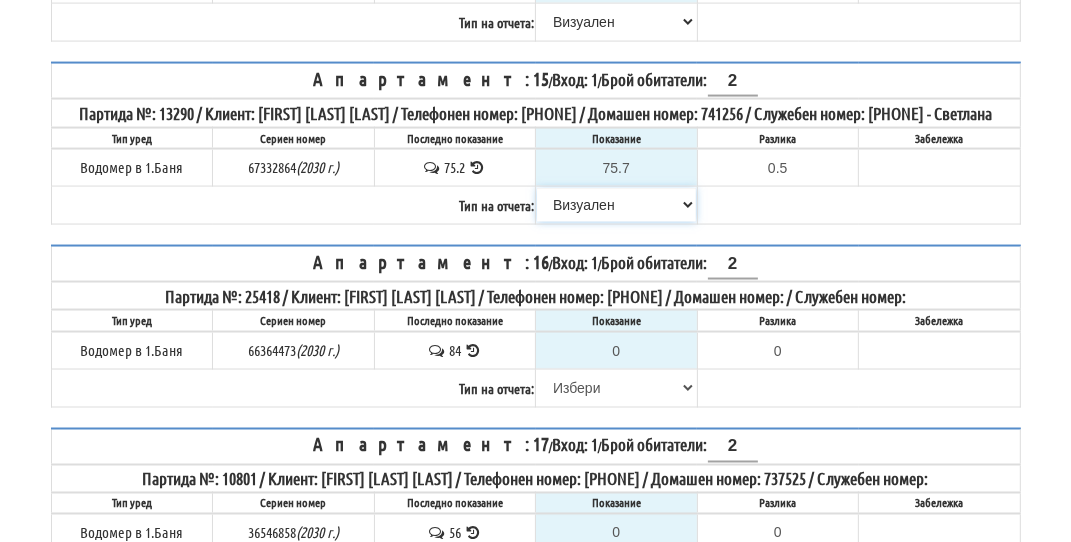 scroll, scrollTop: 2300, scrollLeft: 0, axis: vertical 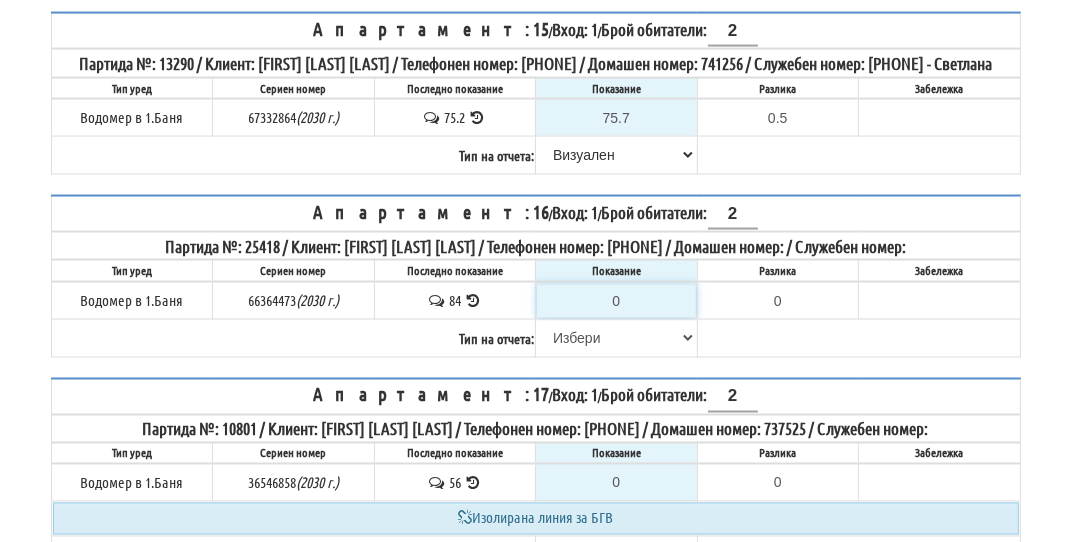 click on "0" at bounding box center (616, 301) 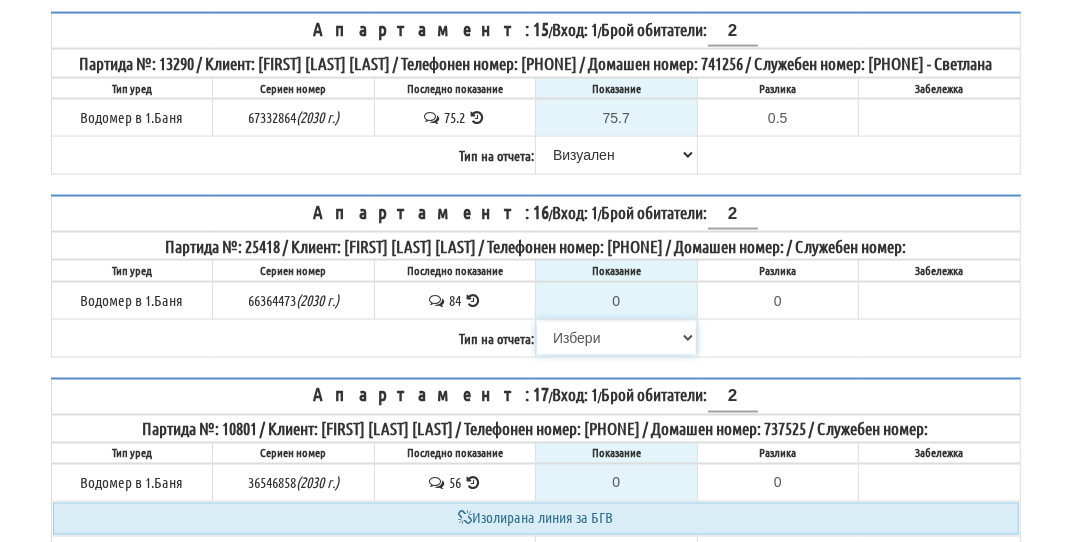 click on "Избери
Визуален
Телефон
Бележка
Неосигурен достъп
Самоотчет
Служебно
Дистанционен" at bounding box center [616, 338] 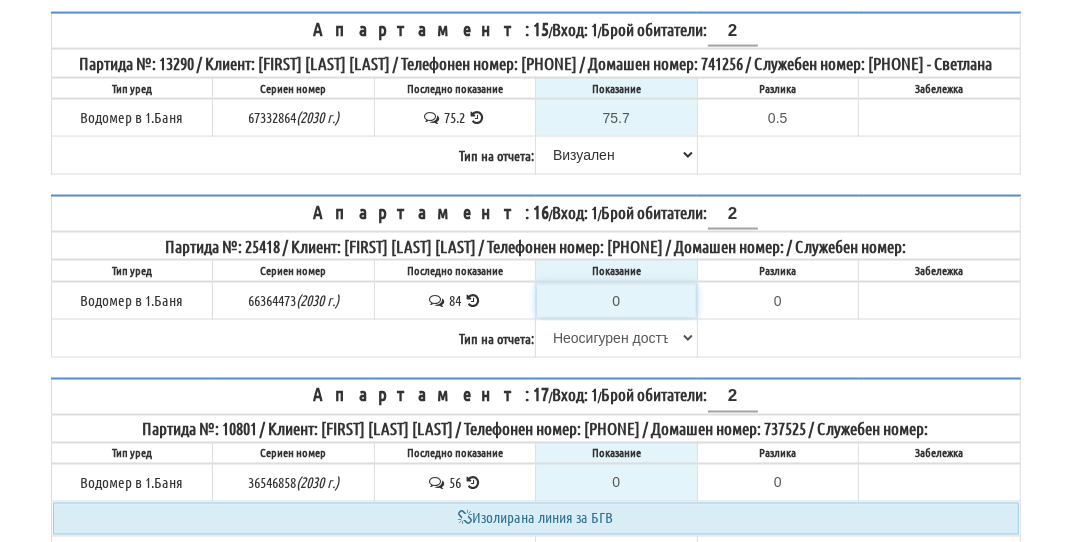 click on "Избери
Визуален
Телефон
Бележка
Неосигурен достъп
Самоотчет
Служебно
Дистанционен" at bounding box center [616, 338] 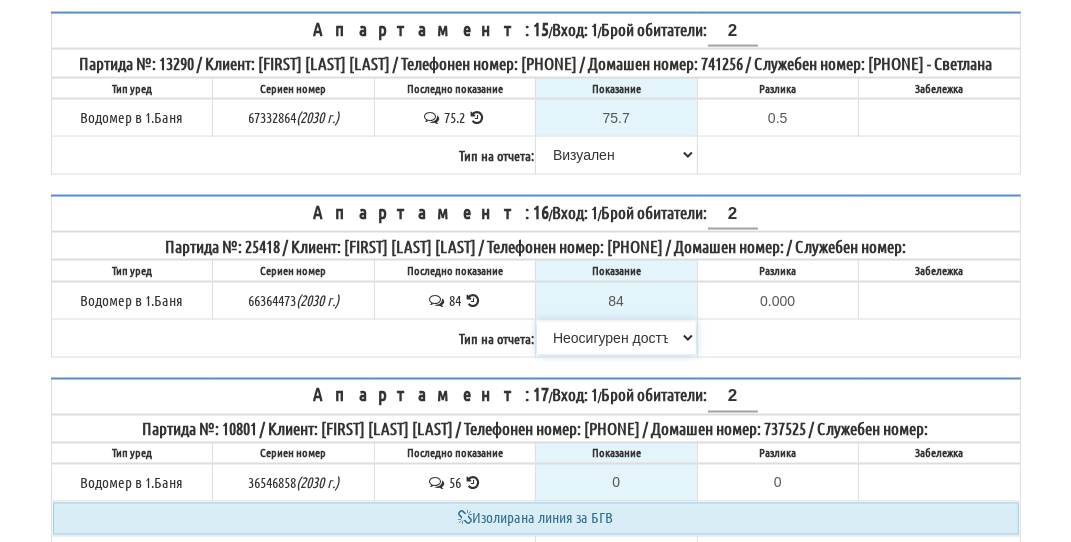 click on "Избери
Визуален
Телефон
Бележка
Неосигурен достъп
Самоотчет
Служебно
Дистанционен" at bounding box center [616, 338] 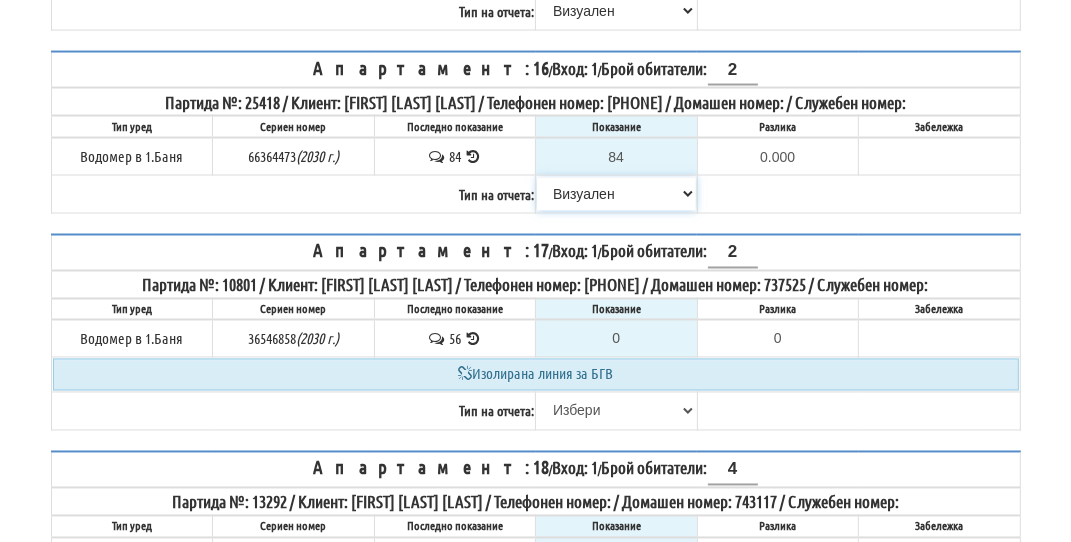 scroll, scrollTop: 2500, scrollLeft: 0, axis: vertical 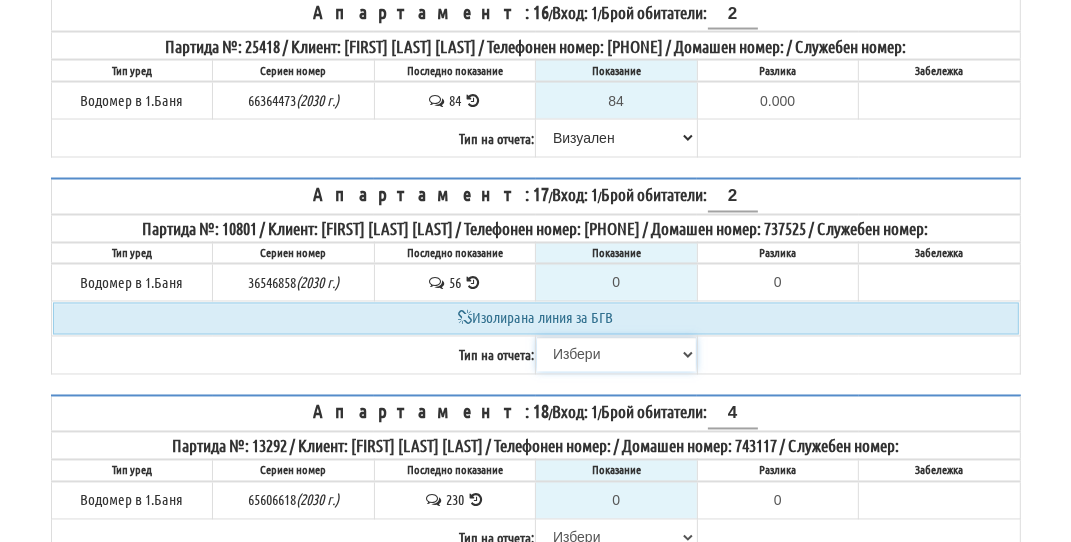 click on "Избери
Визуален
Телефон
Бележка
Неосигурен достъп
Самоотчет
Служебно
Дистанционен" at bounding box center [616, 355] 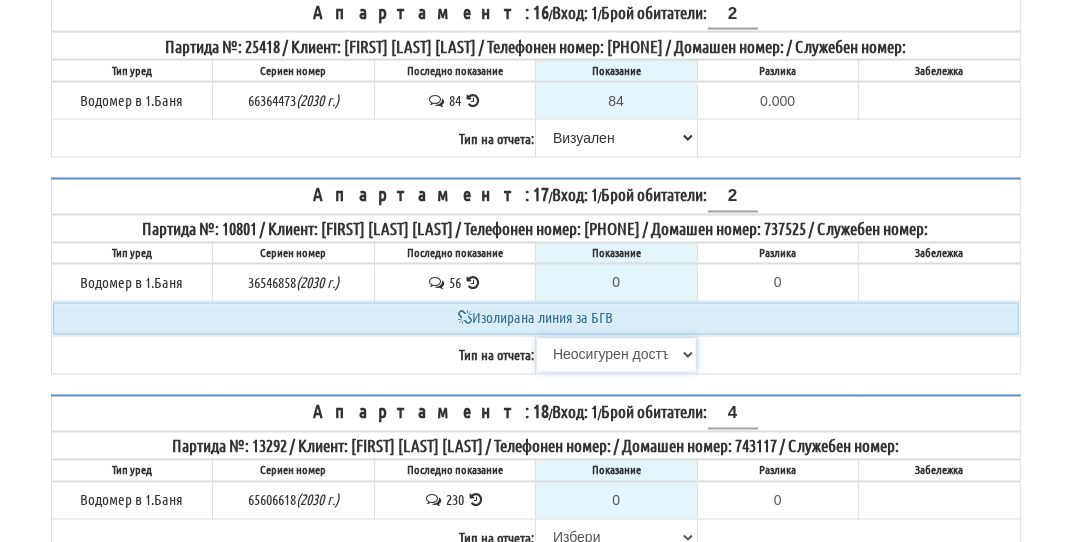 click on "Избери
Визуален
Телефон
Бележка
Неосигурен достъп
Самоотчет
Служебно
Дистанционен" at bounding box center (616, 355) 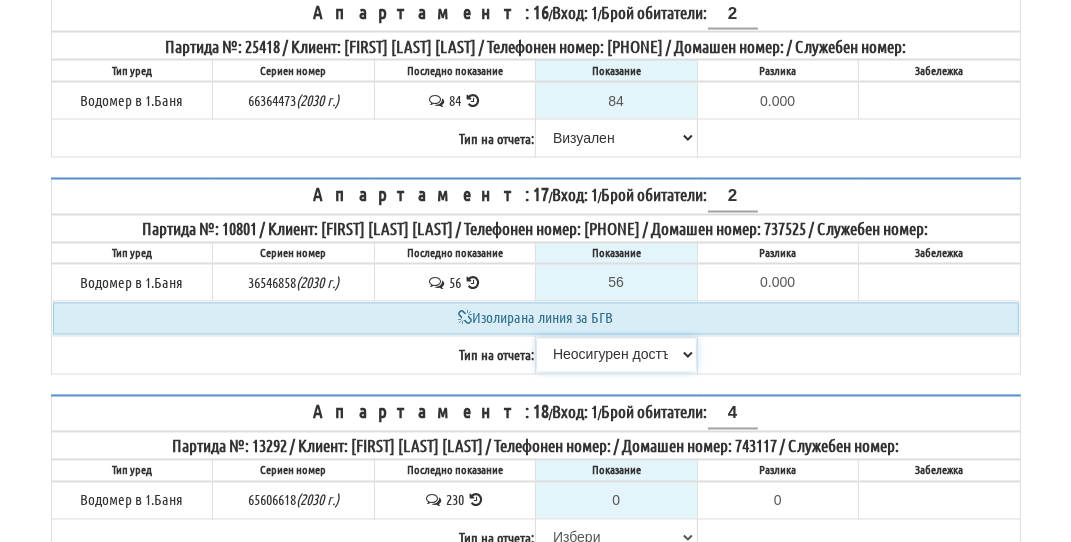 click on "Избери
Визуален
Телефон
Бележка
Неосигурен достъп
Самоотчет
Служебно
Дистанционен" at bounding box center (616, 355) 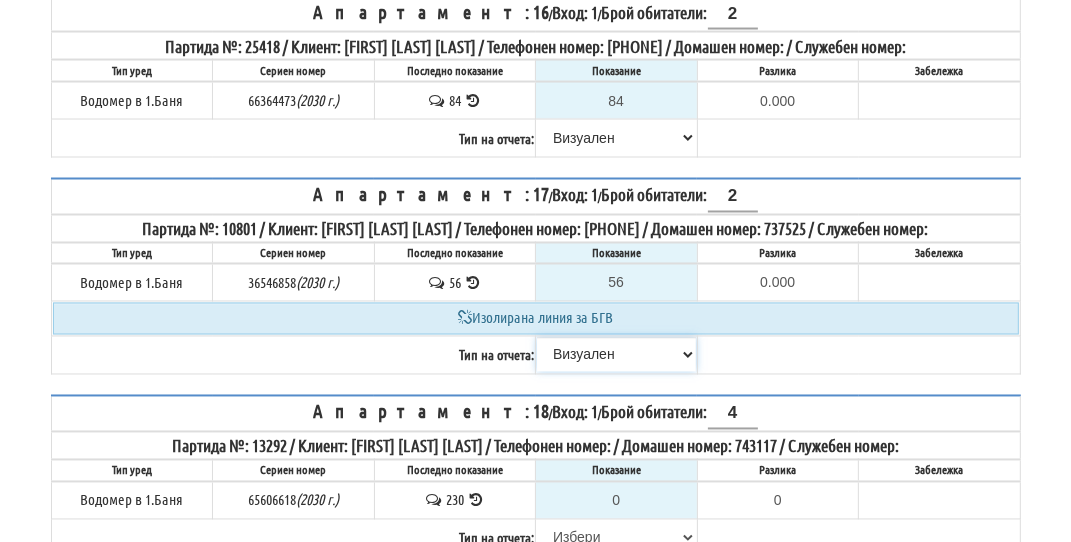 click on "Избери
Визуален
Телефон
Бележка
Неосигурен достъп
Самоотчет
Служебно
Дистанционен" at bounding box center [616, 355] 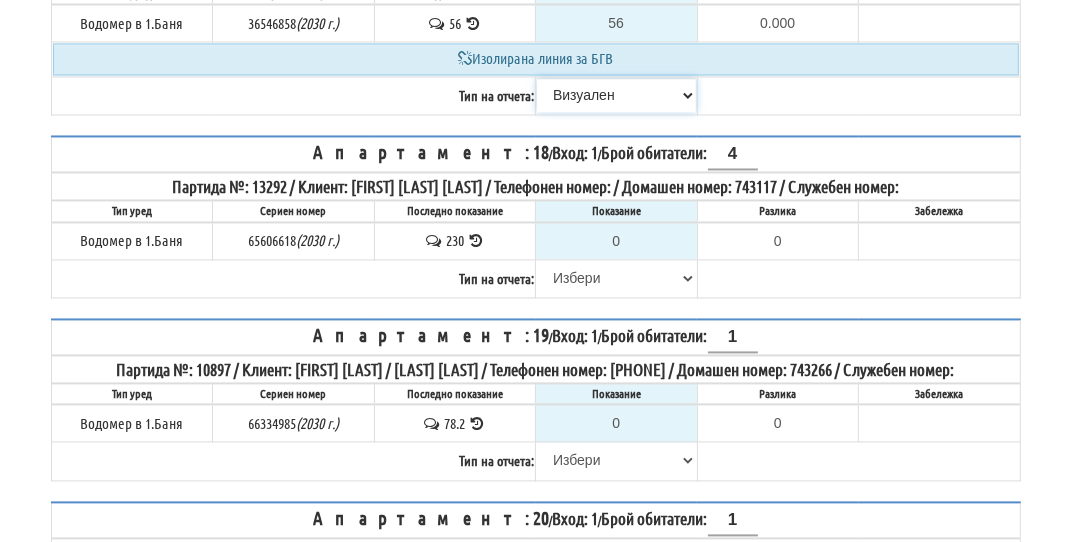 scroll, scrollTop: 2800, scrollLeft: 0, axis: vertical 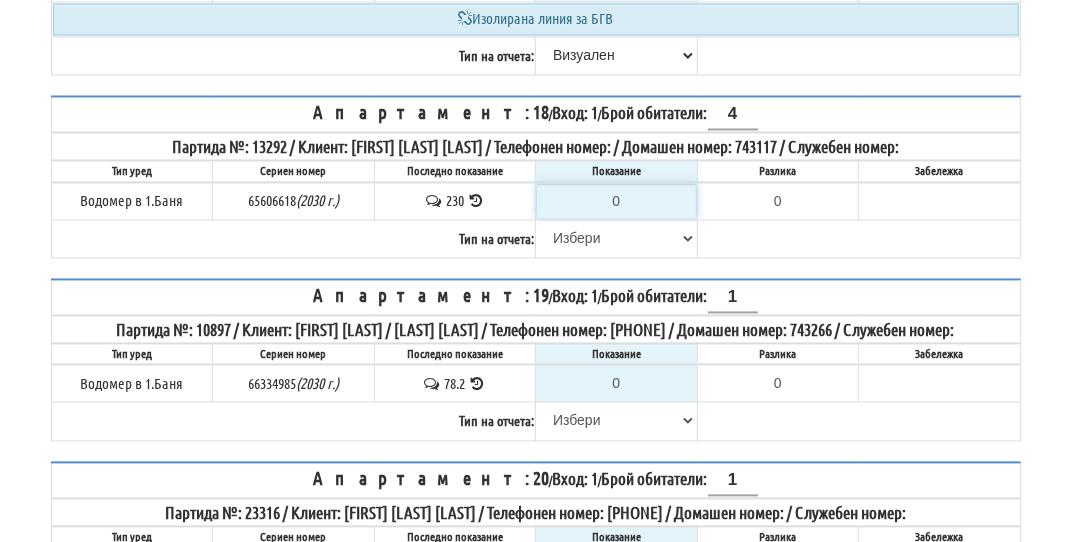click on "0" at bounding box center [616, 201] 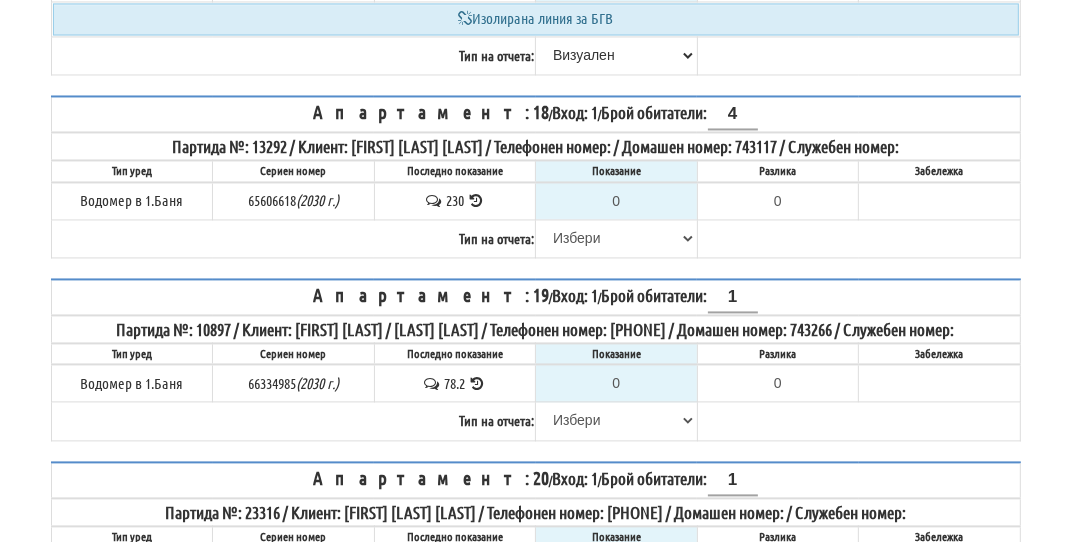 click at bounding box center [476, 200] 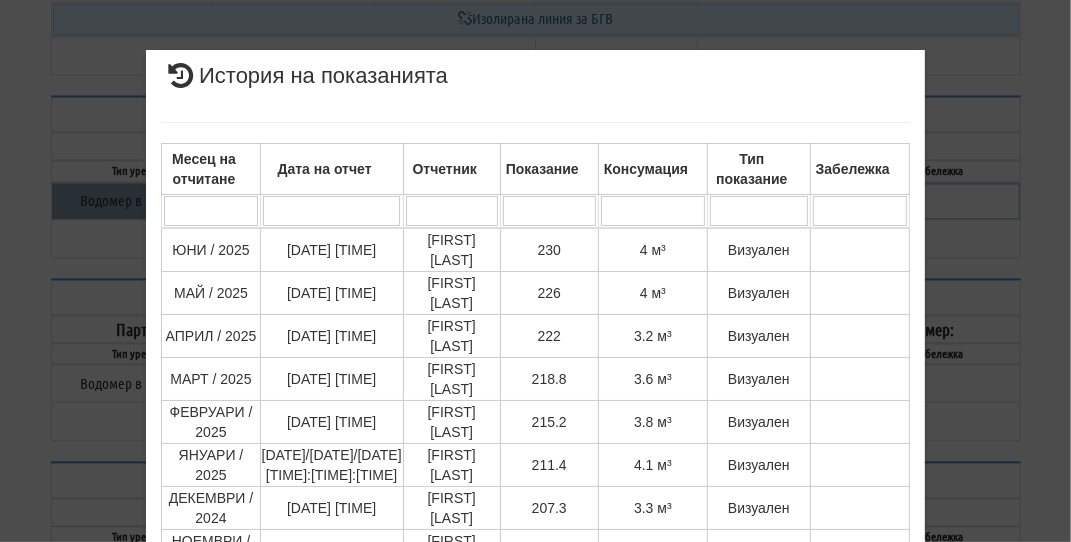click on "×    История на показанията
Месец на отчитане
Дата на отчет
Отчетник
Показание
Консумация
Тип показание
Забележка
Дата и час на монтаж:  [DATE]/[DATE]/[DATE] [TIME]:[TIME]:[TIME] ,
Протокол №:  38975
Начално показание:  0.187
1 - 10 / 57 (57)
10
20
30
40
1 2 3 4 5 6" at bounding box center [536, 432] 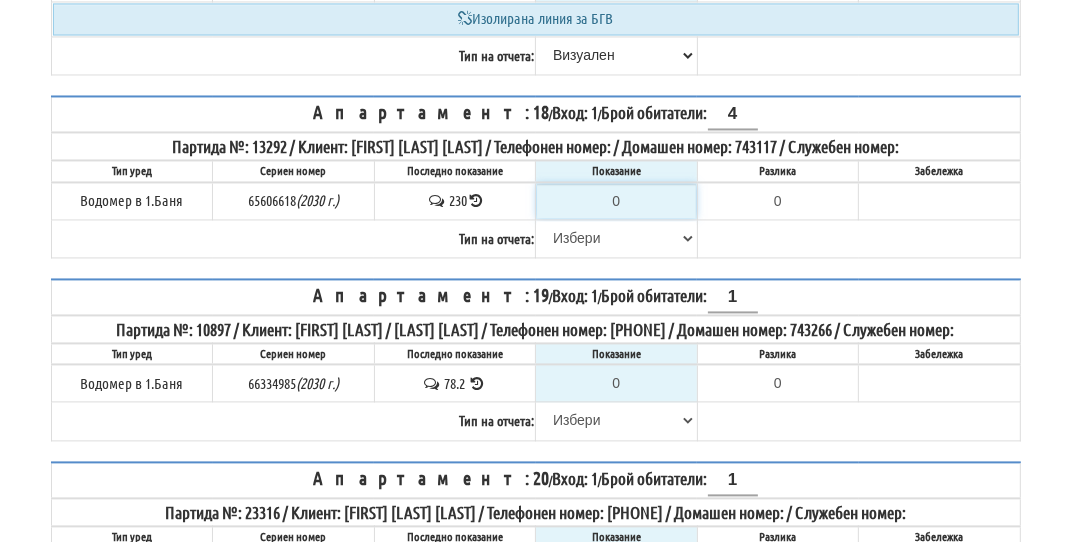 click on "0" at bounding box center [616, 201] 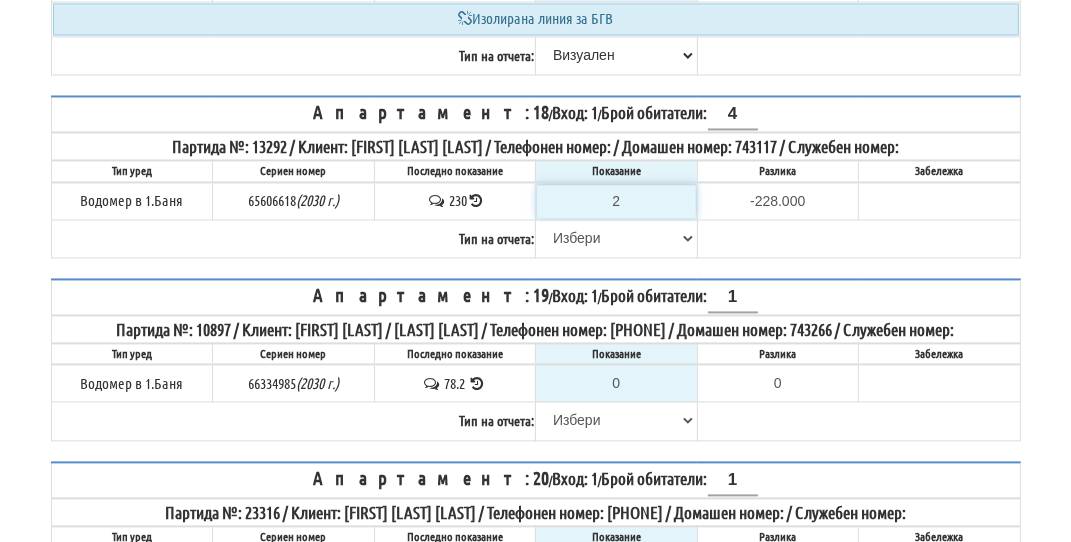 type on "23" 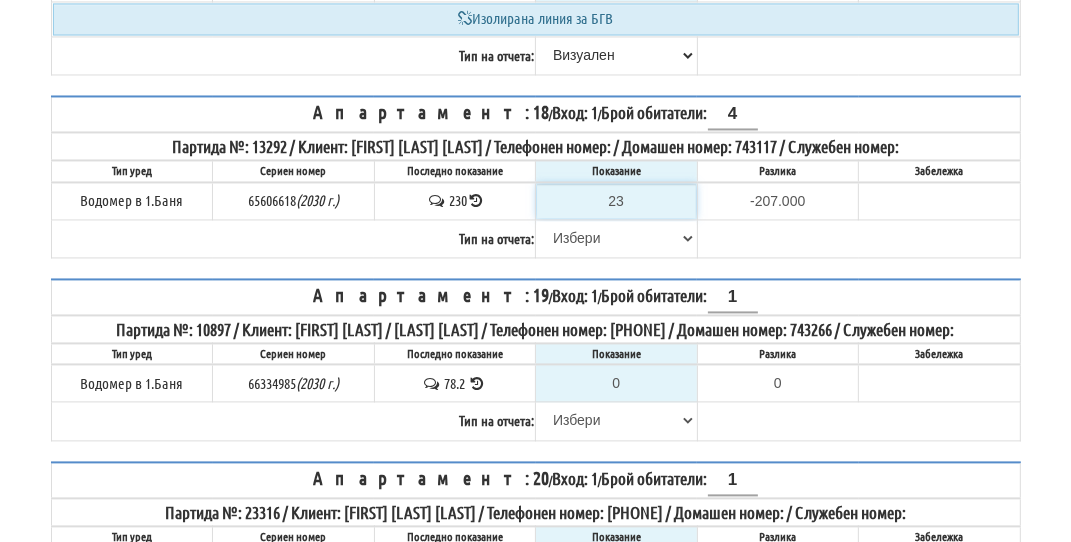 type on "235" 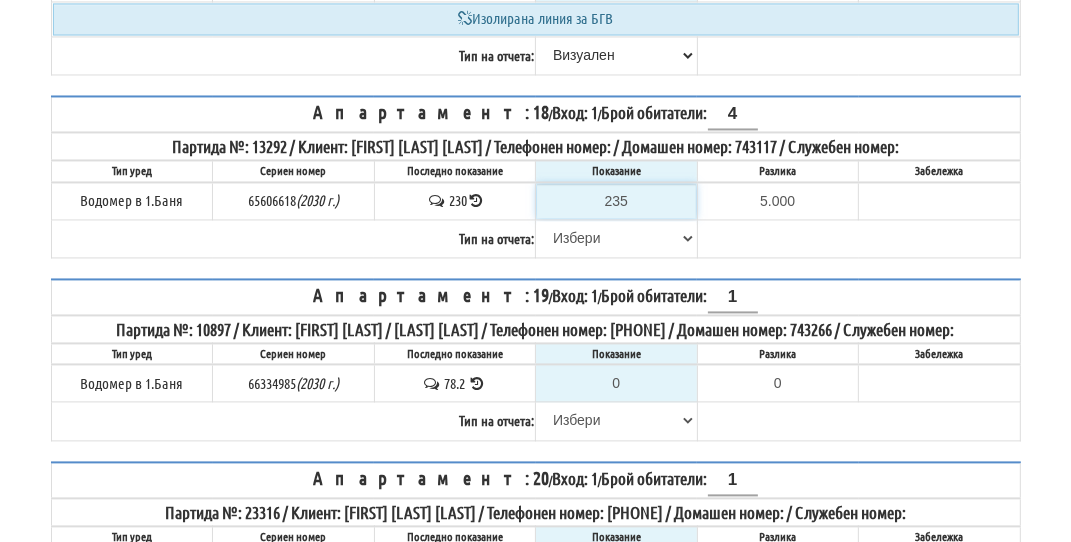 type on "235" 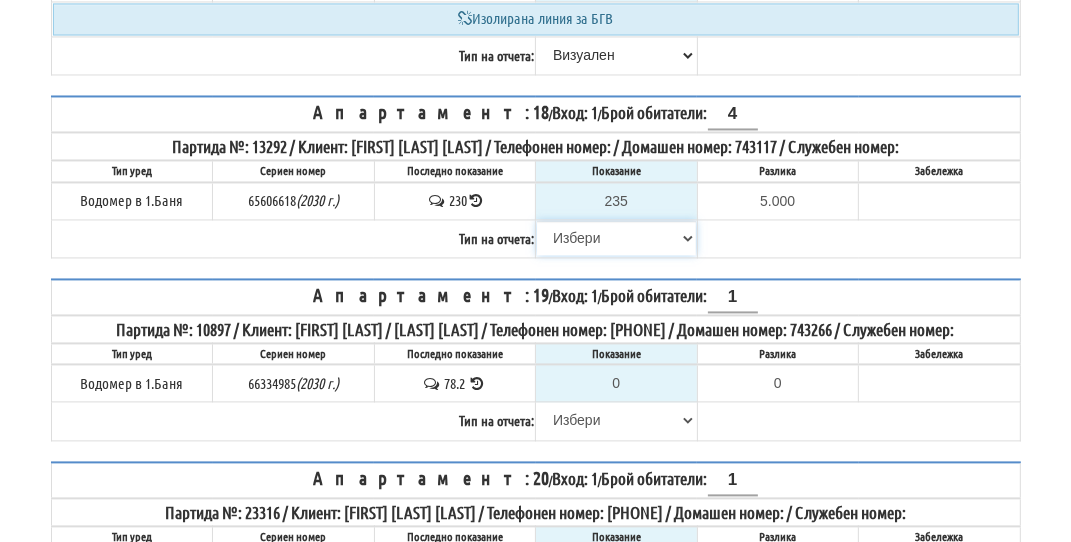 click on "Избери
Визуален
Телефон
Бележка
Неосигурен достъп
Самоотчет
Служебно
Дистанционен" at bounding box center (616, 238) 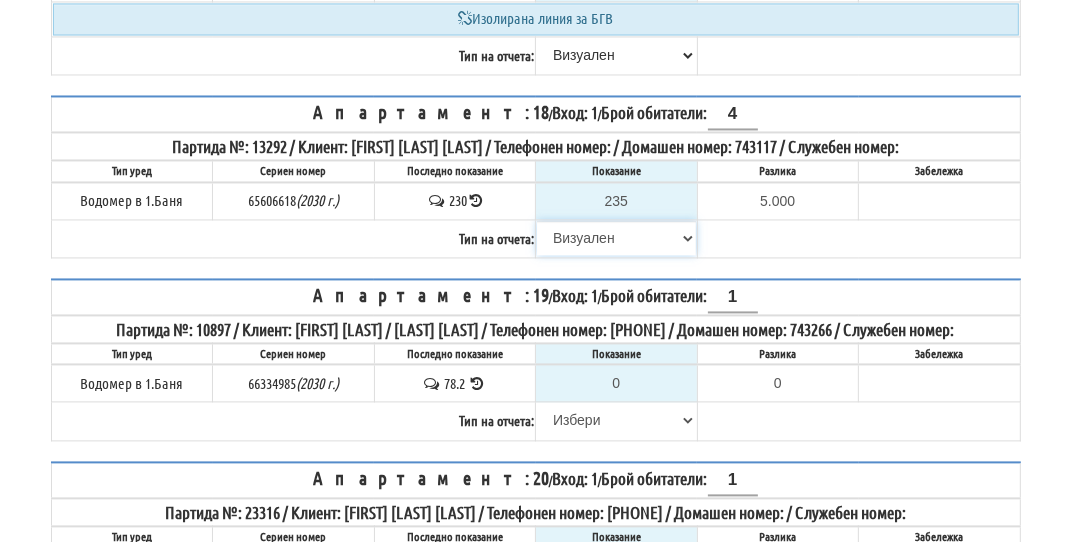 click on "Избери
Визуален
Телефон
Бележка
Неосигурен достъп
Самоотчет
Служебно
Дистанционен" at bounding box center (616, 238) 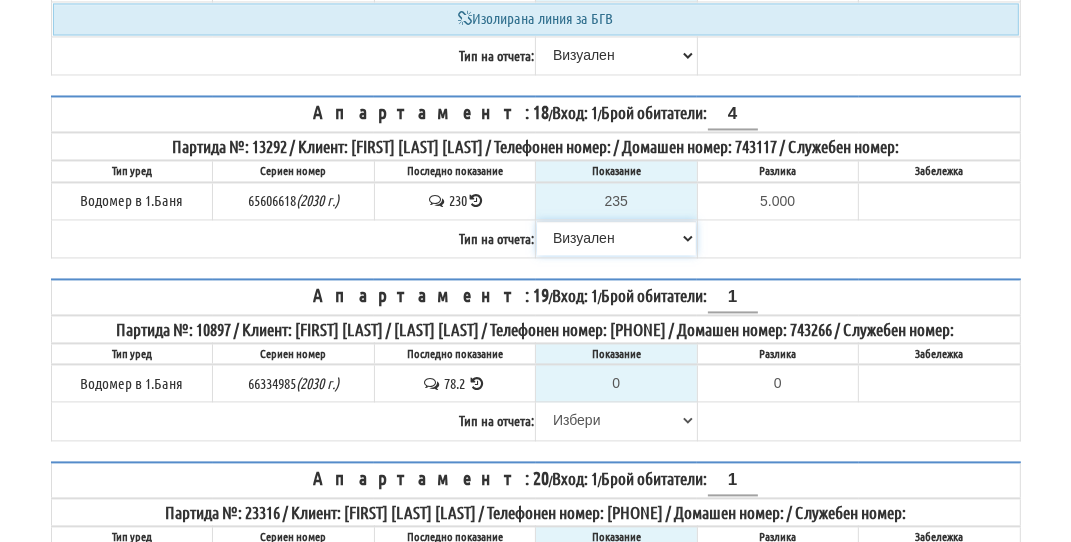 click on "Избери
Визуален
Телефон
Бележка
Неосигурен достъп
Самоотчет
Служебно
Дистанционен" at bounding box center (616, 238) 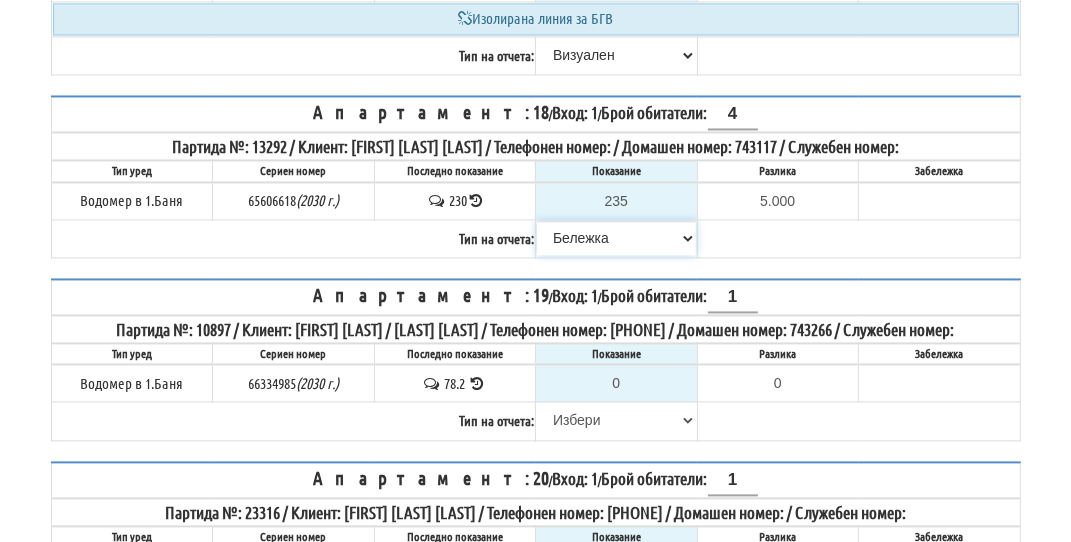 click on "Избери
Визуален
Телефон
Бележка
Неосигурен достъп
Самоотчет
Служебно
Дистанционен" at bounding box center (616, 238) 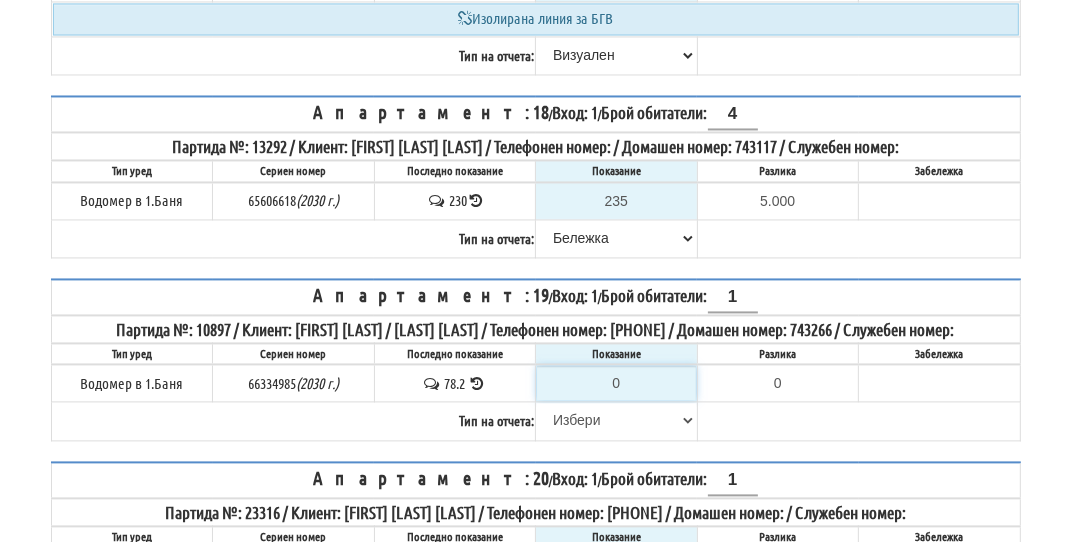 click on "0" at bounding box center (616, 383) 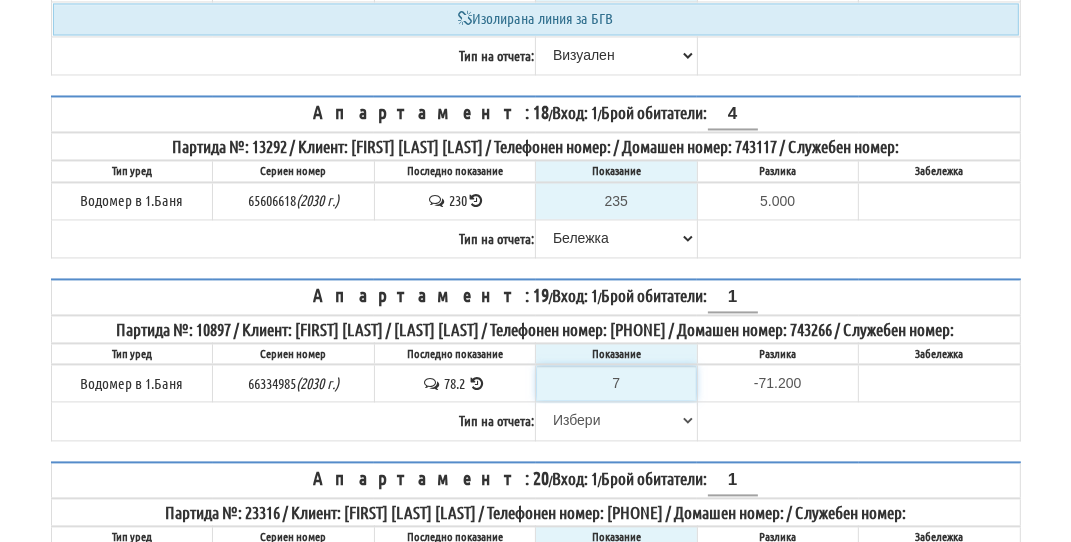 type on "79" 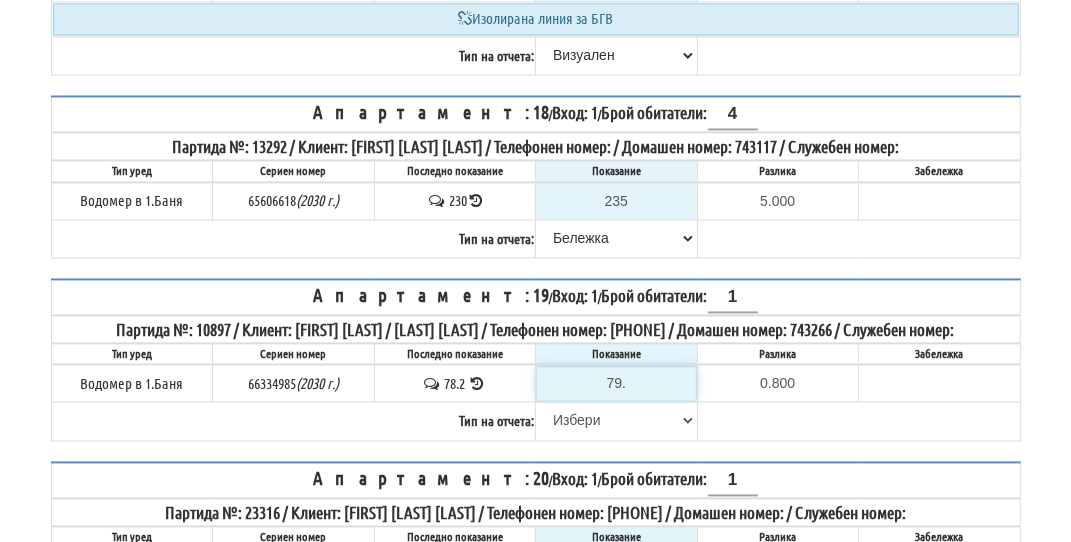 type on "79.1" 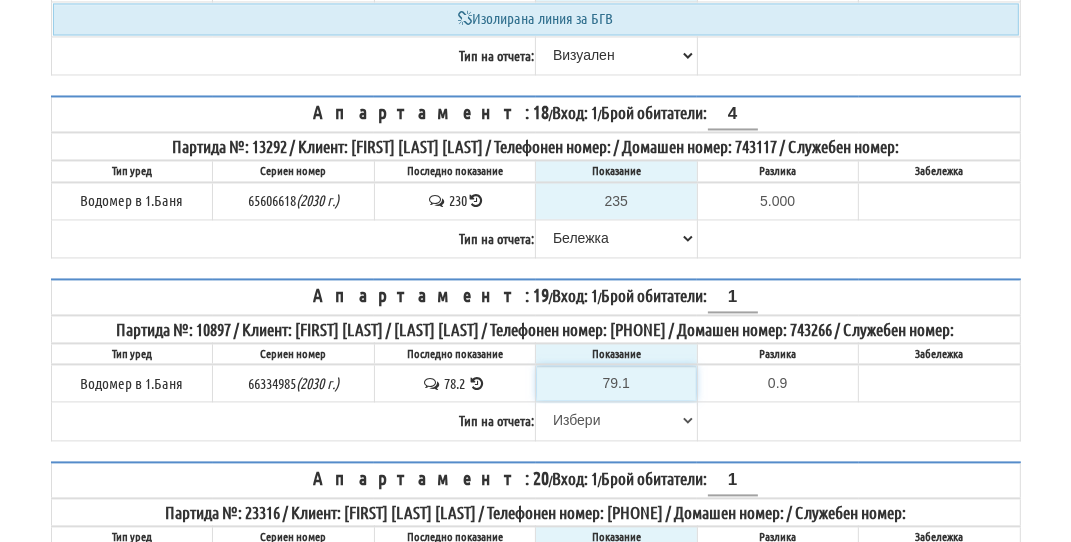 type on "79.1" 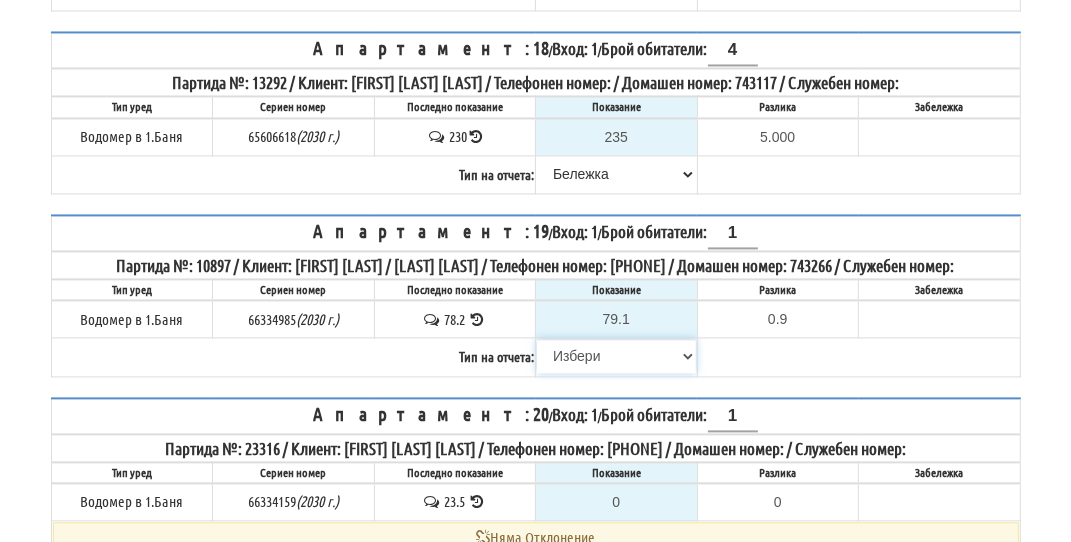 scroll, scrollTop: 2900, scrollLeft: 0, axis: vertical 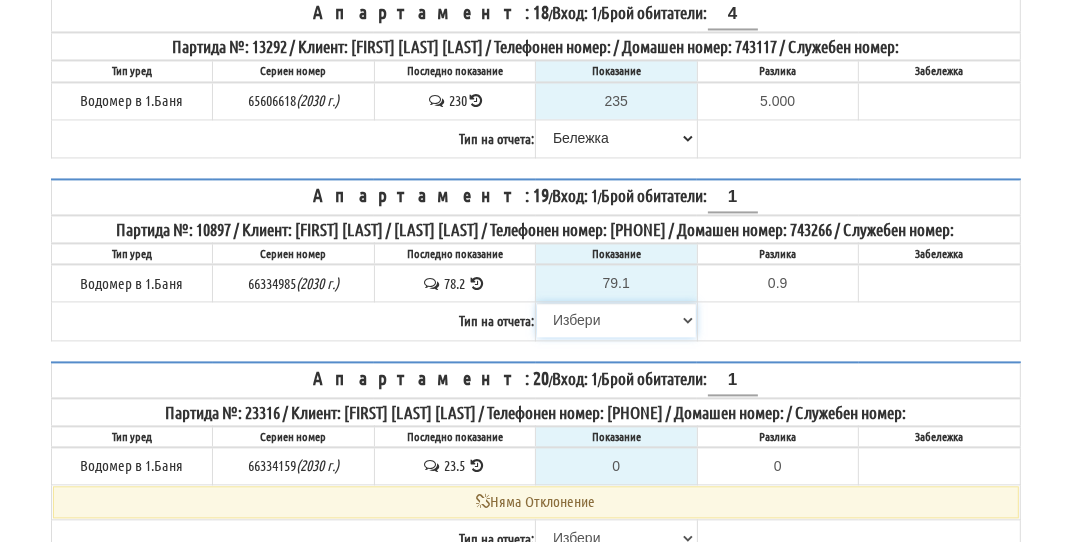 click on "Избери
Визуален
Телефон
Бележка
Неосигурен достъп
Самоотчет
Служебно
Дистанционен" at bounding box center [616, 320] 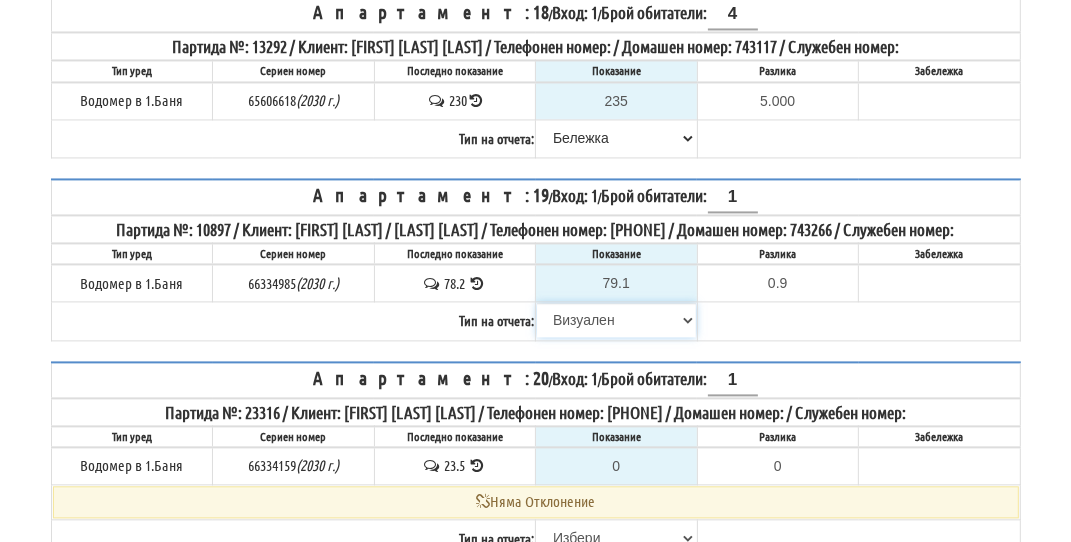 click on "Избери
Визуален
Телефон
Бележка
Неосигурен достъп
Самоотчет
Служебно
Дистанционен" at bounding box center (616, 320) 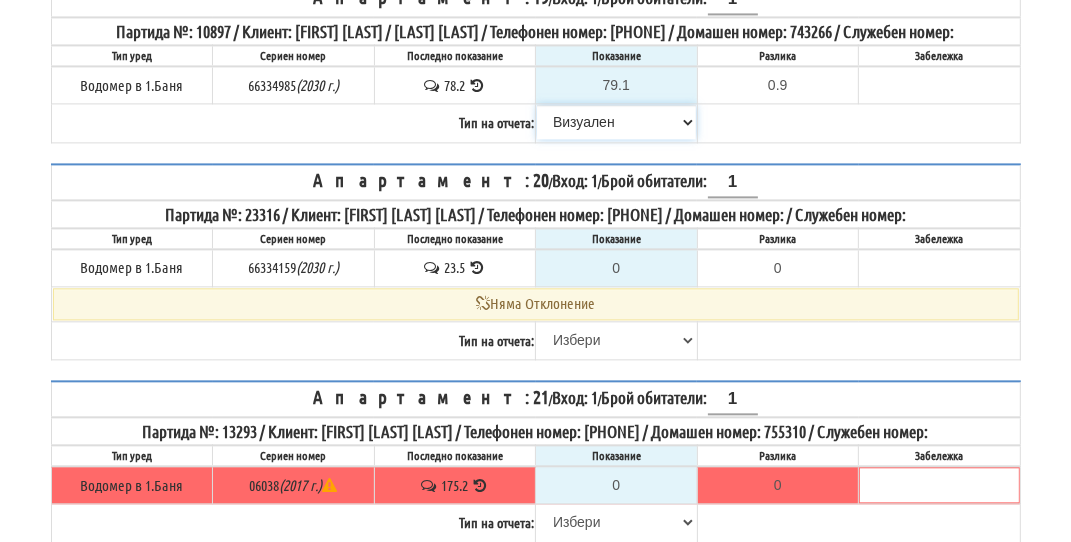 scroll, scrollTop: 3200, scrollLeft: 0, axis: vertical 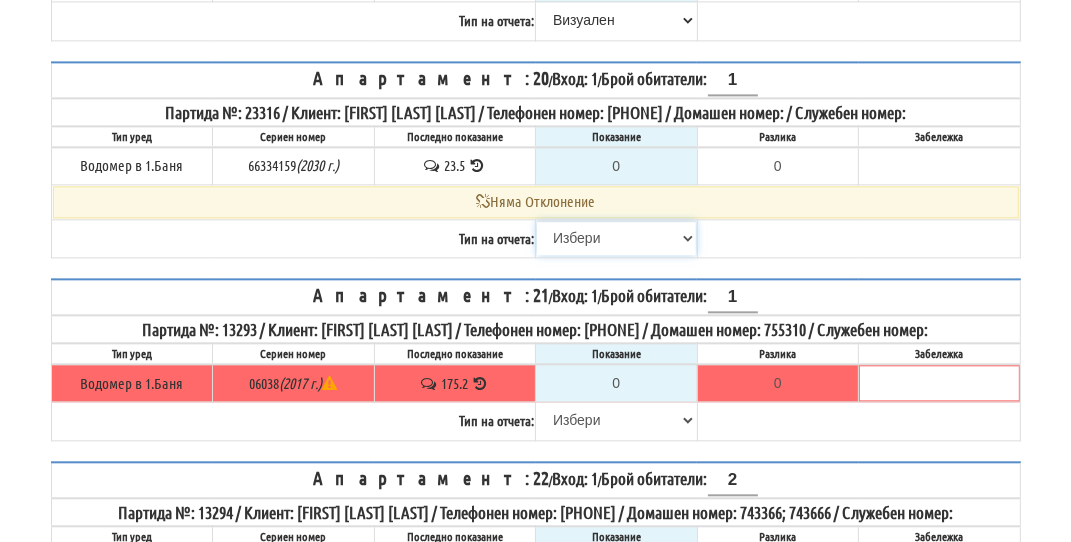 click on "Избери
Визуален
Телефон
Бележка
Неосигурен достъп
Самоотчет
Служебно
Дистанционен" at bounding box center (616, 238) 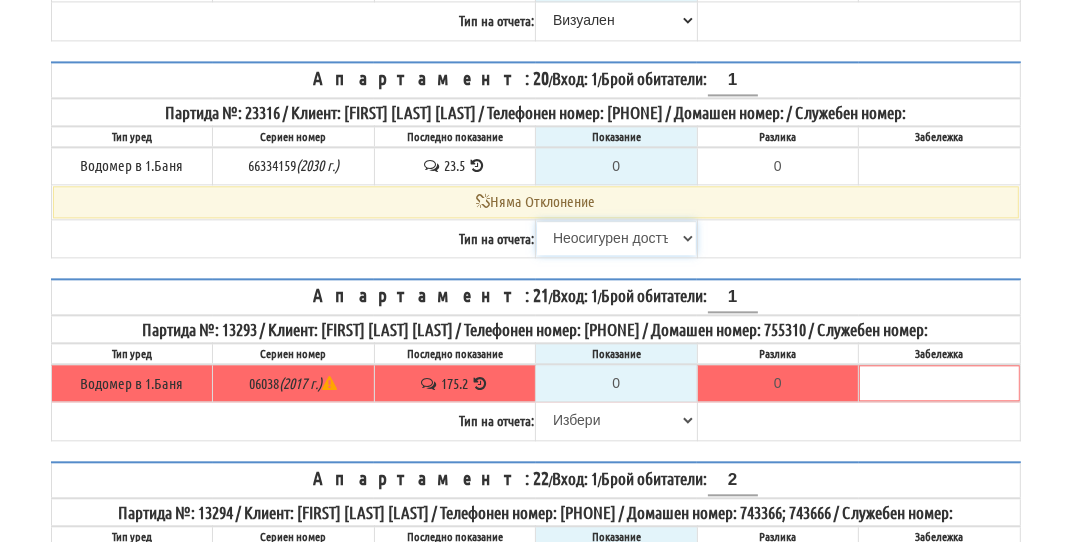 click on "Избери
Визуален
Телефон
Бележка
Неосигурен достъп
Самоотчет
Служебно
Дистанционен" at bounding box center [616, 238] 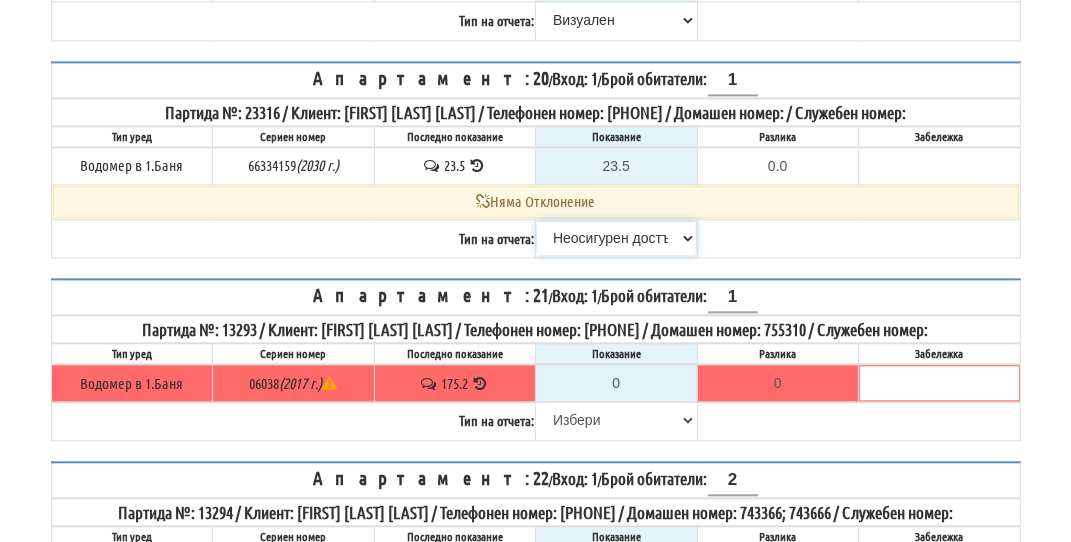 click on "Избери
Визуален
Телефон
Бележка
Неосигурен достъп
Самоотчет
Служебно
Дистанционен" at bounding box center (616, 238) 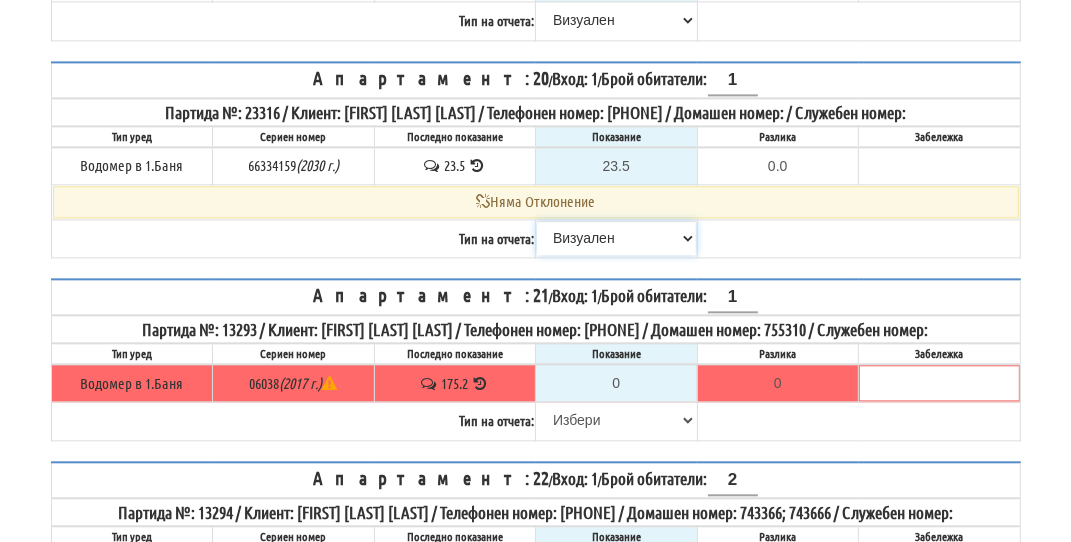 click on "Избери
Визуален
Телефон
Бележка
Неосигурен достъп
Самоотчет
Служебно
Дистанционен" at bounding box center [616, 238] 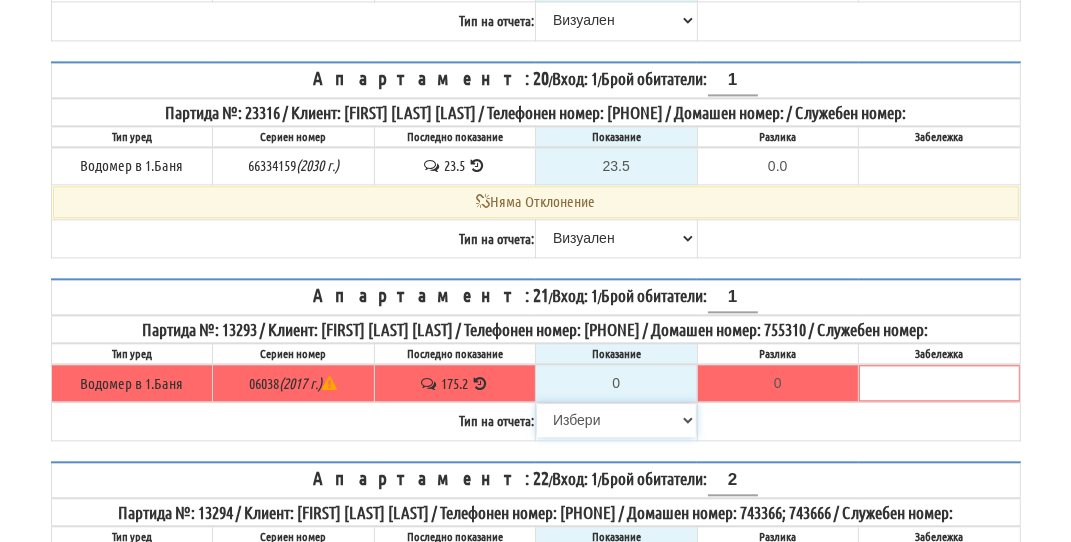 click on "Избери
Визуален
Телефон
Бележка
Неосигурен достъп
Самоотчет
Служебно
Дистанционен" at bounding box center (616, 420) 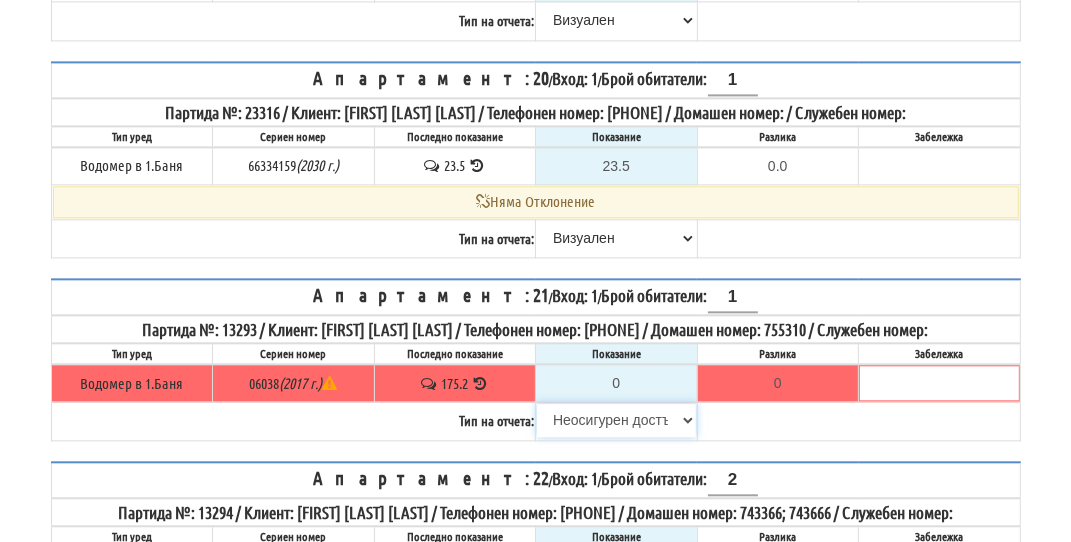 type on "175.2" 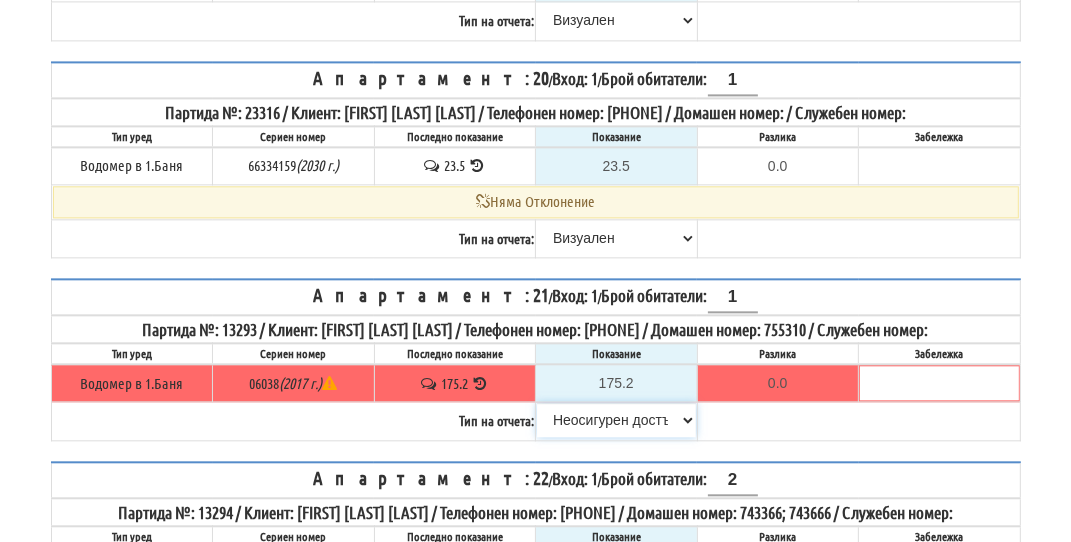 click on "Избери
Визуален
Телефон
Бележка
Неосигурен достъп
Самоотчет
Служебно
Дистанционен" at bounding box center (616, 420) 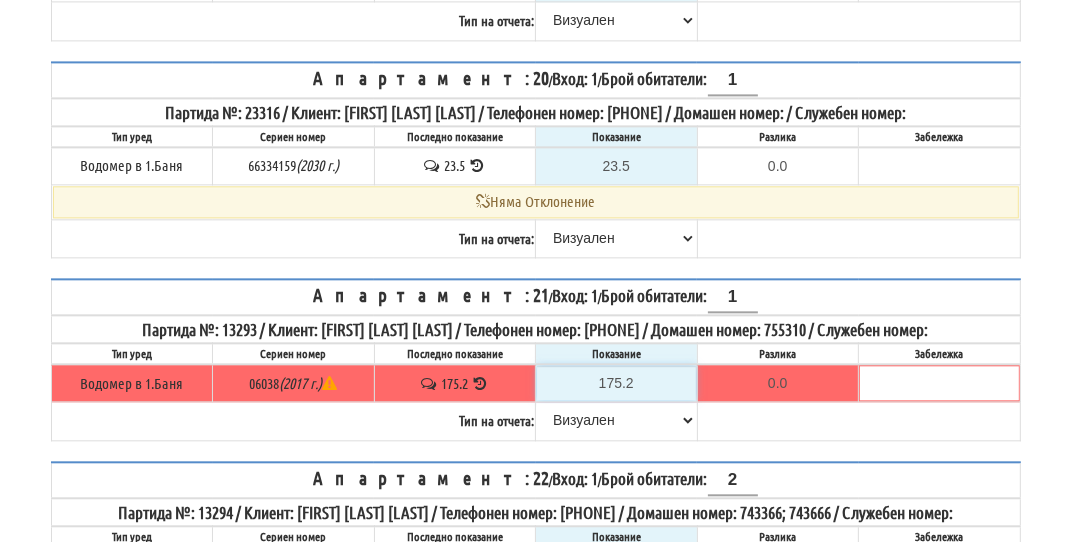 click on "175.2" at bounding box center [616, 383] 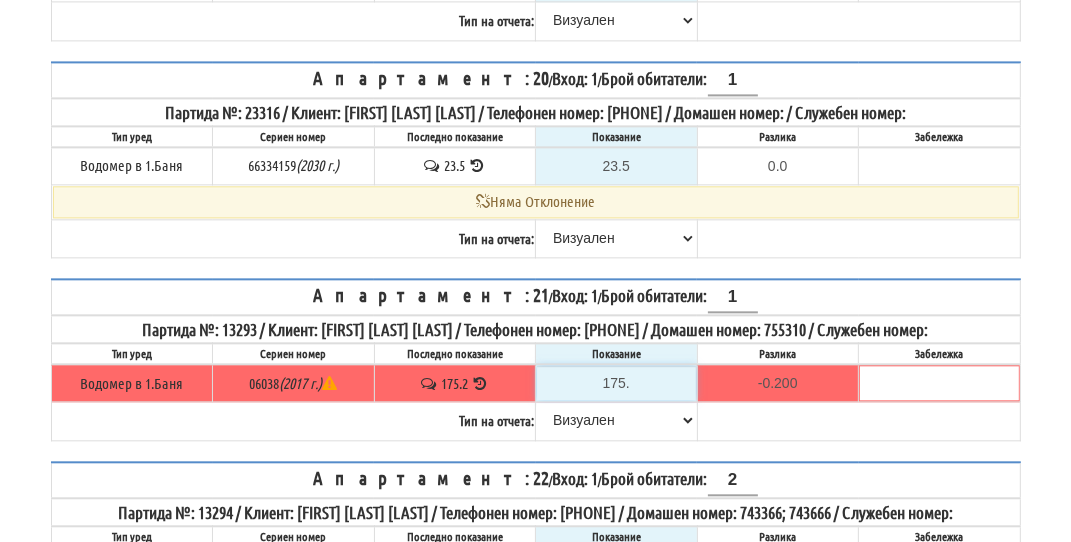 type on "175.5" 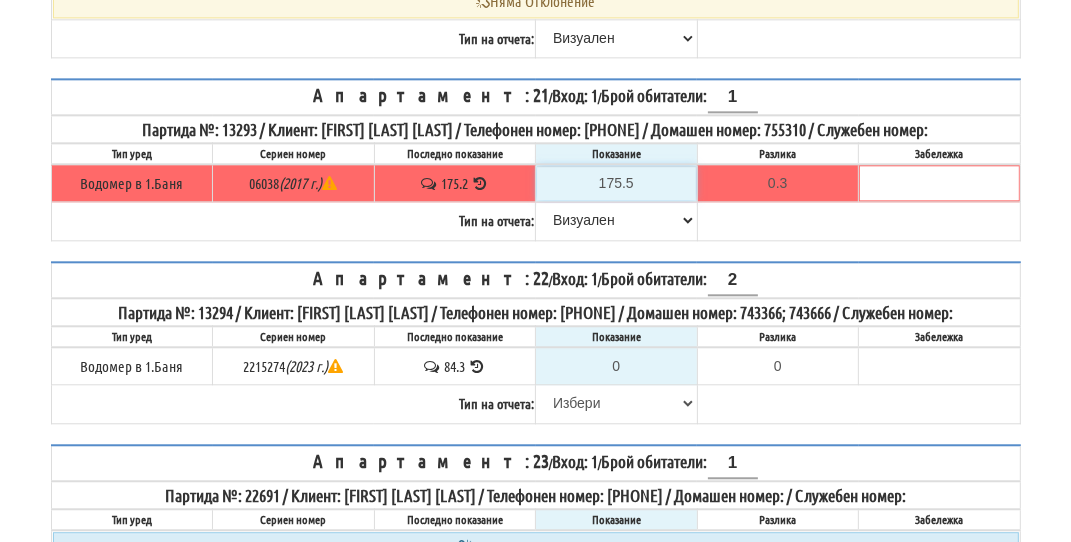 scroll, scrollTop: 3500, scrollLeft: 0, axis: vertical 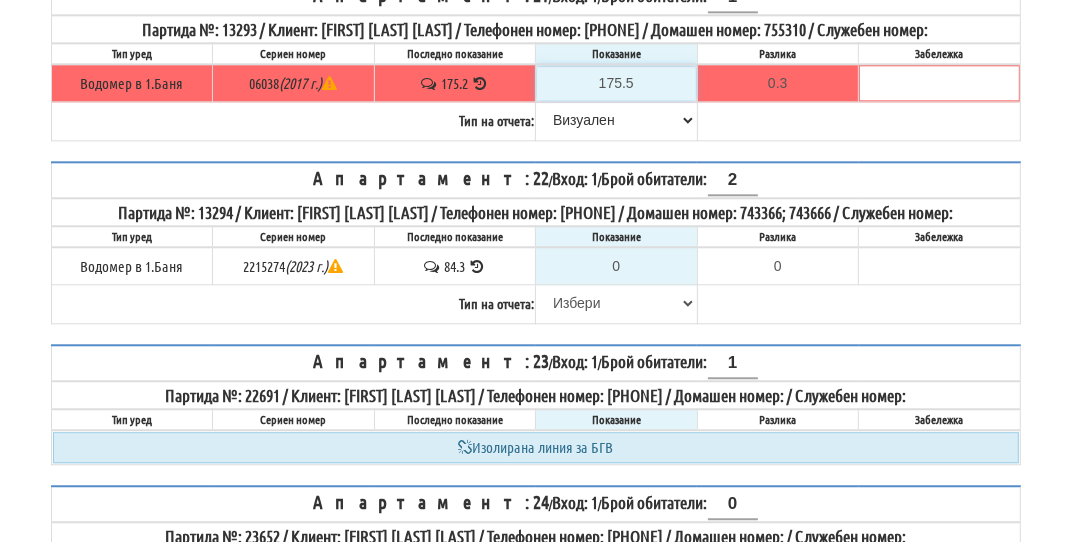 type on "175.5" 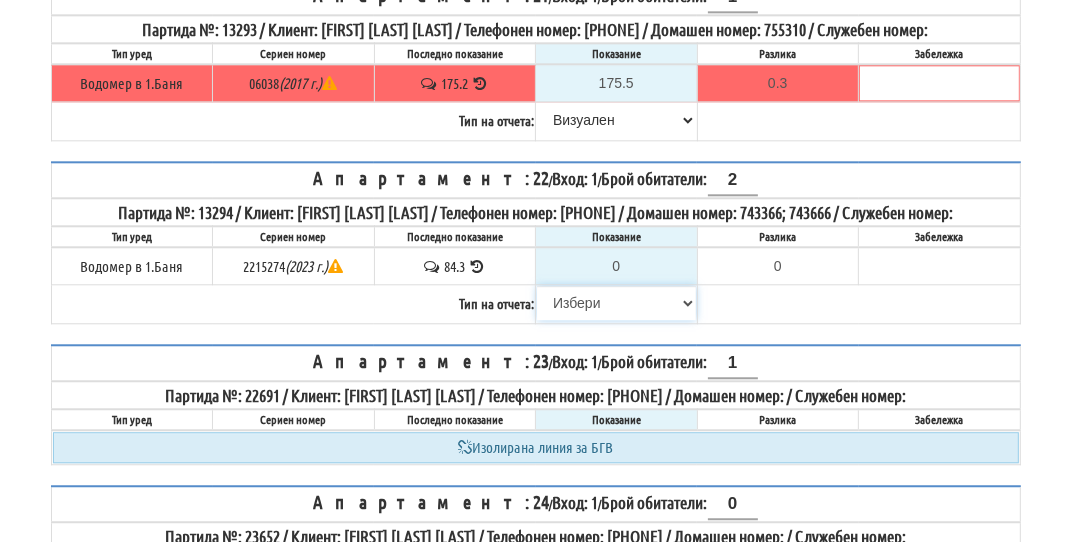 click on "Избери
Визуален
Телефон
Бележка
Неосигурен достъп
Самоотчет
Служебно
Дистанционен" at bounding box center (616, 303) 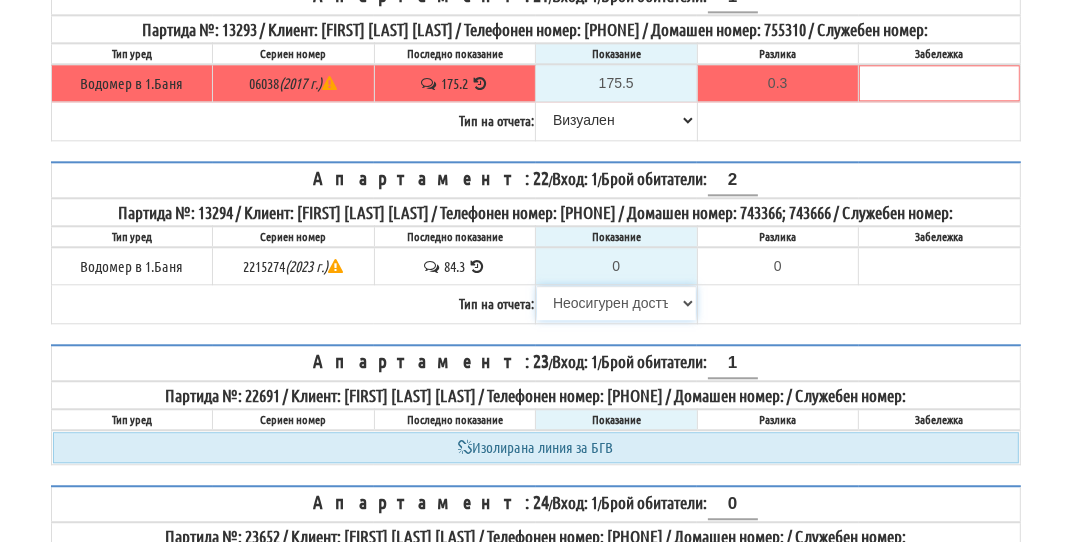 type on "84.3" 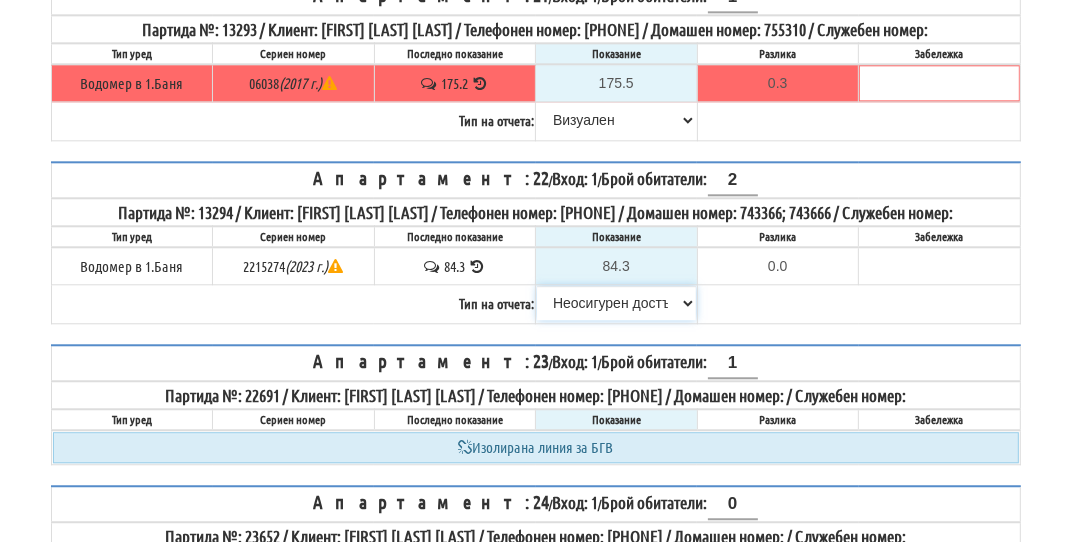click on "Избери
Визуален
Телефон
Бележка
Неосигурен достъп
Самоотчет
Служебно
Дистанционен" at bounding box center [616, 303] 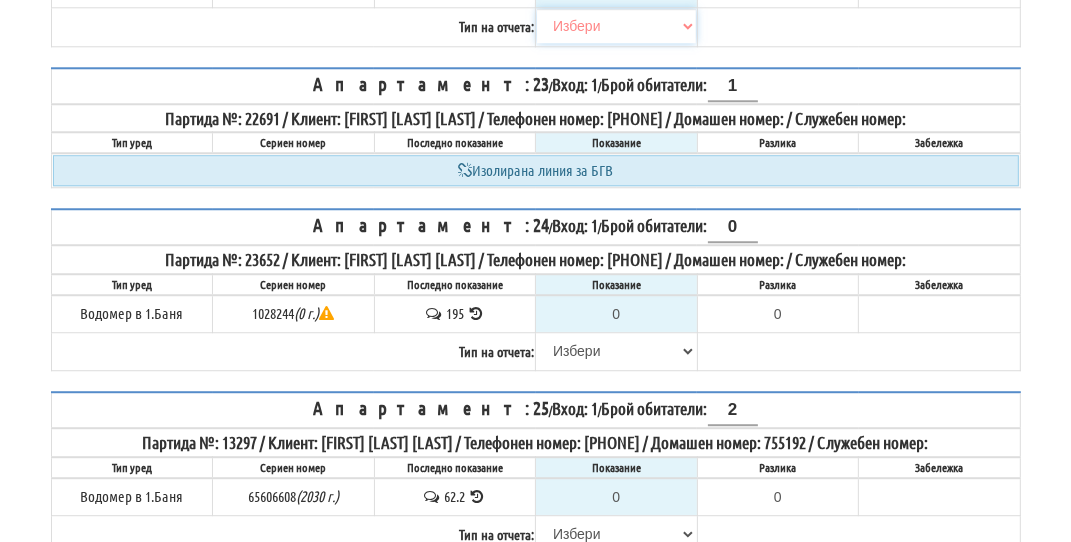 scroll, scrollTop: 3800, scrollLeft: 0, axis: vertical 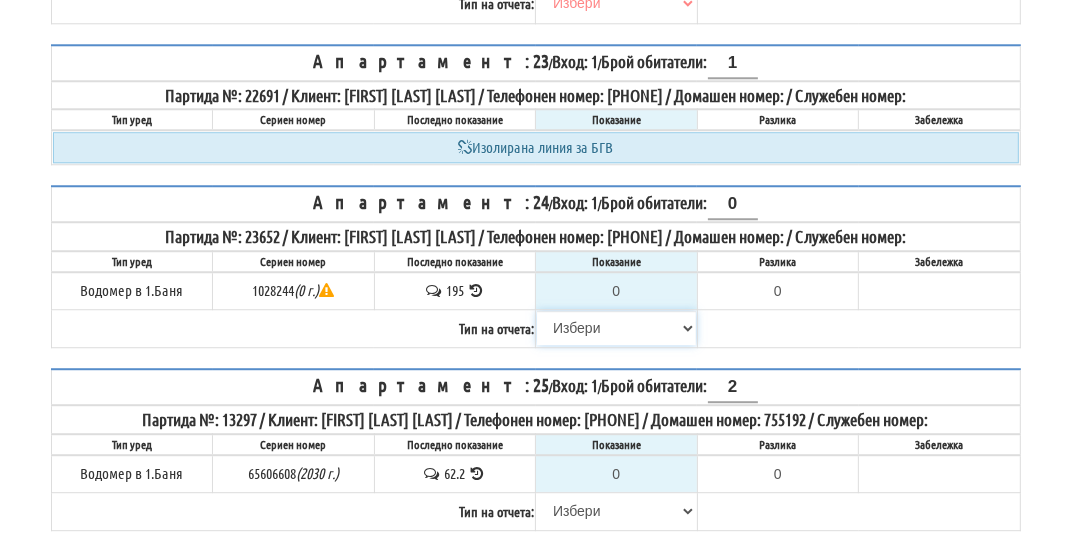 click on "Избери
Визуален
Телефон
Бележка
Неосигурен достъп
Самоотчет
Служебно
Дистанционен" at bounding box center (616, 328) 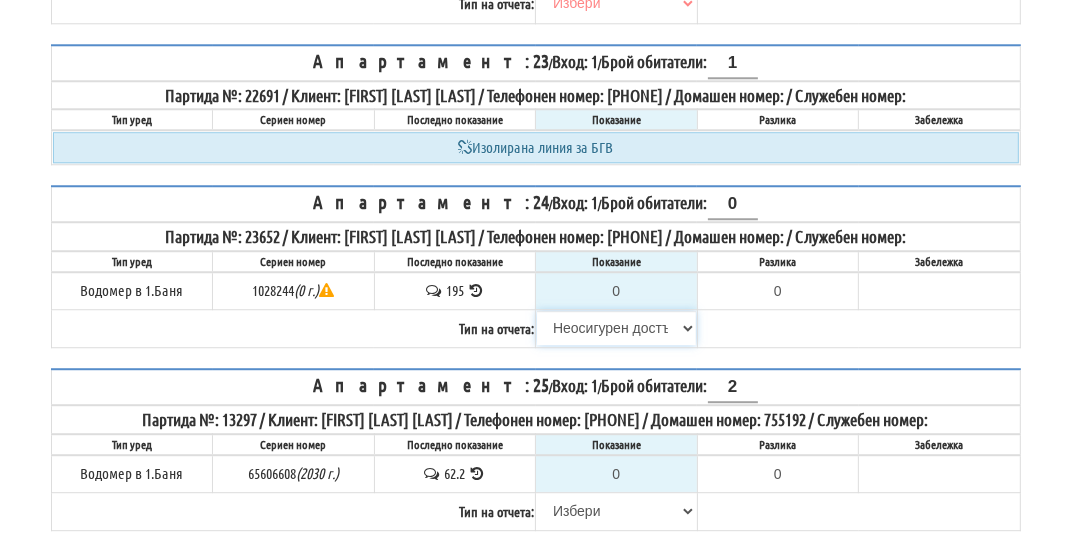 click on "Избери
Визуален
Телефон
Бележка
Неосигурен достъп
Самоотчет
Служебно
Дистанционен" at bounding box center [616, 328] 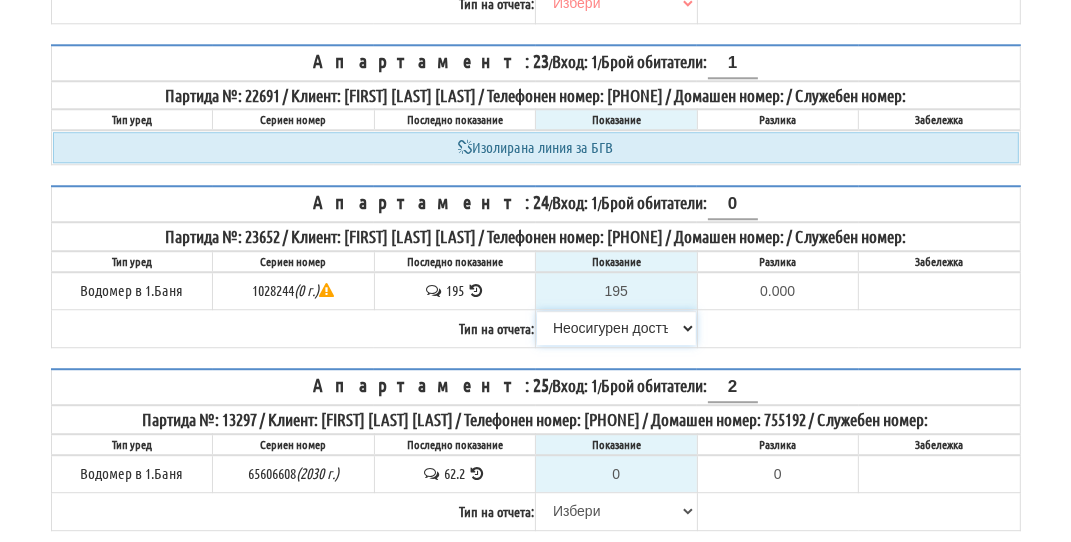 click on "Избери
Визуален
Телефон
Бележка
Неосигурен достъп
Самоотчет
Служебно
Дистанционен" at bounding box center (616, 328) 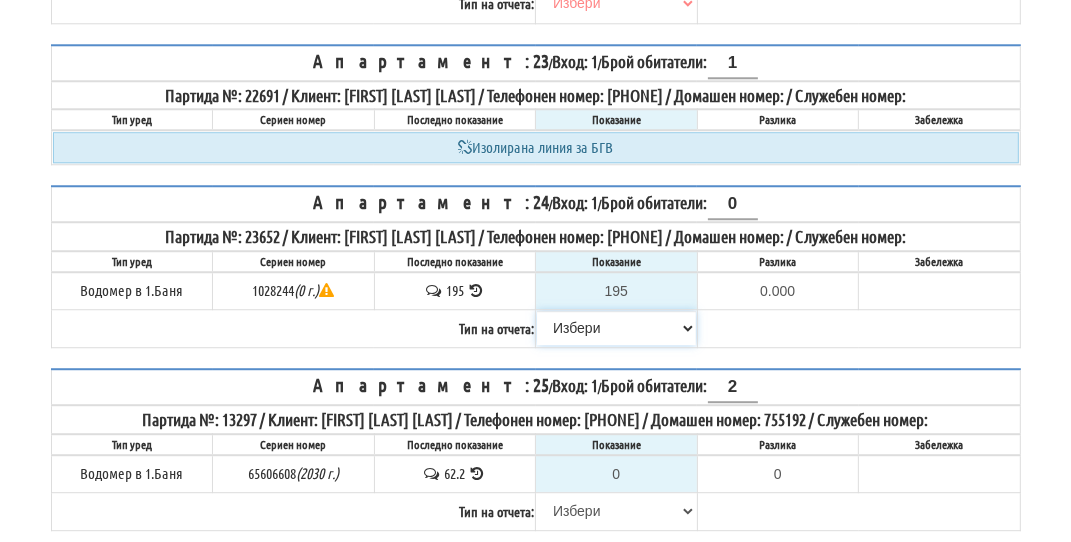 click on "Избери
Визуален
Телефон
Бележка
Неосигурен достъп
Самоотчет
Служебно
Дистанционен" at bounding box center [616, 328] 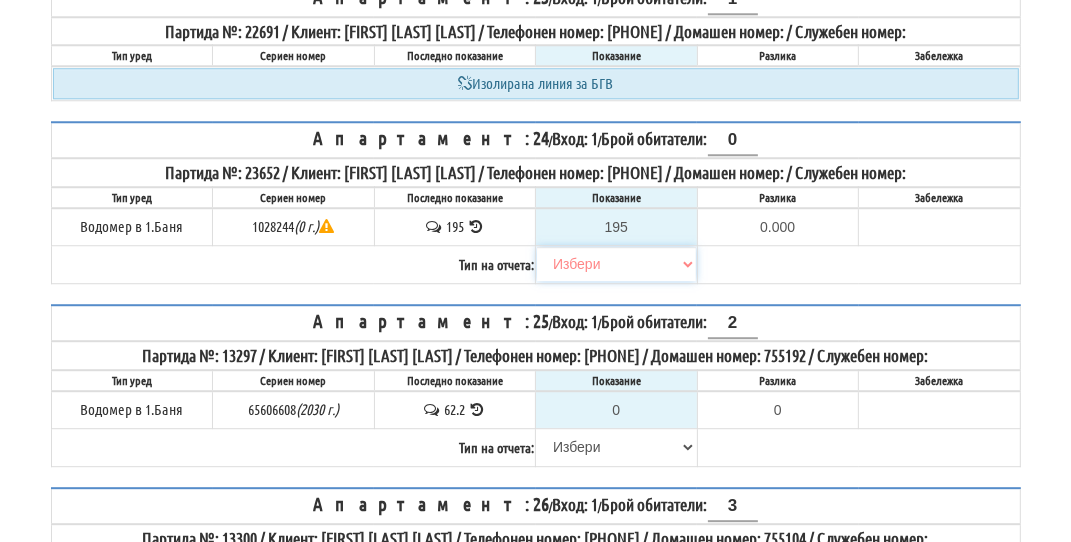 scroll, scrollTop: 4000, scrollLeft: 0, axis: vertical 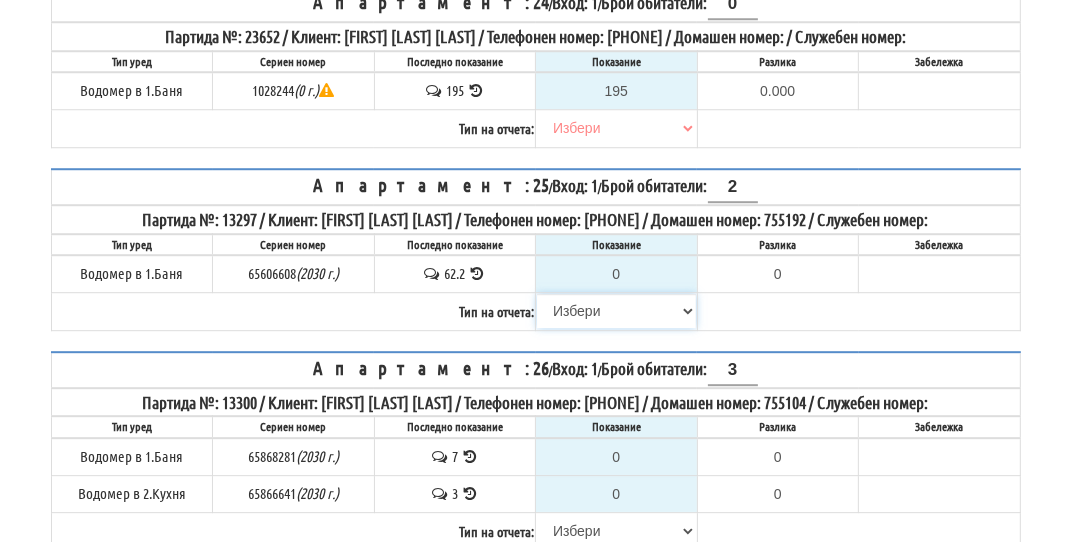 click on "Избери
Визуален
Телефон
Бележка
Неосигурен достъп
Самоотчет
Служебно
Дистанционен" at bounding box center (616, 311) 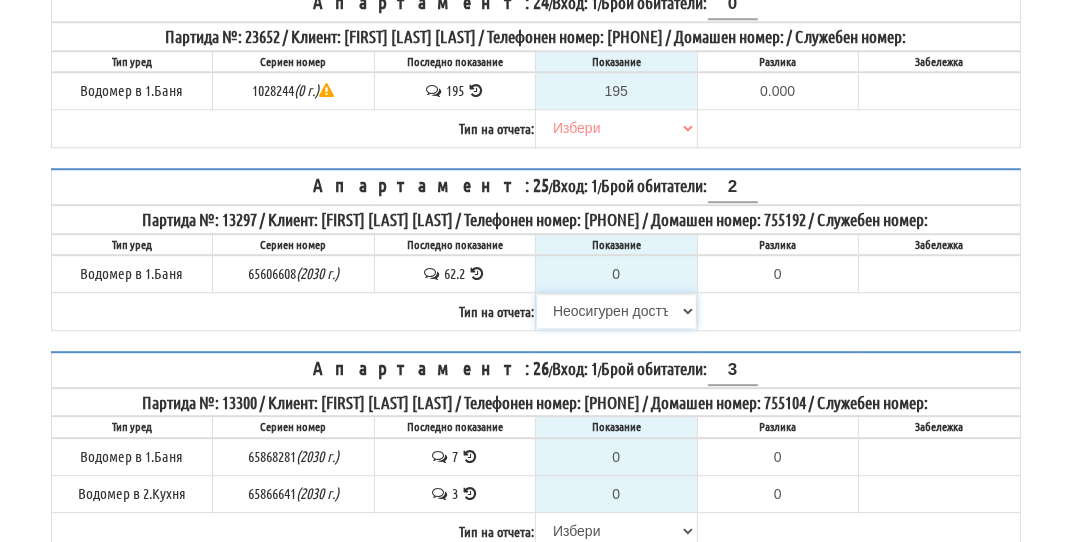 click on "Избери
Визуален
Телефон
Бележка
Неосигурен достъп
Самоотчет
Служебно
Дистанционен" at bounding box center [616, 311] 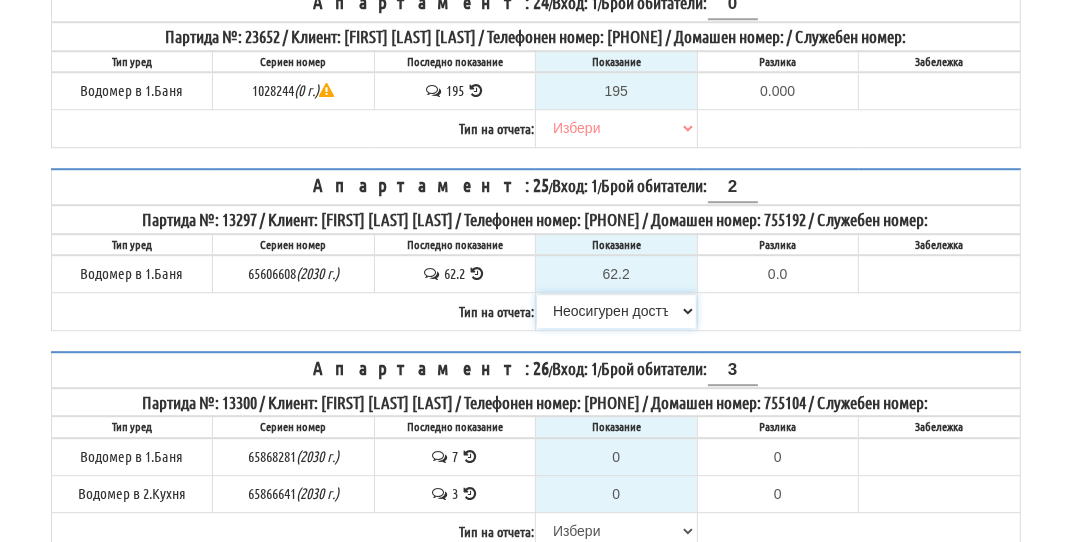 click on "Избери
Визуален
Телефон
Бележка
Неосигурен достъп
Самоотчет
Служебно
Дистанционен" at bounding box center [616, 311] 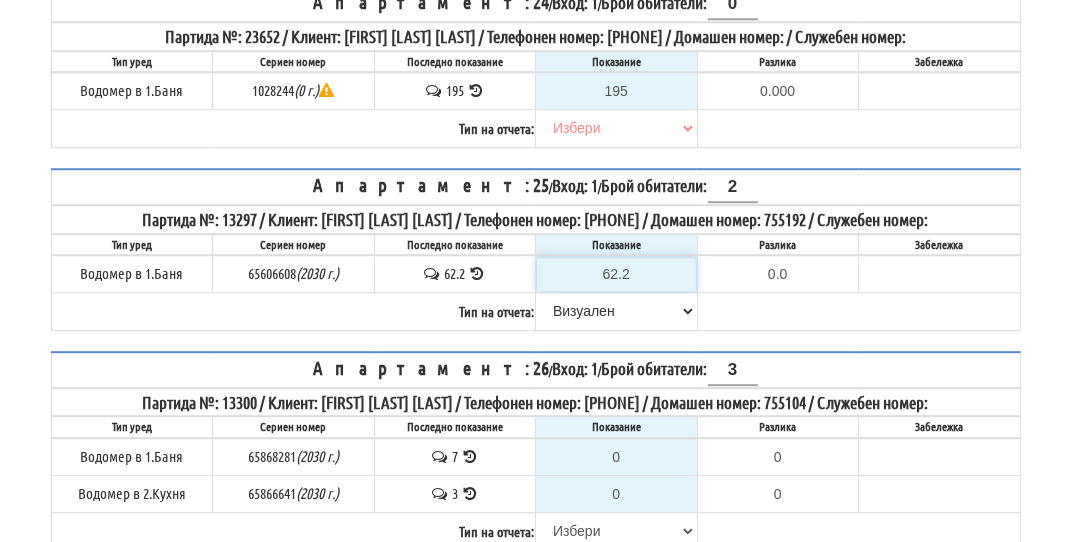 click on "62.2" at bounding box center (616, 274) 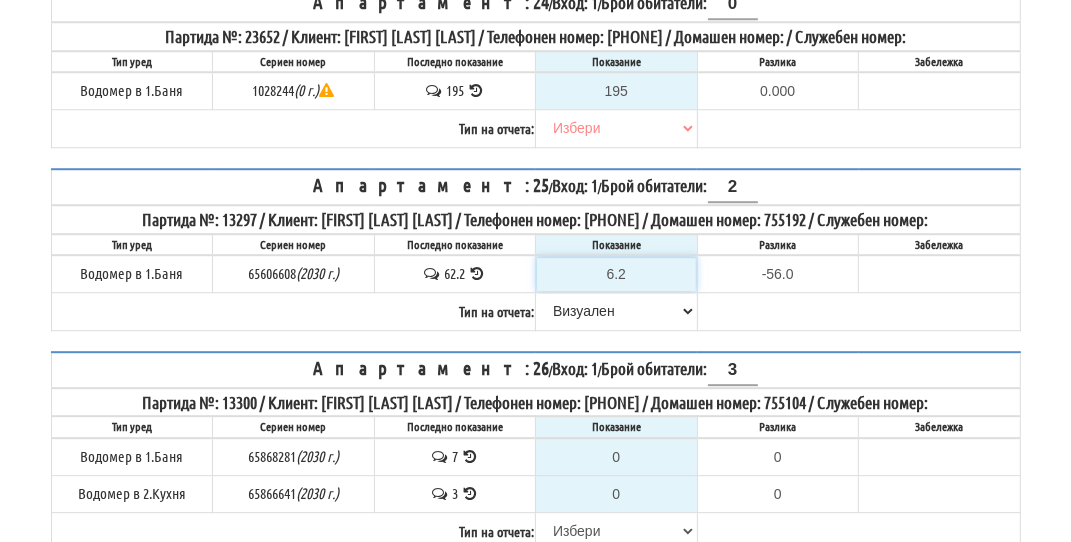 type on "63.2" 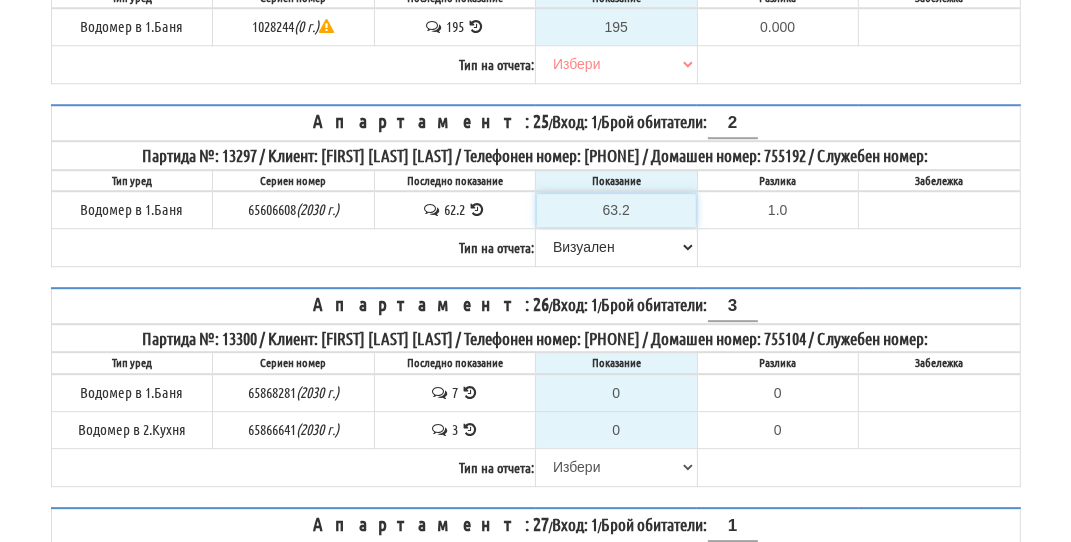 scroll, scrollTop: 4100, scrollLeft: 0, axis: vertical 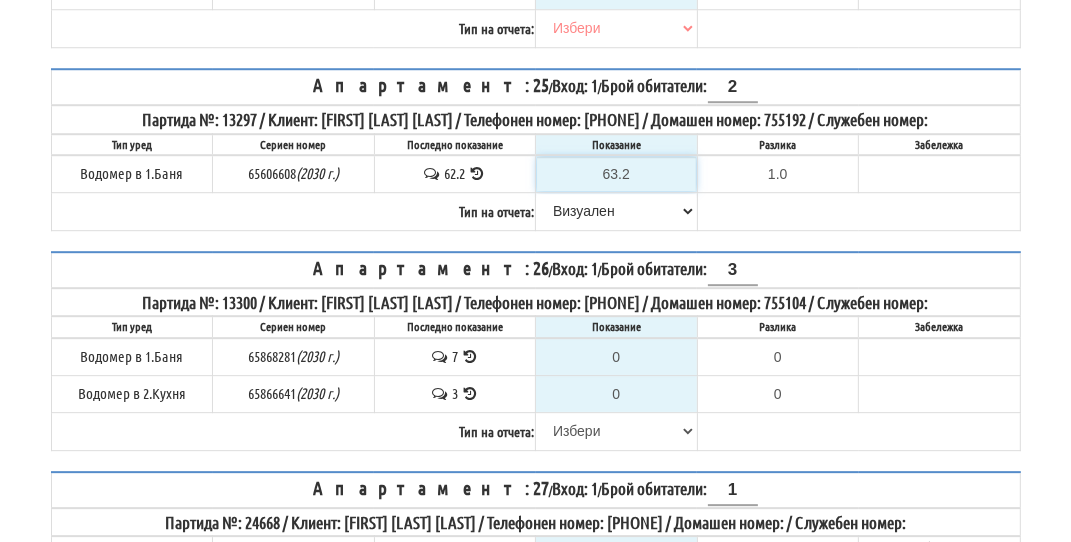 type on "63.2" 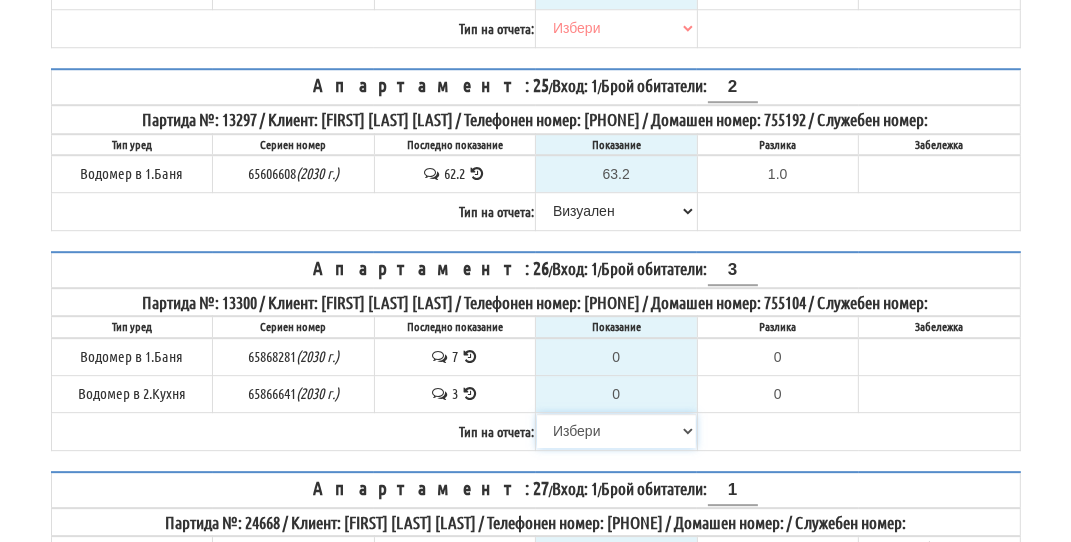 click on "Избери
Визуален
Телефон
Бележка
Неосигурен достъп
Самоотчет
Служебно
Дистанционен" at bounding box center [616, 431] 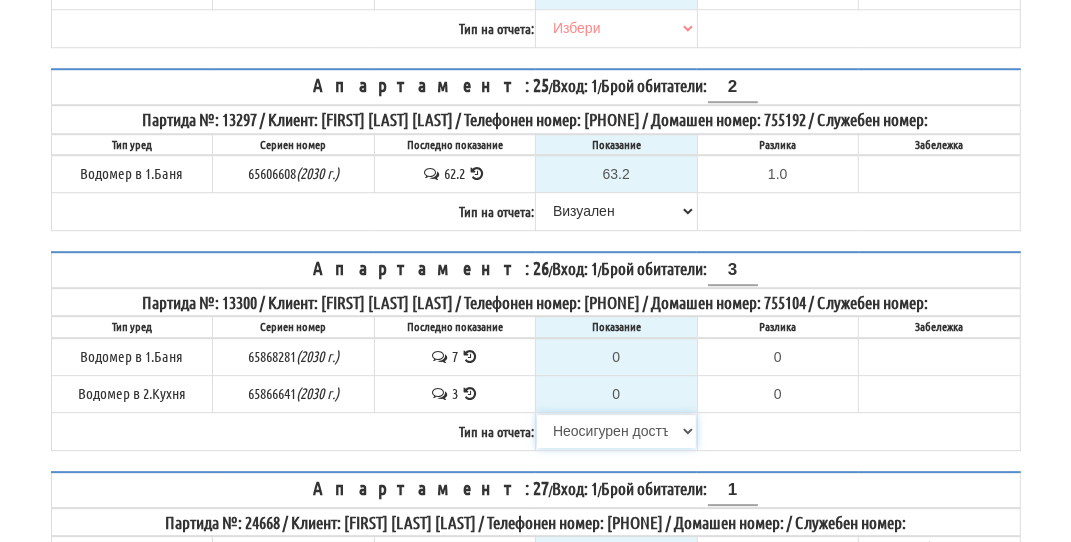 click on "Избери
Визуален
Телефон
Бележка
Неосигурен достъп
Самоотчет
Служебно
Дистанционен" at bounding box center (616, 431) 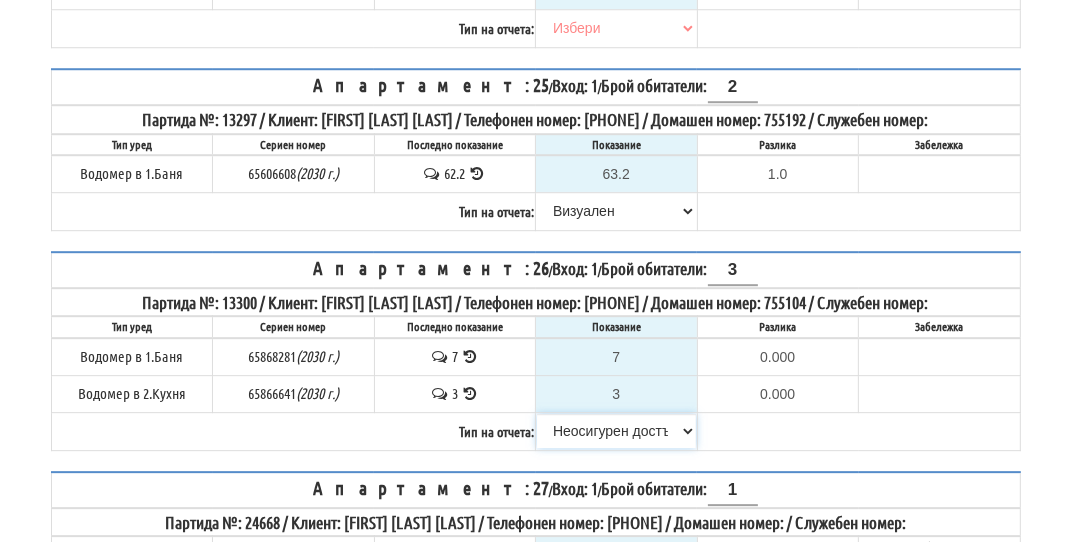 click on "Избери
Визуален
Телефон
Бележка
Неосигурен достъп
Самоотчет
Служебно
Дистанционен" at bounding box center [616, 431] 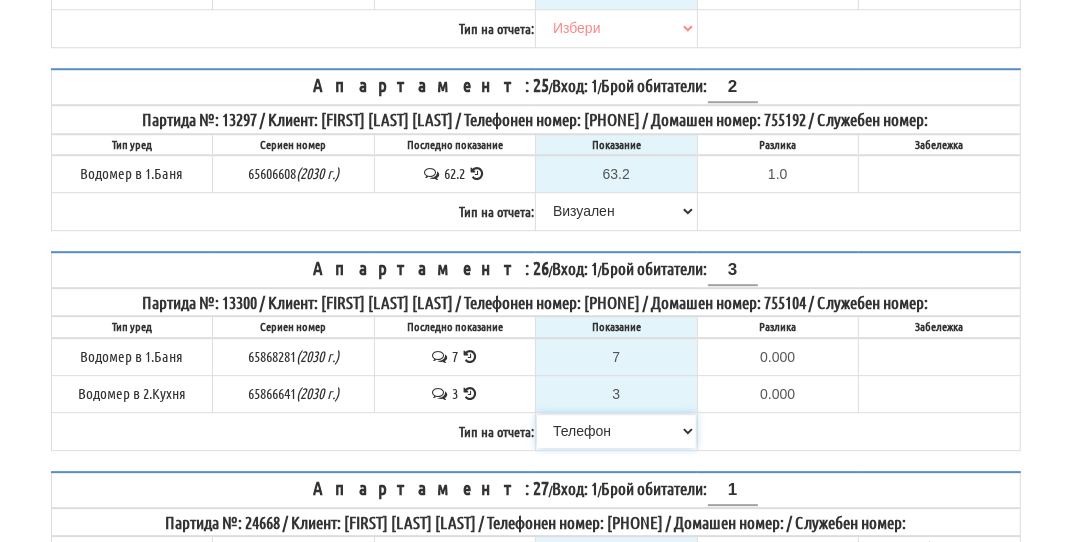 click on "Избери
Визуален
Телефон
Бележка
Неосигурен достъп
Самоотчет
Служебно
Дистанционен" at bounding box center (616, 431) 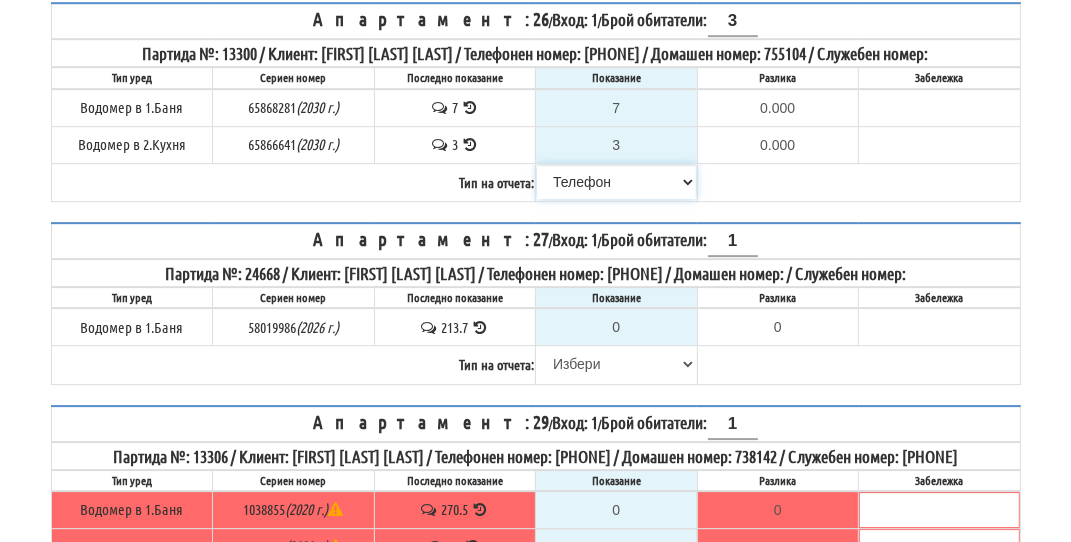 scroll, scrollTop: 4400, scrollLeft: 0, axis: vertical 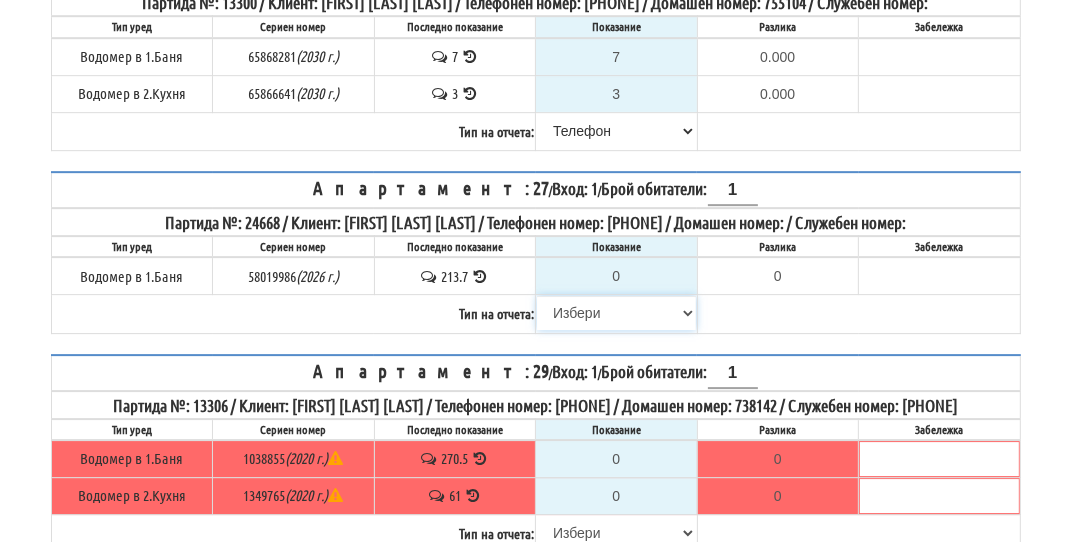 click on "Избери
Визуален
Телефон
Бележка
Неосигурен достъп
Самоотчет
Служебно
Дистанционен" at bounding box center [616, 313] 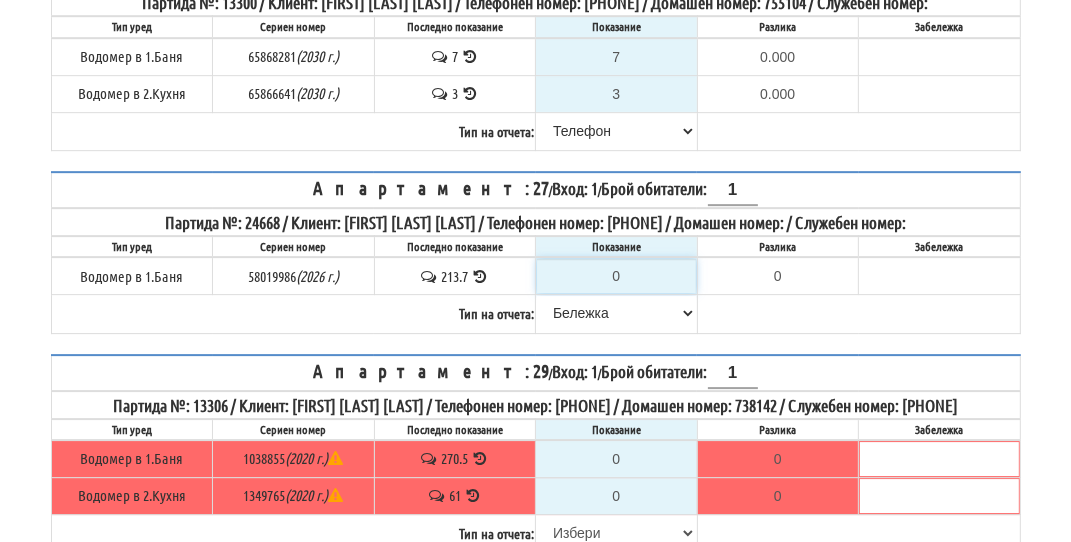 click on "0" at bounding box center (616, 276) 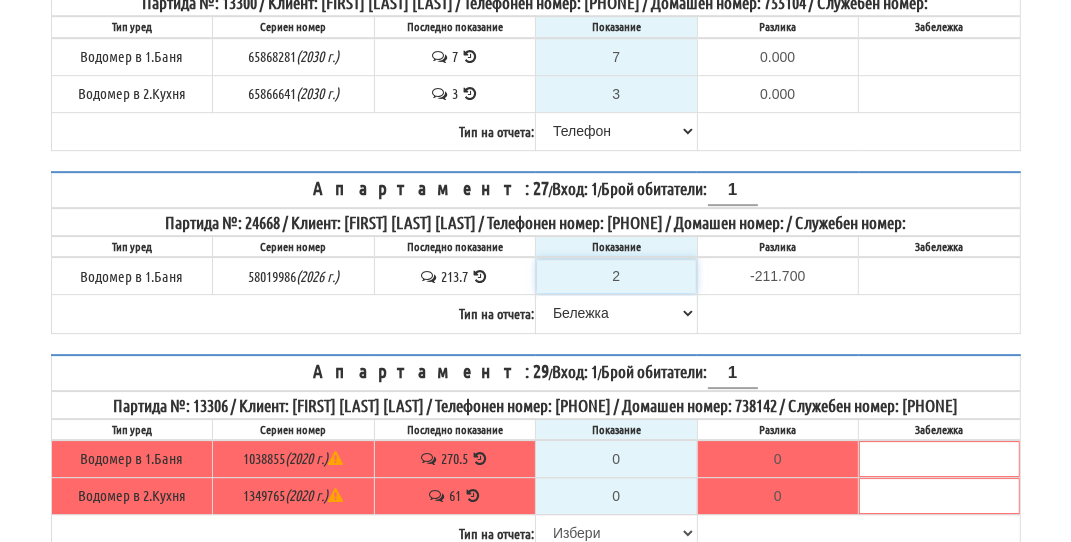 type on "21" 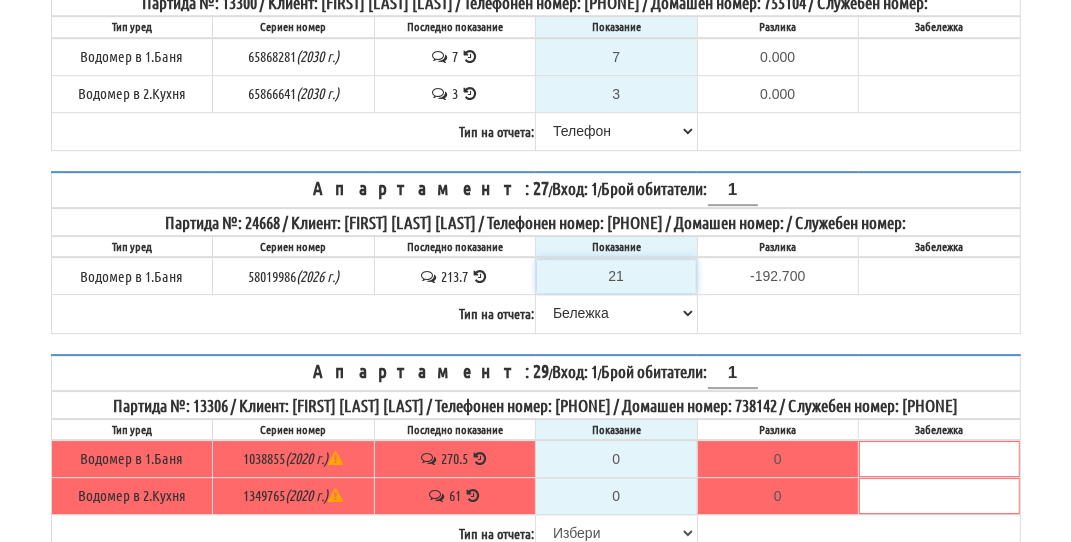 type on "215" 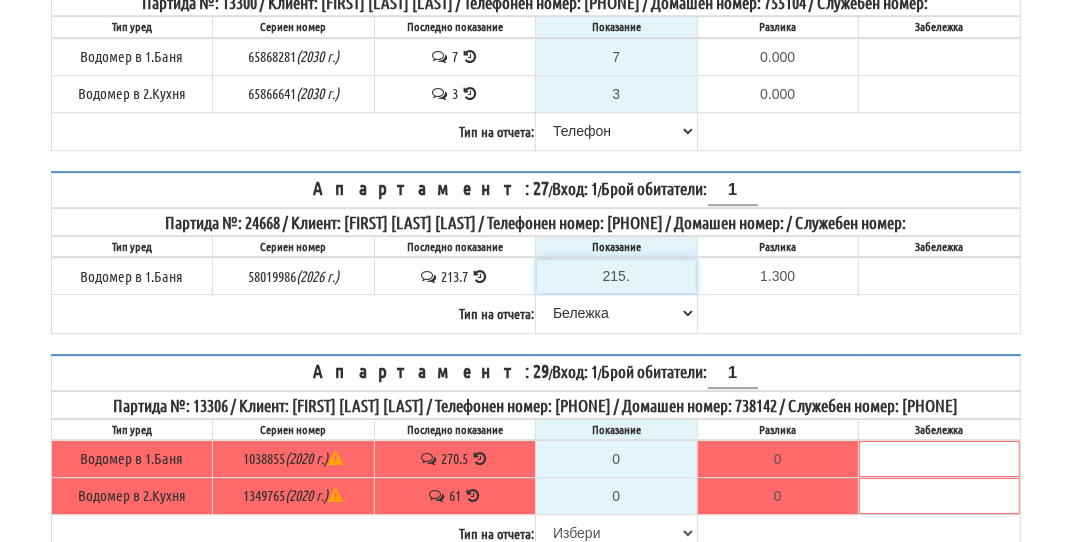 type on "215.5" 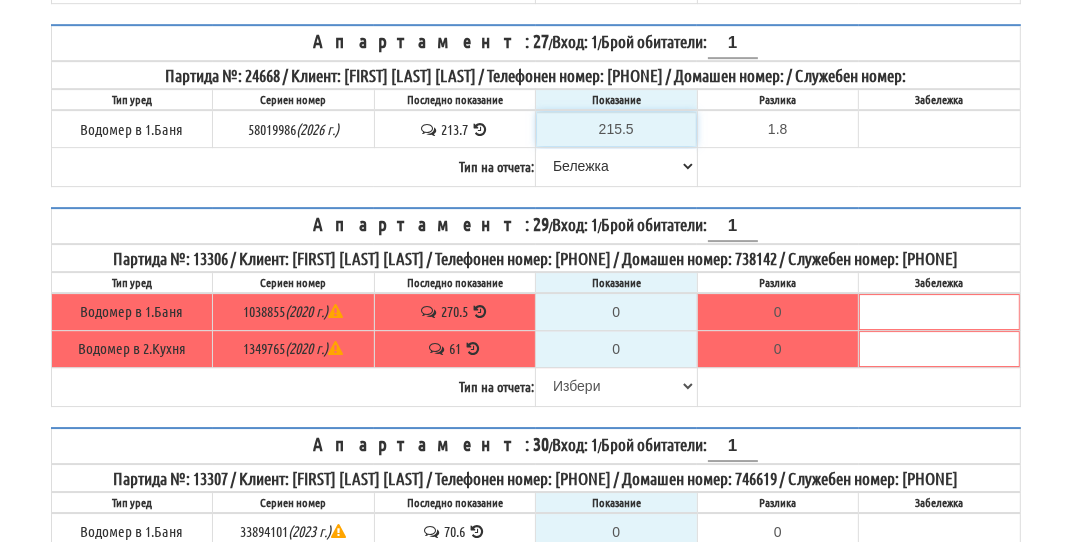 scroll, scrollTop: 4600, scrollLeft: 0, axis: vertical 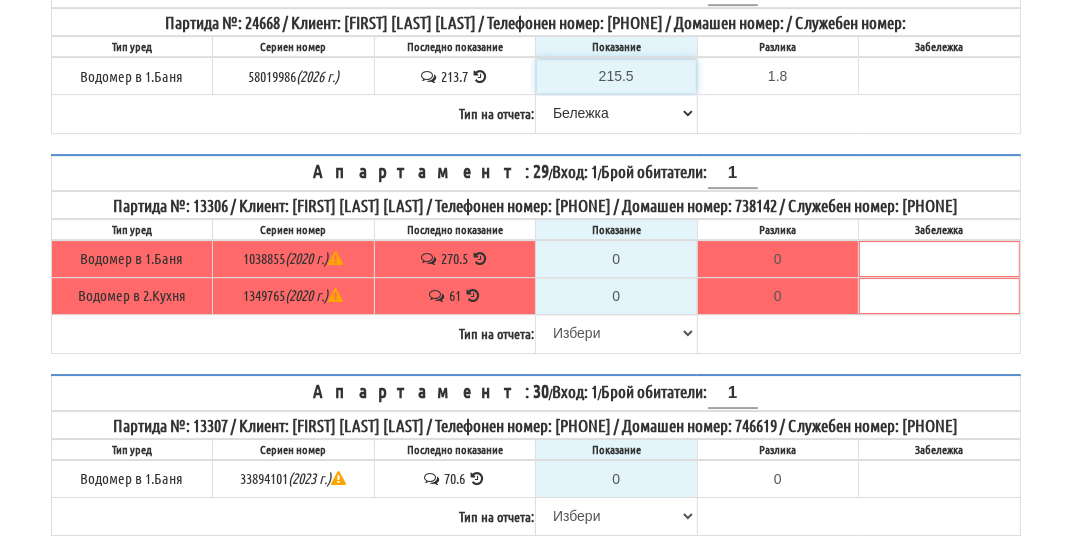 type on "215.5" 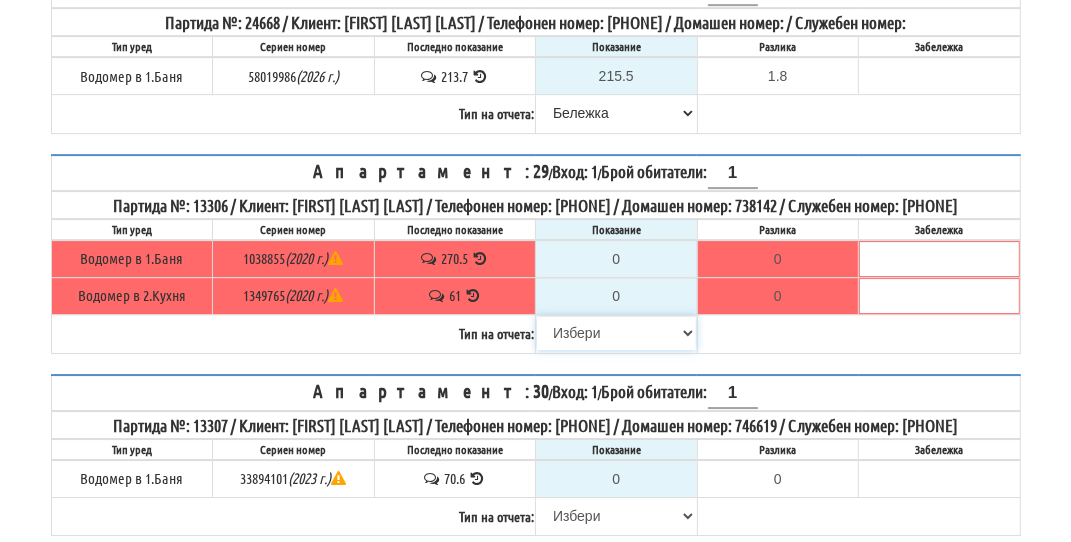 click on "Избери
Визуален
Телефон
Бележка
Неосигурен достъп
Самоотчет
Служебно
Дистанционен" at bounding box center (616, 333) 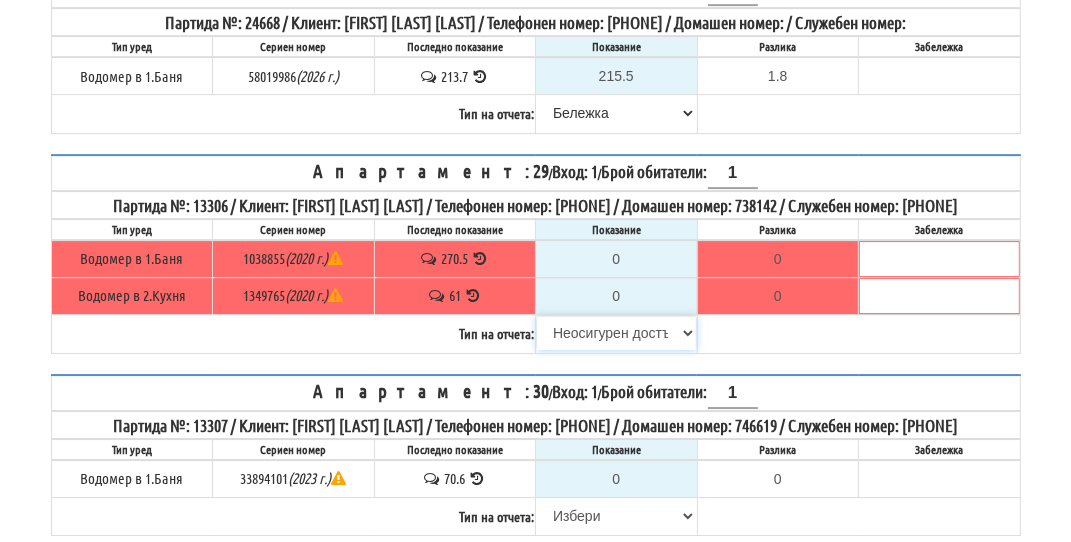 click on "Избери
Визуален
Телефон
Бележка
Неосигурен достъп
Самоотчет
Служебно
Дистанционен" at bounding box center [616, 333] 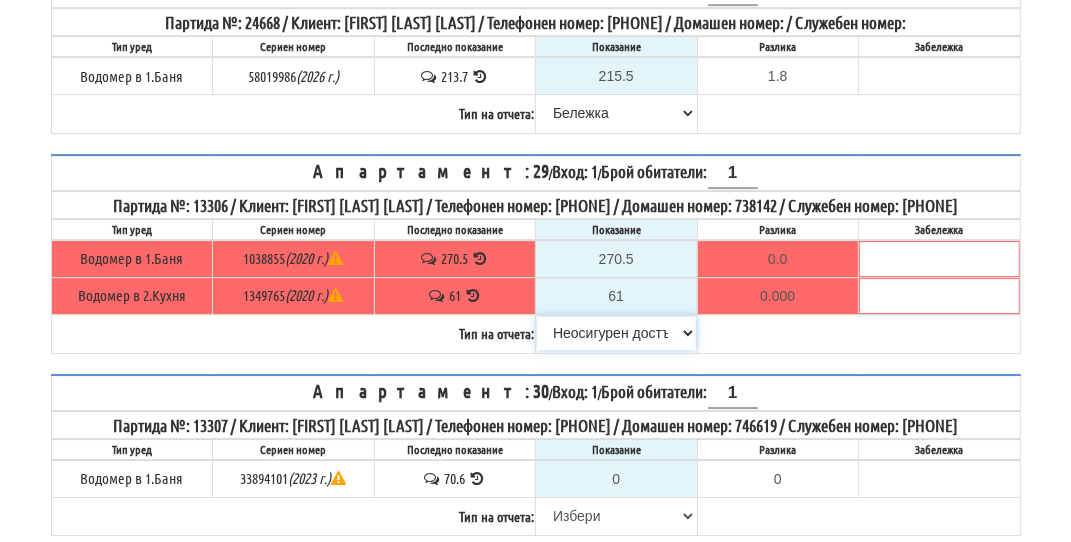click on "Избери
Визуален
Телефон
Бележка
Неосигурен достъп
Самоотчет
Служебно
Дистанционен" at bounding box center [616, 333] 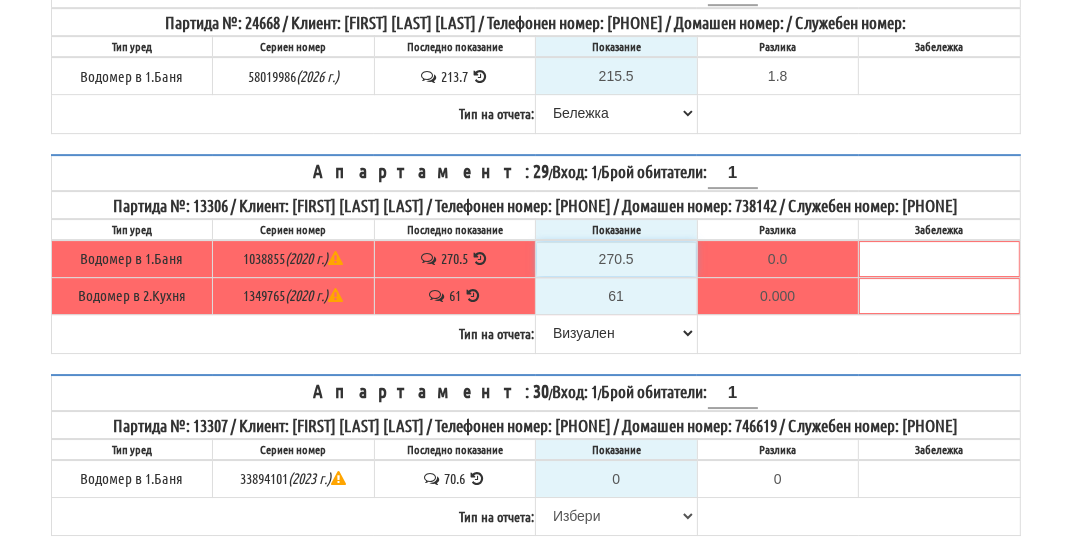 click on "270.5" at bounding box center [616, 259] 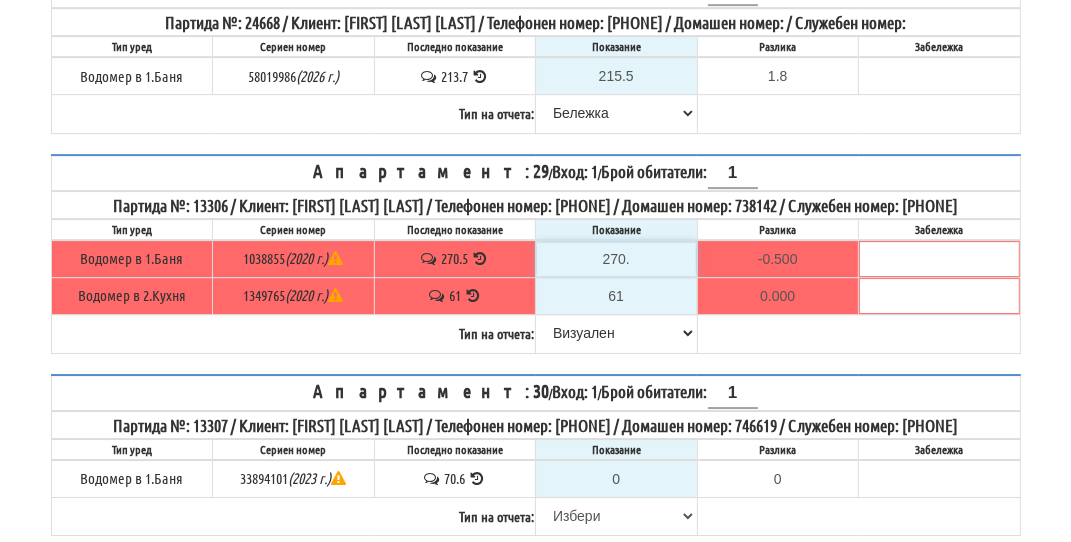 type on "270.7" 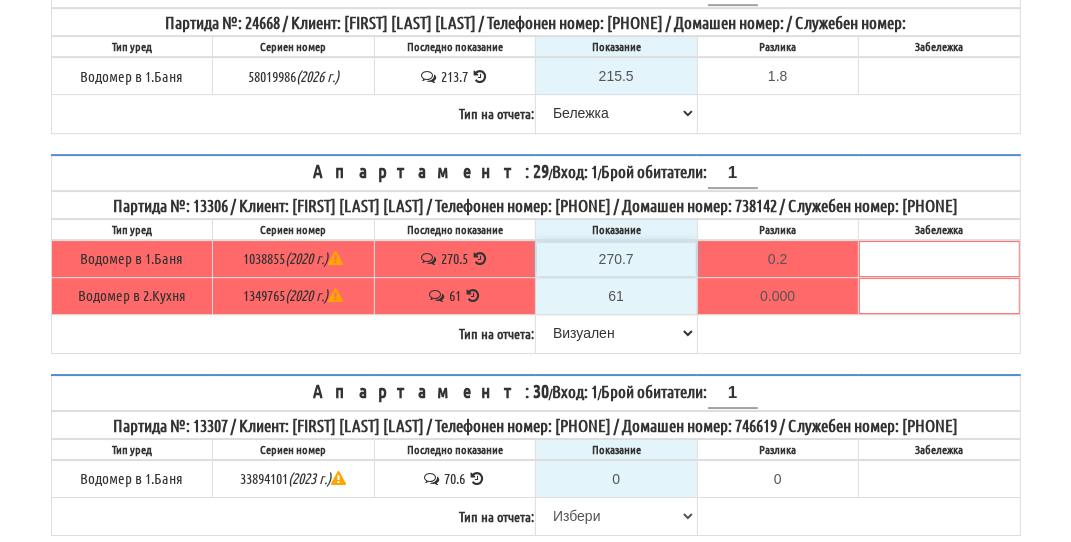 type on "270.7" 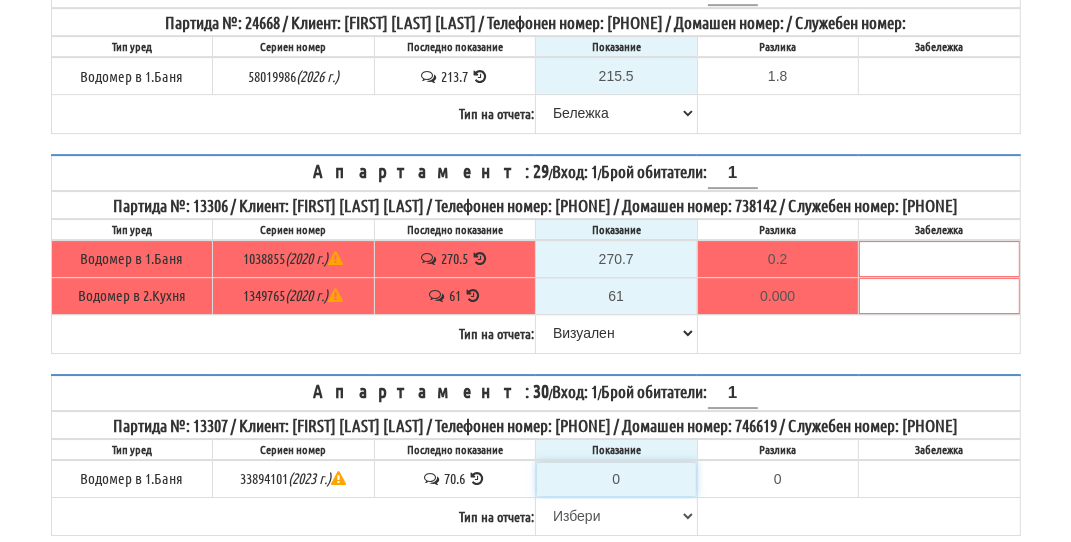 scroll, scrollTop: 4610, scrollLeft: 0, axis: vertical 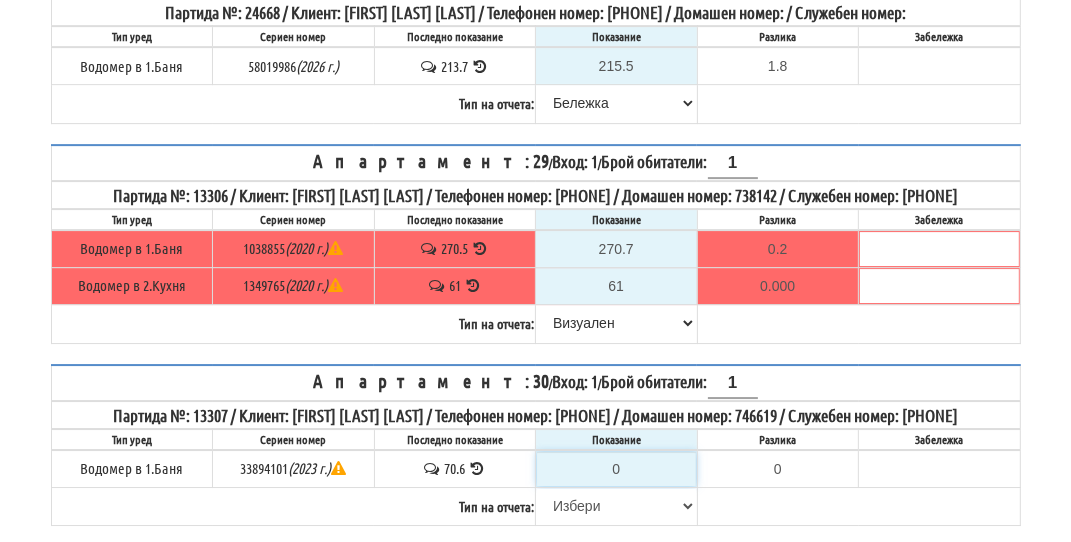type on "-70.600" 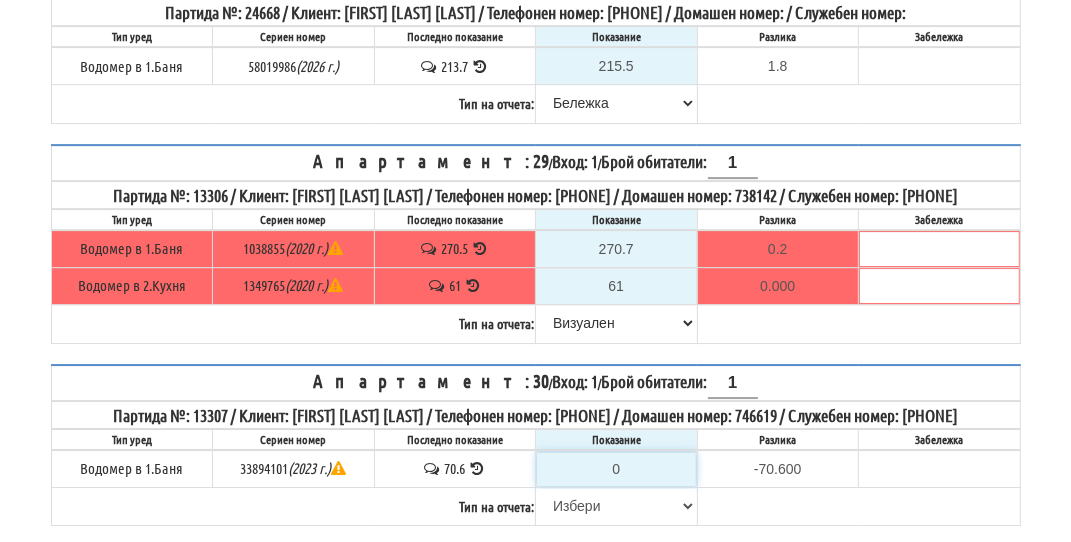 type on "7" 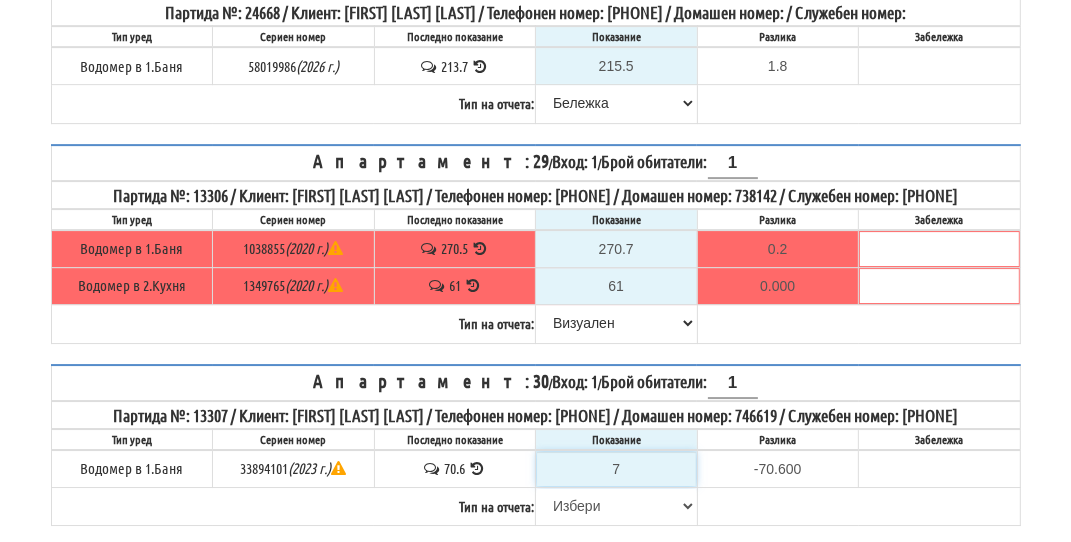 type on "-63.600" 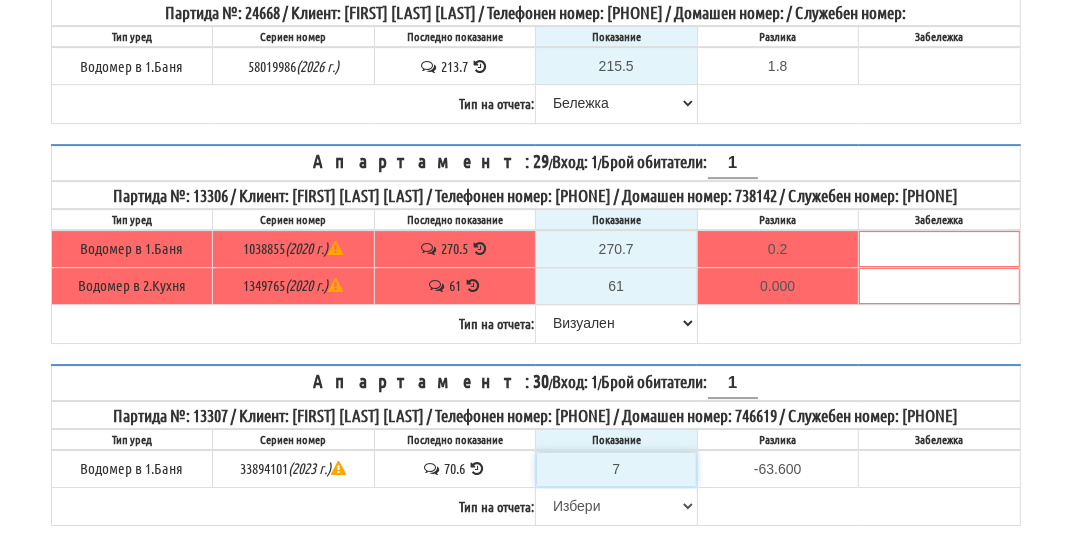 type on "71" 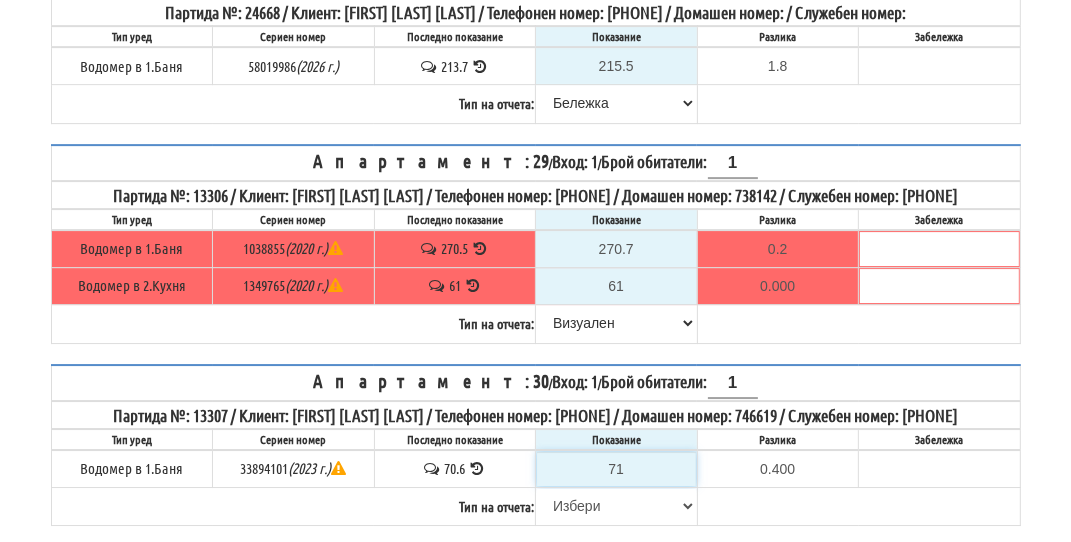 type on "71" 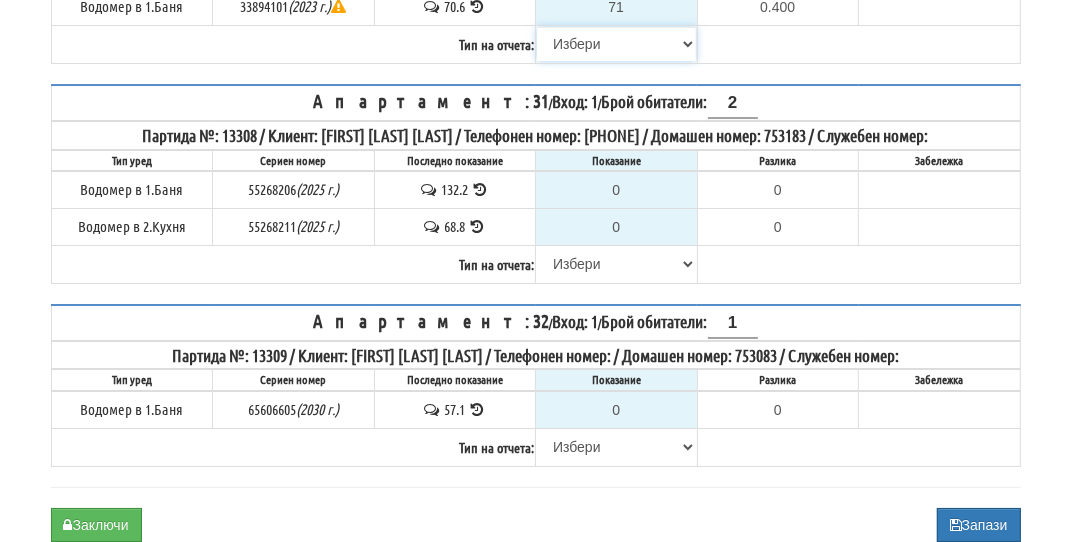 scroll, scrollTop: 5101, scrollLeft: 0, axis: vertical 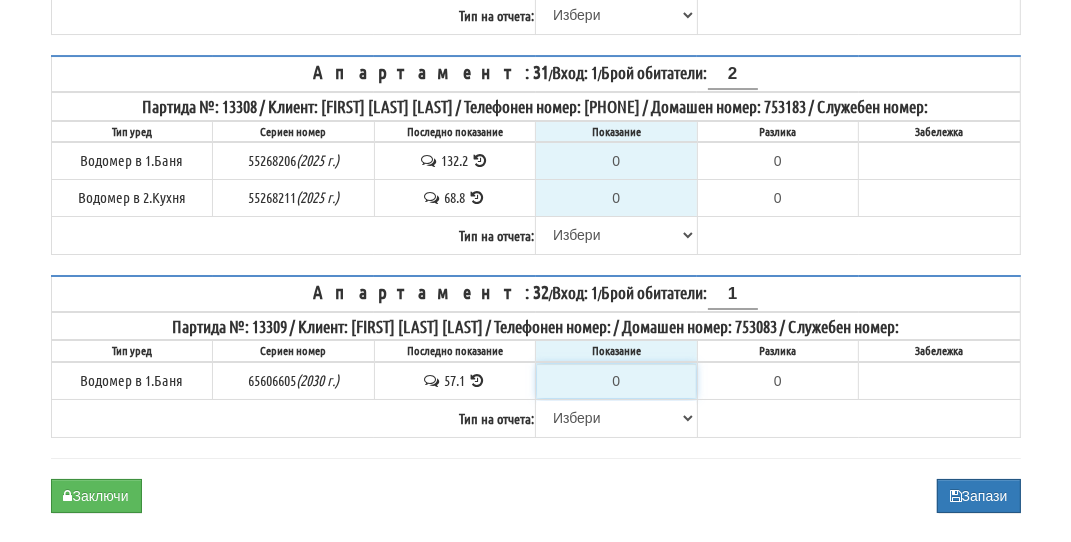 click on "0" at bounding box center (616, 381) 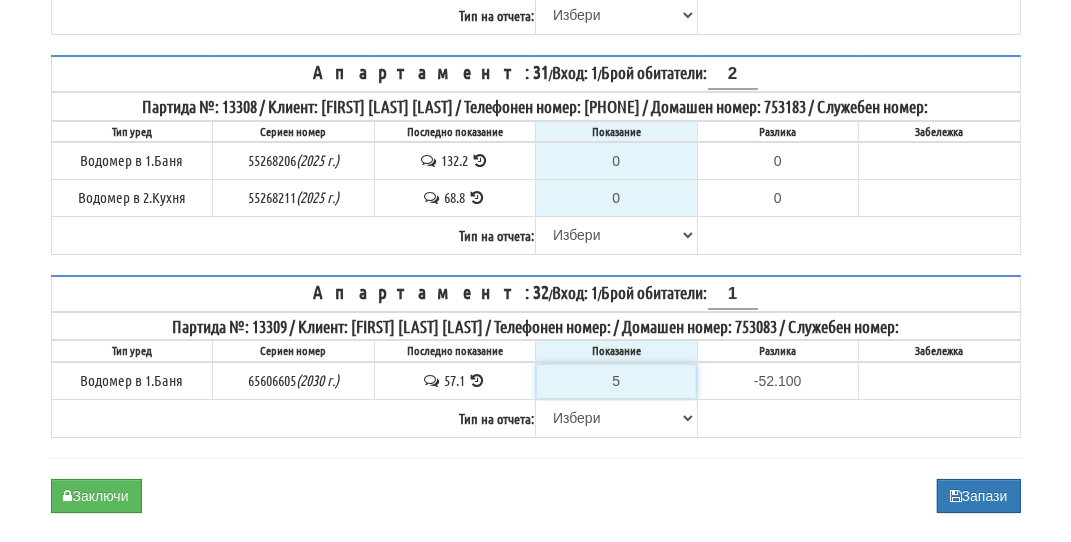 type on "57" 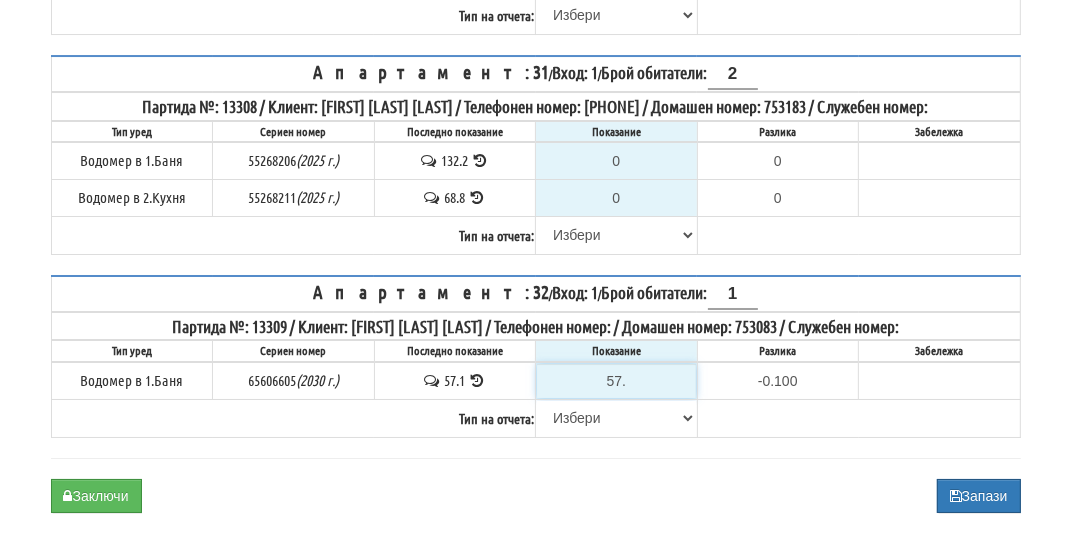 type on "57.7" 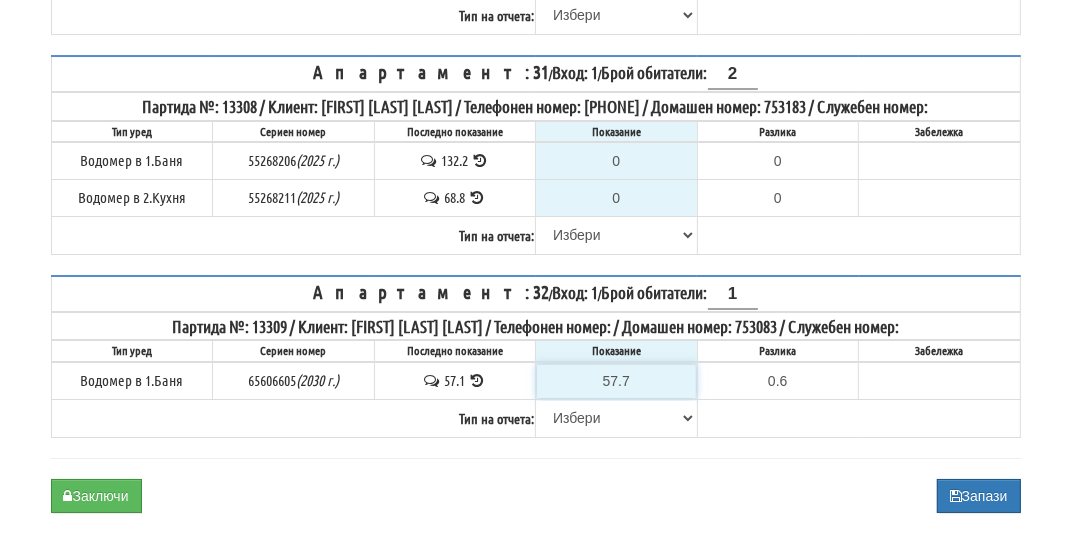type on "57.7" 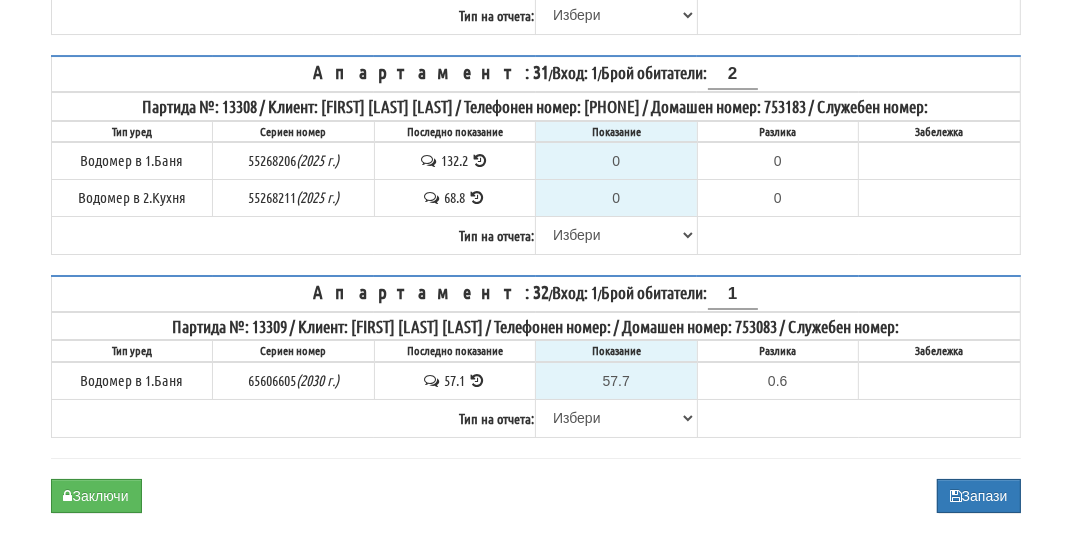 click at bounding box center (477, 380) 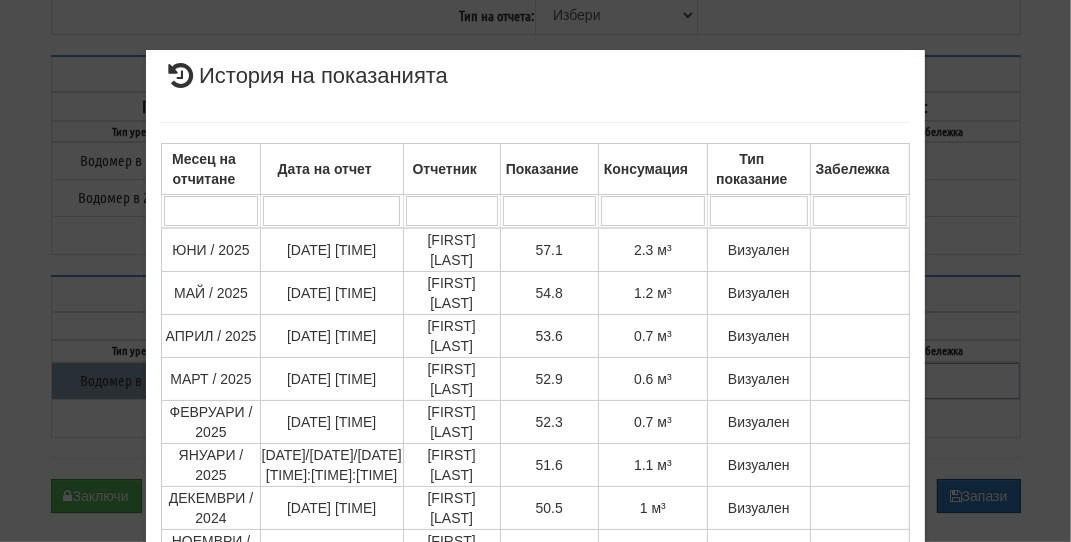 click on "×    История на показанията
Месец на отчитане
Дата на отчет
Отчетник
Показание
Консумация
Тип показание
Забележка
Дата и час на монтаж:  [DATE] [TIME] ,
Протокол №:  47917
Начално показание:  [VALUE]
1 - 10 / 53 (53)
10
20
30
40
1 2 3 4 5 6" at bounding box center [536, 426] 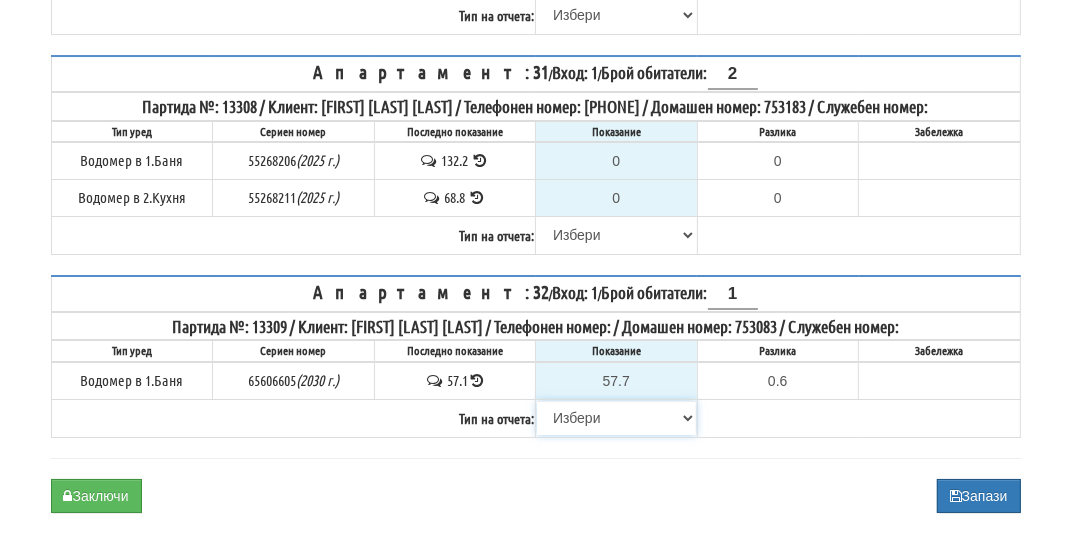 click on "Избери
Визуален
Телефон
Бележка
Неосигурен достъп
Самоотчет
Служебно
Дистанционен" at bounding box center (616, 418) 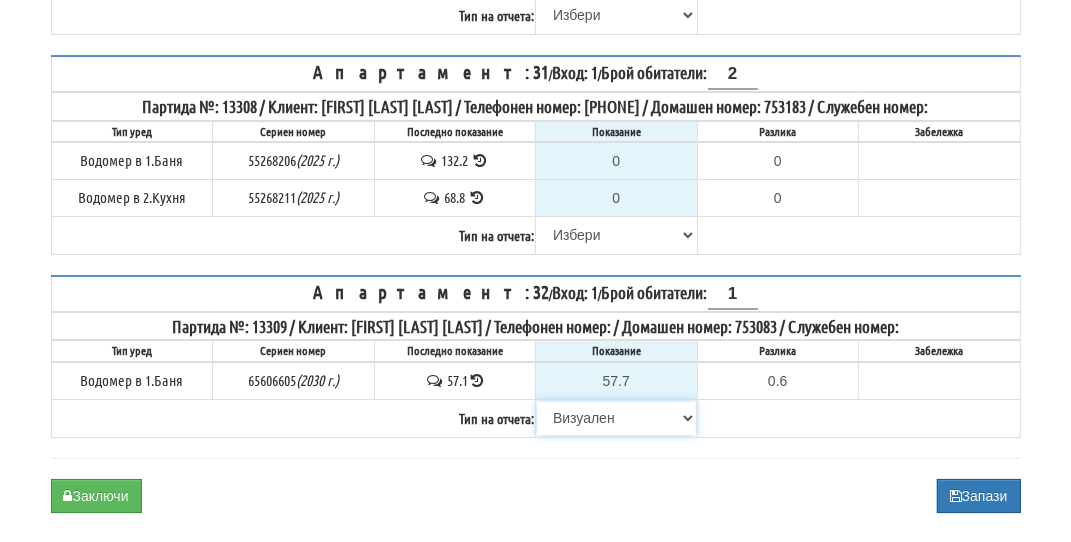 click on "Избери
Визуален
Телефон
Бележка
Неосигурен достъп
Самоотчет
Служебно
Дистанционен" at bounding box center (616, 418) 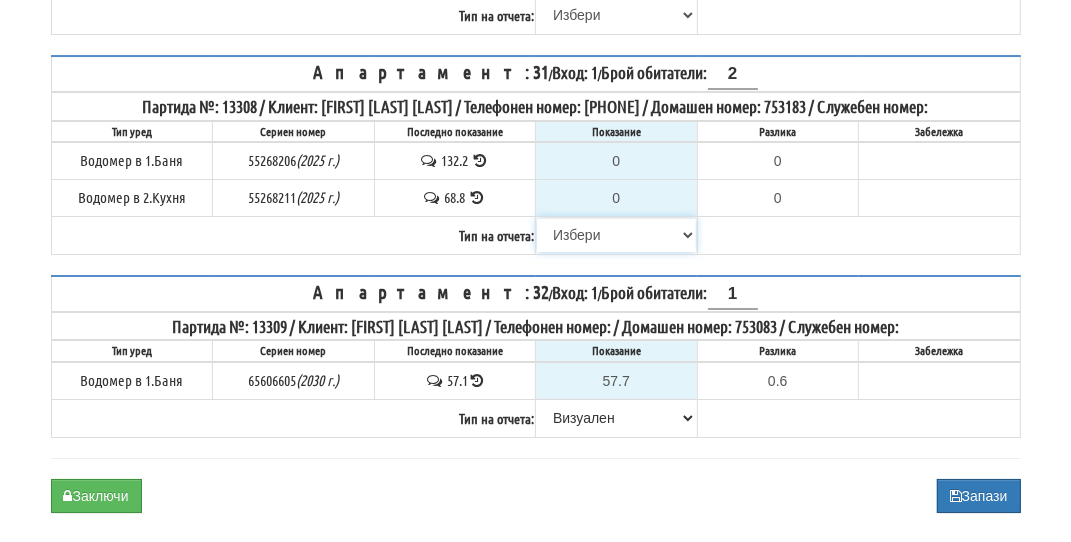 click on "Избери
Визуален
Телефон
Бележка
Неосигурен достъп
Самоотчет
Служебно
Дистанционен" at bounding box center [616, 235] 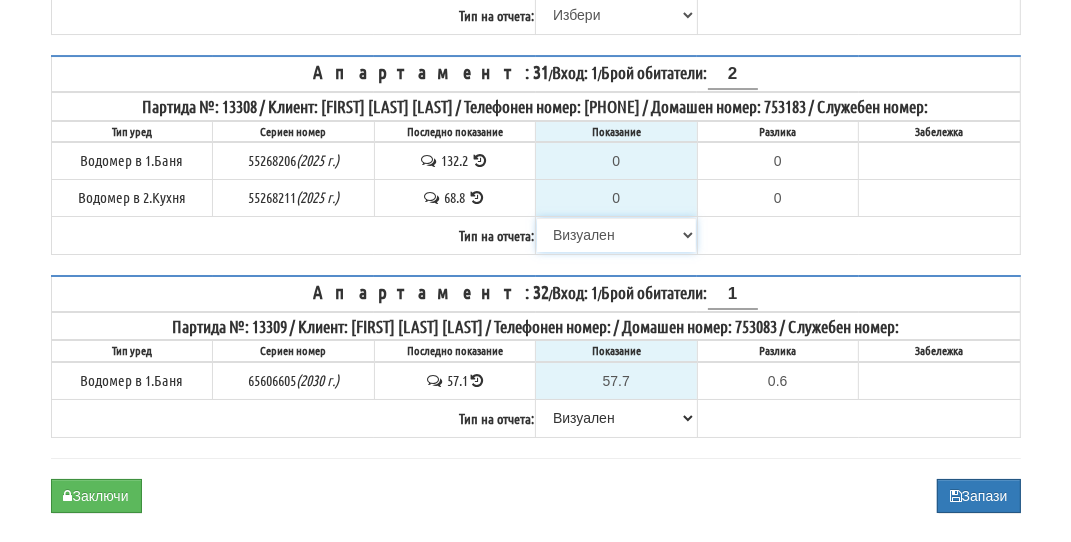 click on "Избери
Визуален
Телефон
Бележка
Неосигурен достъп
Самоотчет
Служебно
Дистанционен" at bounding box center (616, 235) 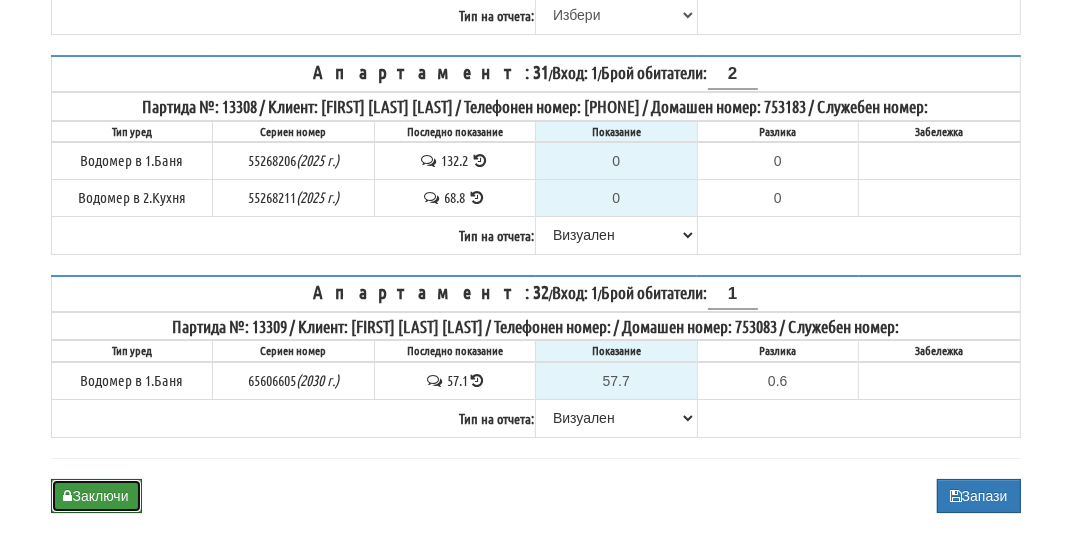 drag, startPoint x: 125, startPoint y: 531, endPoint x: 132, endPoint y: 521, distance: 12.206555 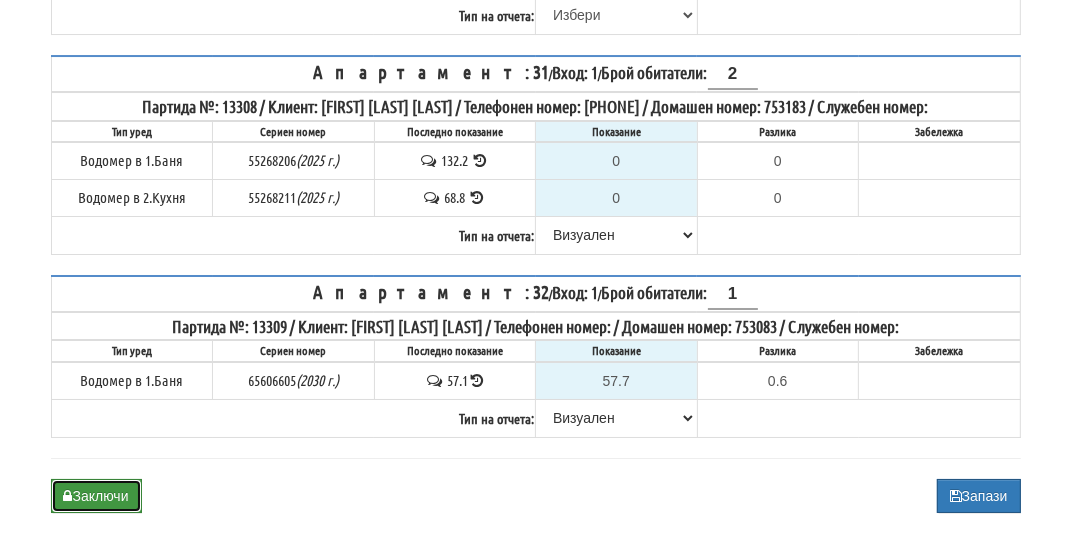 click on "Заключи" at bounding box center (96, 496) 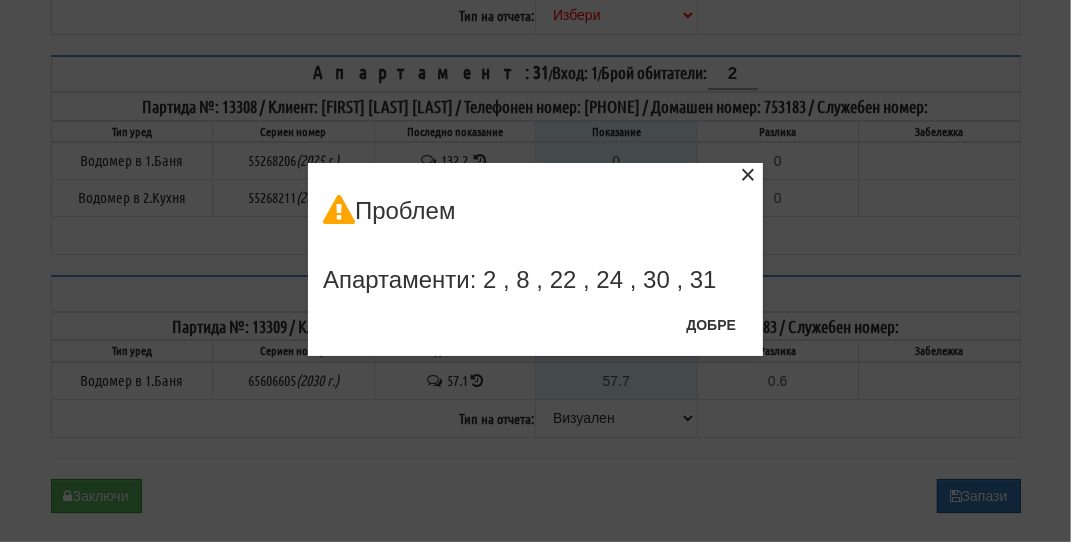 click on "×" at bounding box center (748, 178) 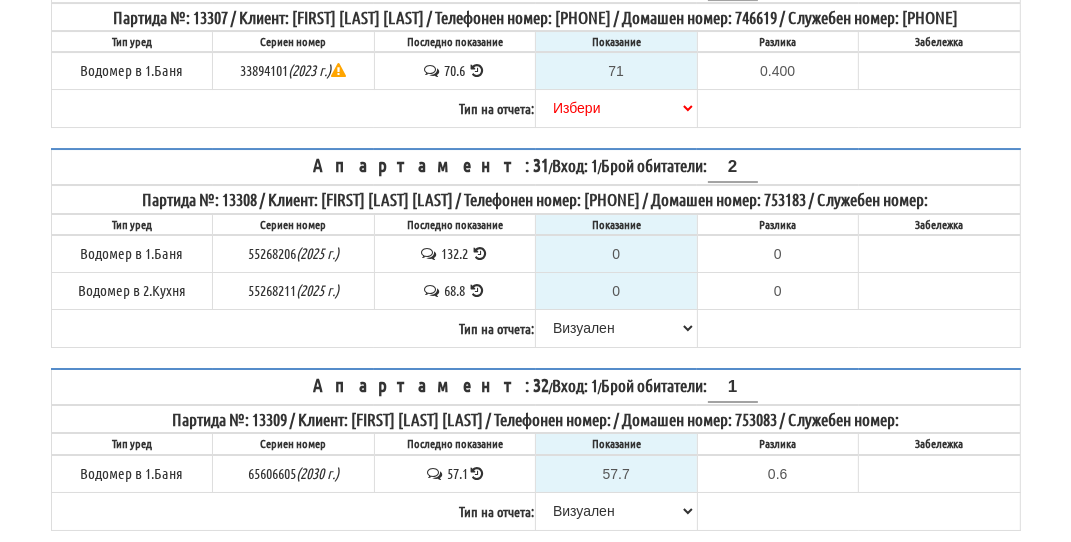 scroll, scrollTop: 4901, scrollLeft: 0, axis: vertical 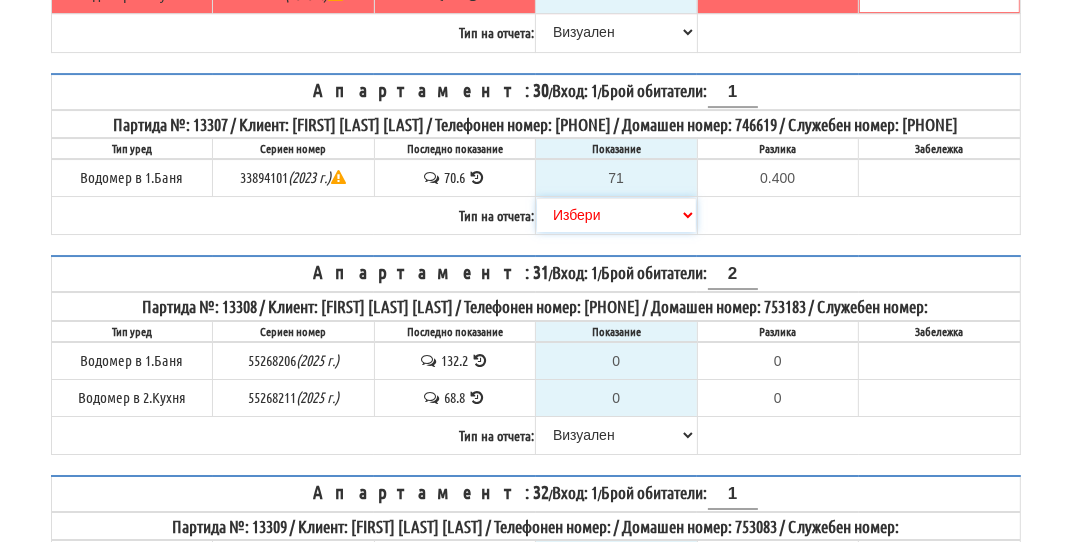 click on "Избери
Визуален
Телефон
Бележка
Неосигурен достъп
Самоотчет
Служебно
Дистанционен" at bounding box center (616, 215) 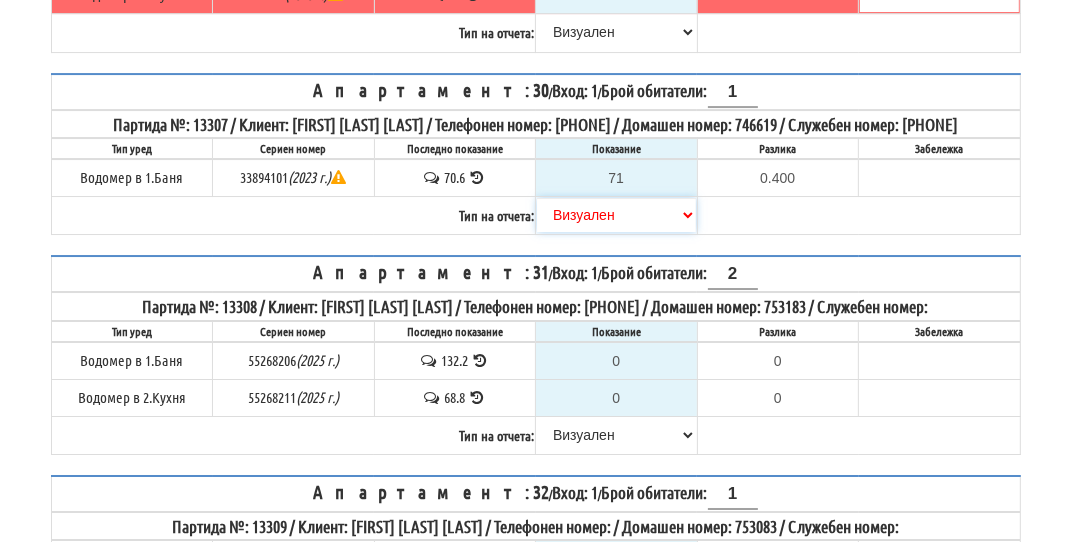 click on "Избери
Визуален
Телефон
Бележка
Неосигурен достъп
Самоотчет
Служебно
Дистанционен" at bounding box center [616, 215] 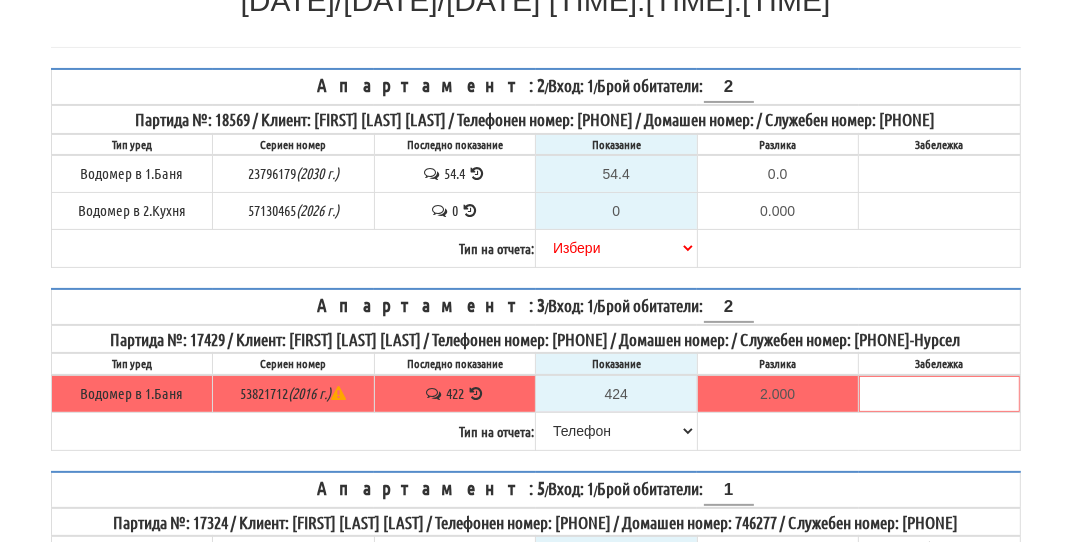 scroll, scrollTop: 201, scrollLeft: 0, axis: vertical 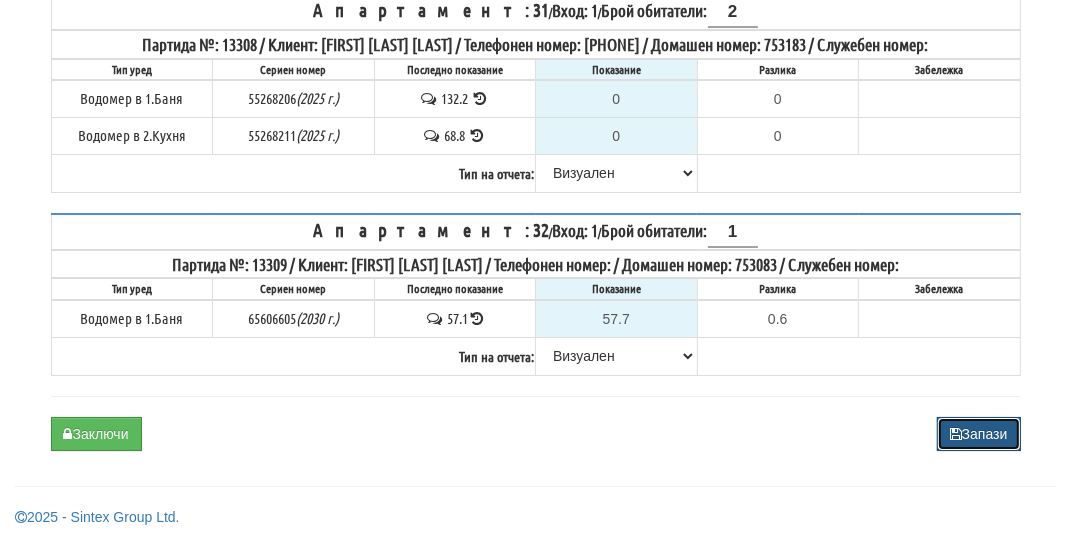 click on "Запази" at bounding box center [979, 434] 